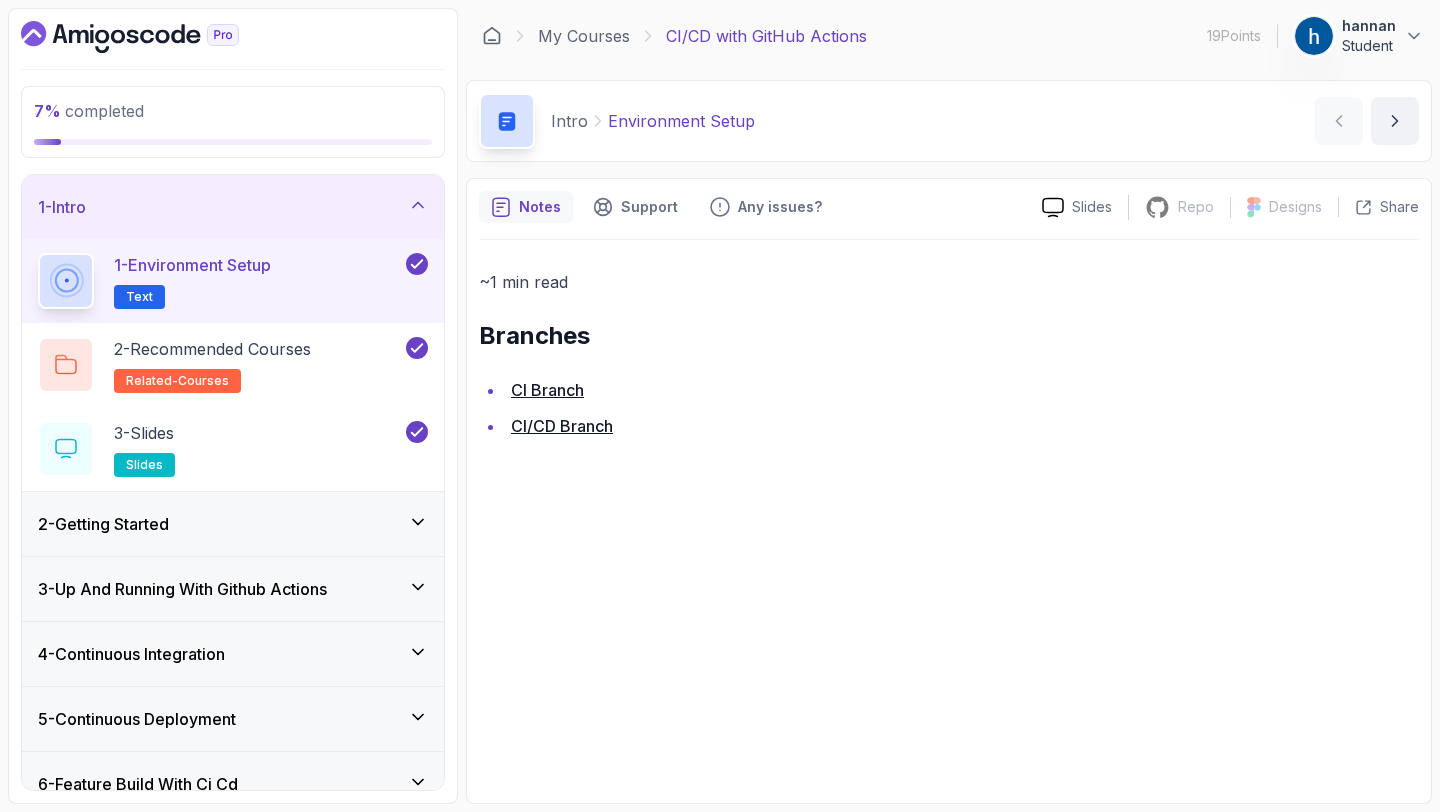 scroll, scrollTop: 0, scrollLeft: 0, axis: both 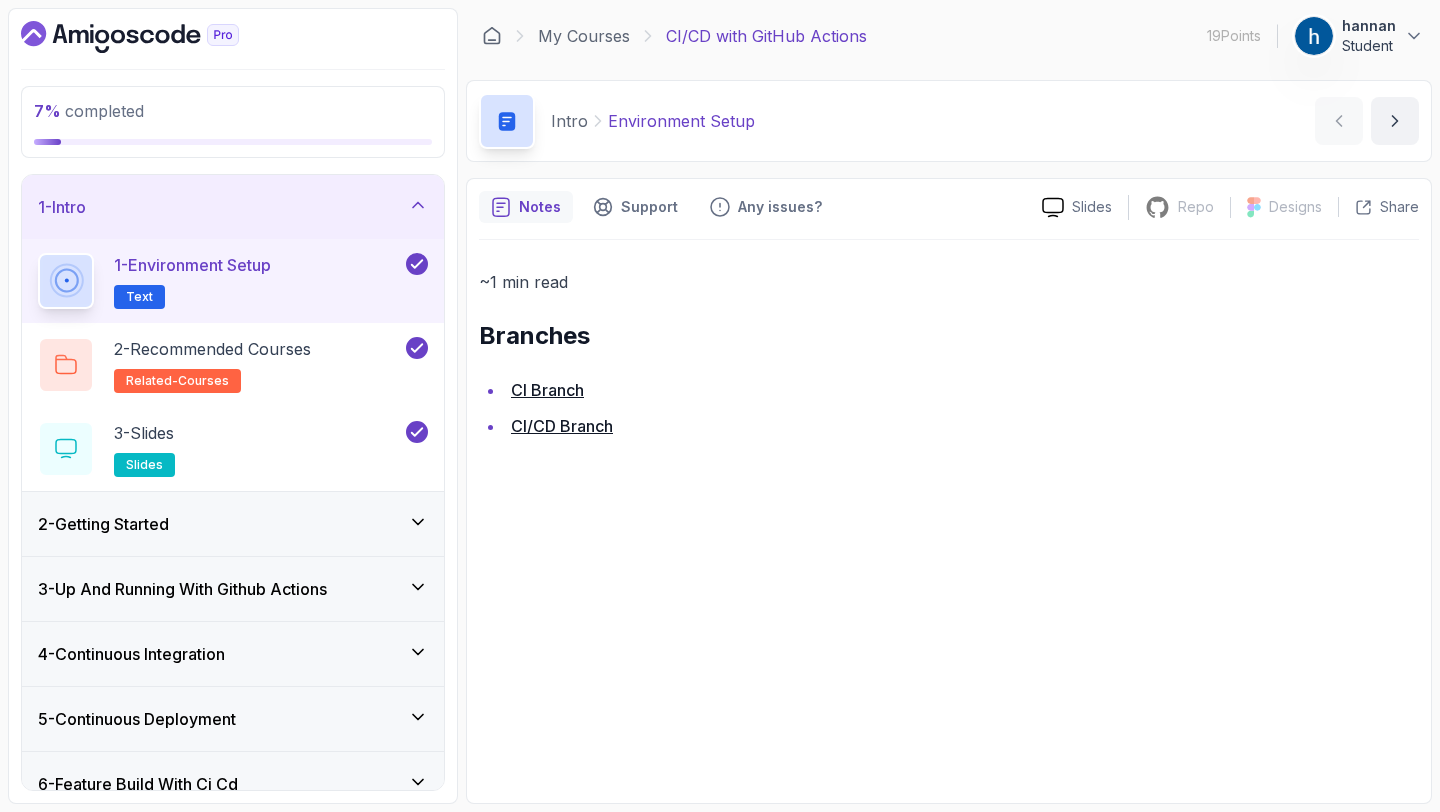 click on "2  -  Getting Started" at bounding box center (233, 524) 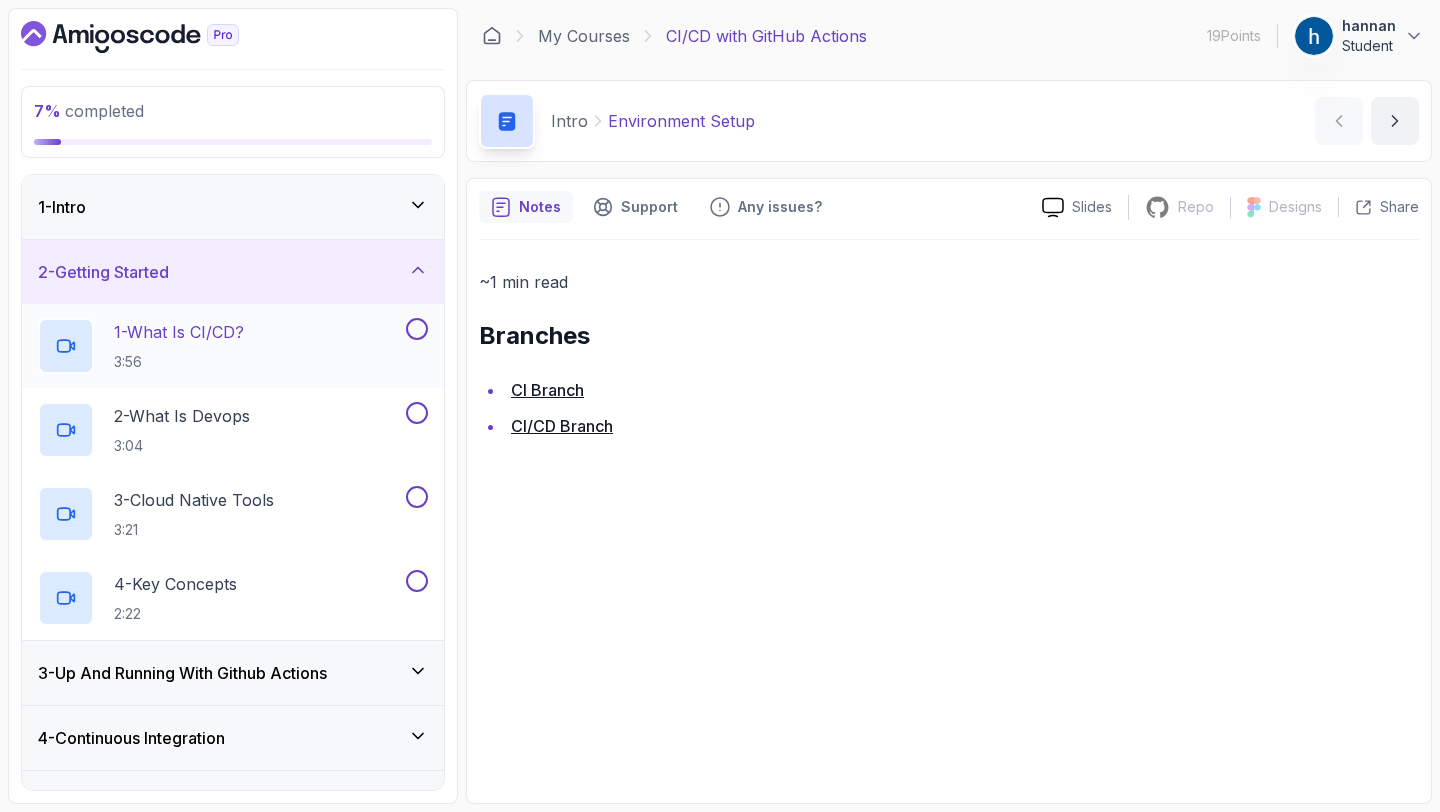 click on "1  -  What Is CI/CD?" at bounding box center (179, 332) 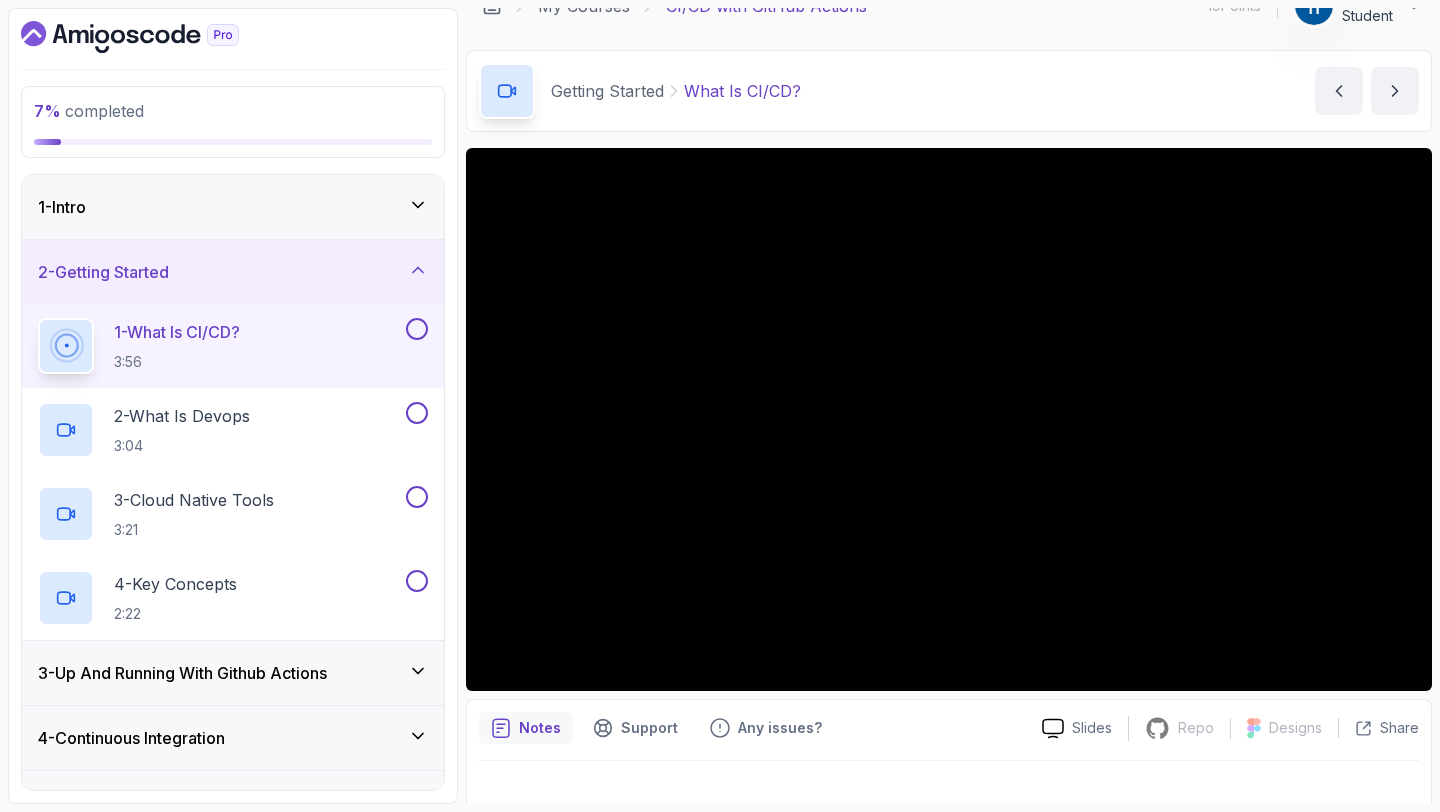 scroll, scrollTop: 33, scrollLeft: 0, axis: vertical 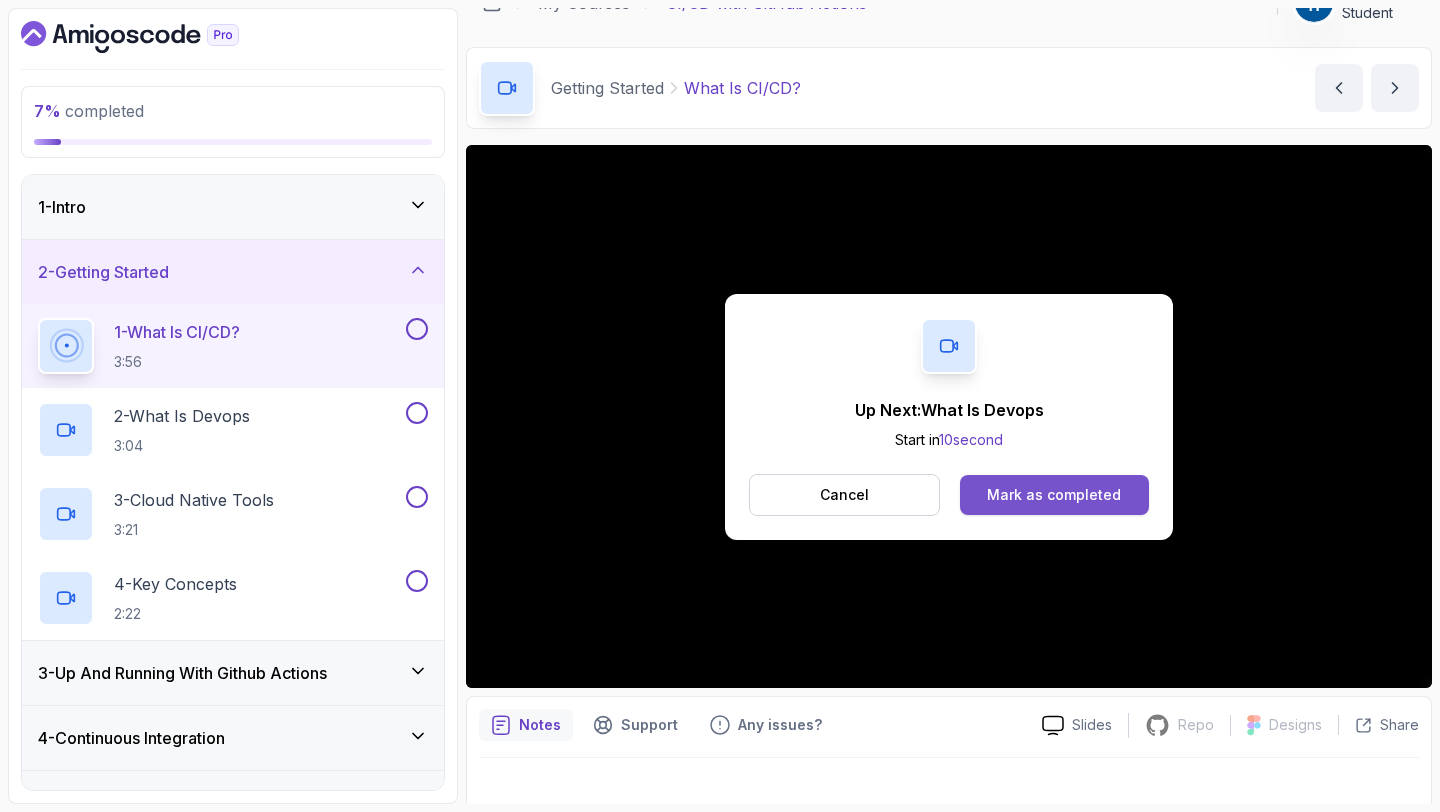 click on "Mark as completed" at bounding box center [1054, 495] 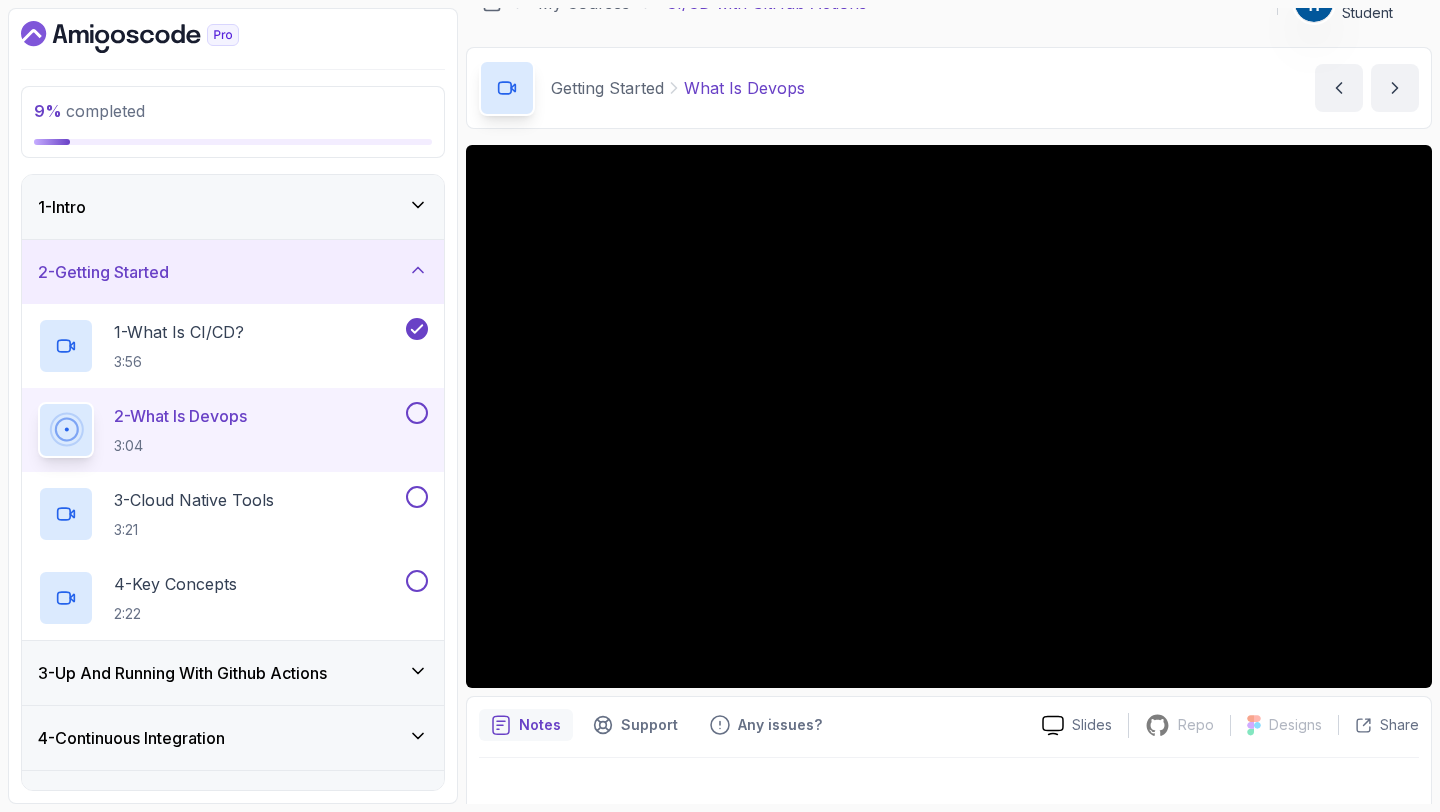 scroll, scrollTop: 304, scrollLeft: 0, axis: vertical 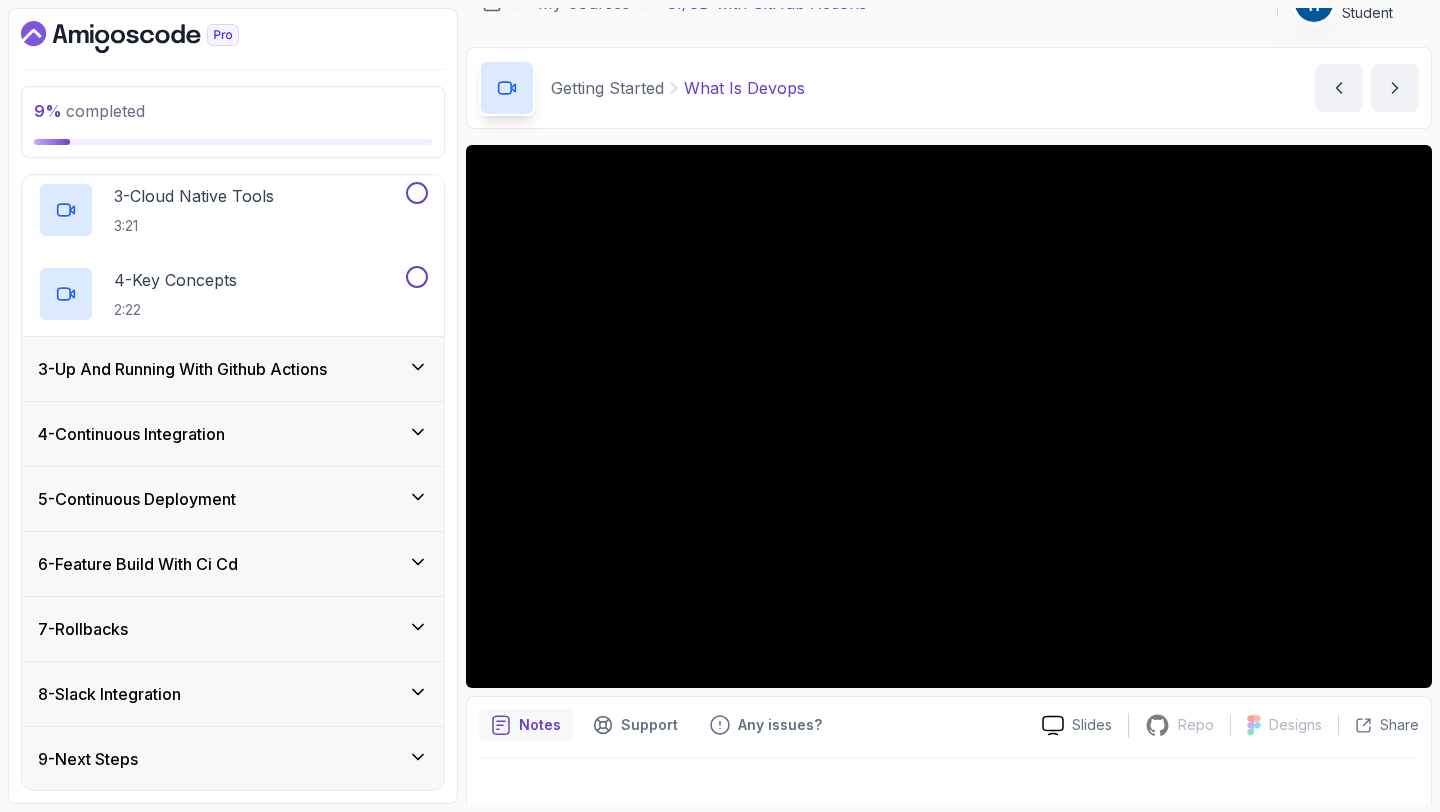 click on "9 % completed 1  -  Intro 2  -  Getting Started 1  -  What Is CI/CD? 3:56 2  -  What Is Devops 3:04 3  -  Cloud Native Tools 3:21 4  -  Key Concepts 2:22 3  -  Up And Running With Github Actions 4  -  Continuous Integration 5  -  Continuous Deployment 6  -  Feature Build With Ci Cd 7  -  Rollbacks 8  -  Slack Integration 9  -  Next Steps My Courses CI/CD with GitHub Actions 19  Points 1 [FIRST] [LAST] 2 - Getting Started  9 % completed Getting Started What Is Devops What Is Devops by  [FIRST] [LAST] Slides Repo Repository not available Designs Design not available Share Notes Support Any issues? Slides Repo Repository not available Designs Design not available Share" at bounding box center [720, 406] 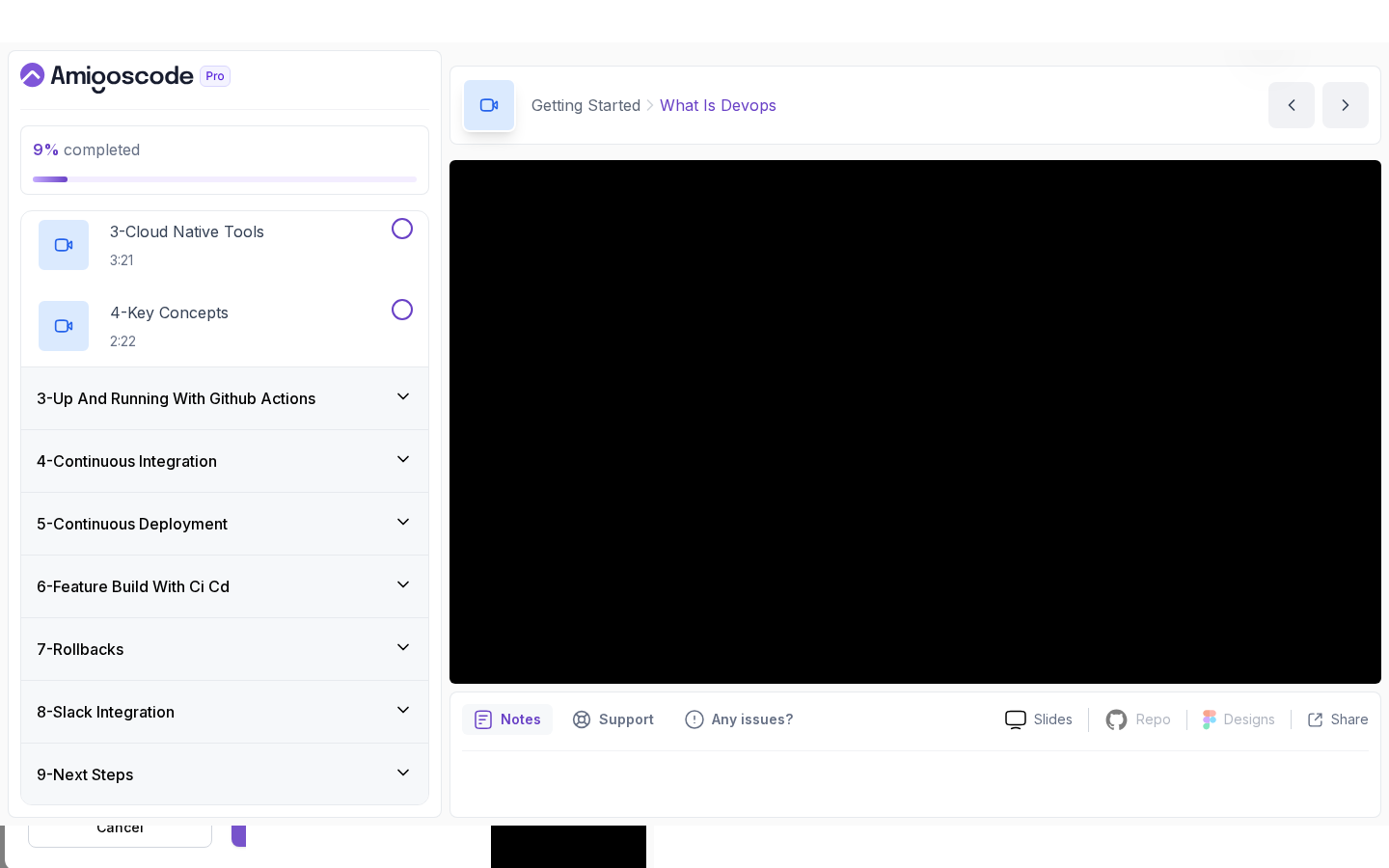 scroll, scrollTop: 0, scrollLeft: 0, axis: both 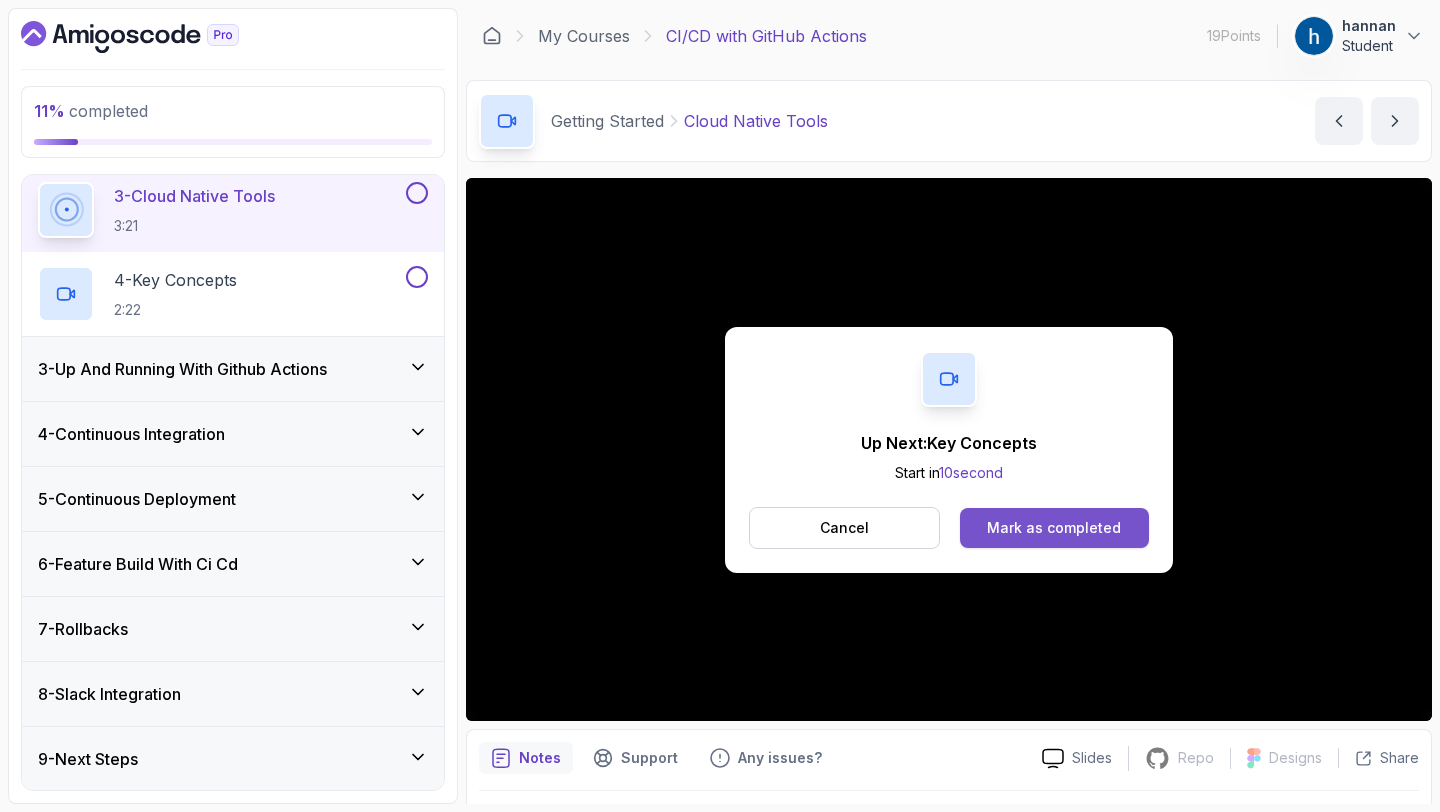 click on "Mark as completed" at bounding box center (1054, 528) 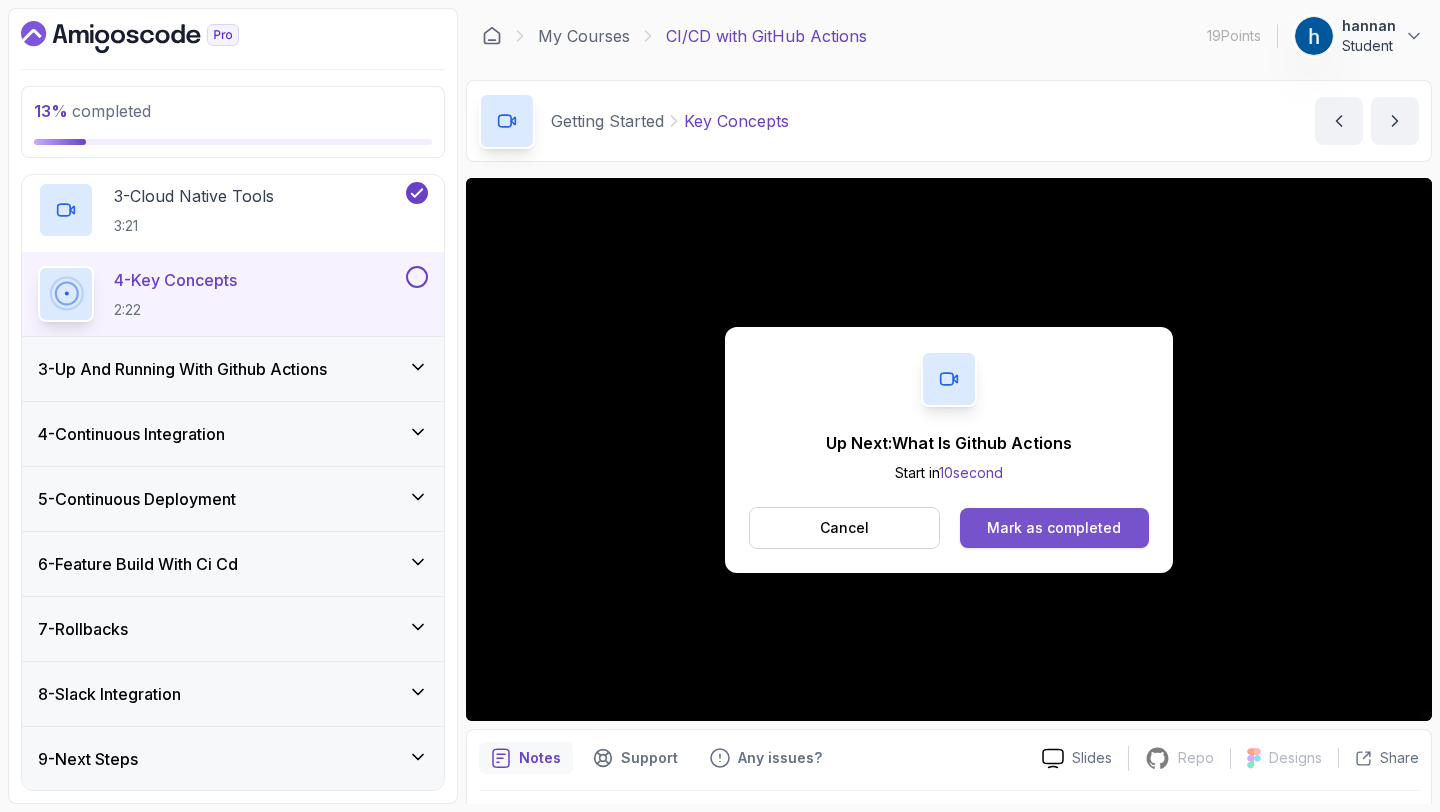 click on "Mark as completed" at bounding box center (1054, 528) 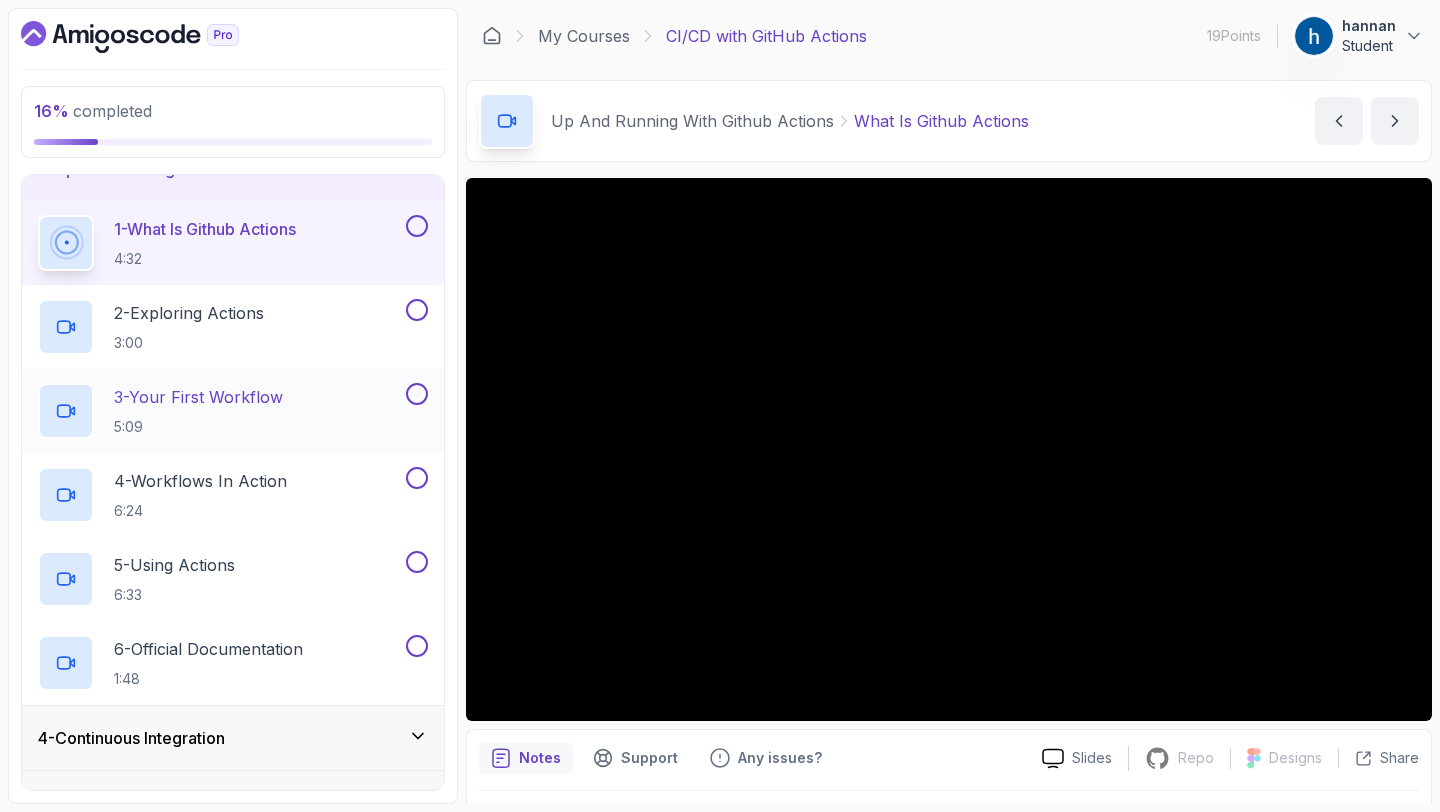 scroll, scrollTop: 158, scrollLeft: 0, axis: vertical 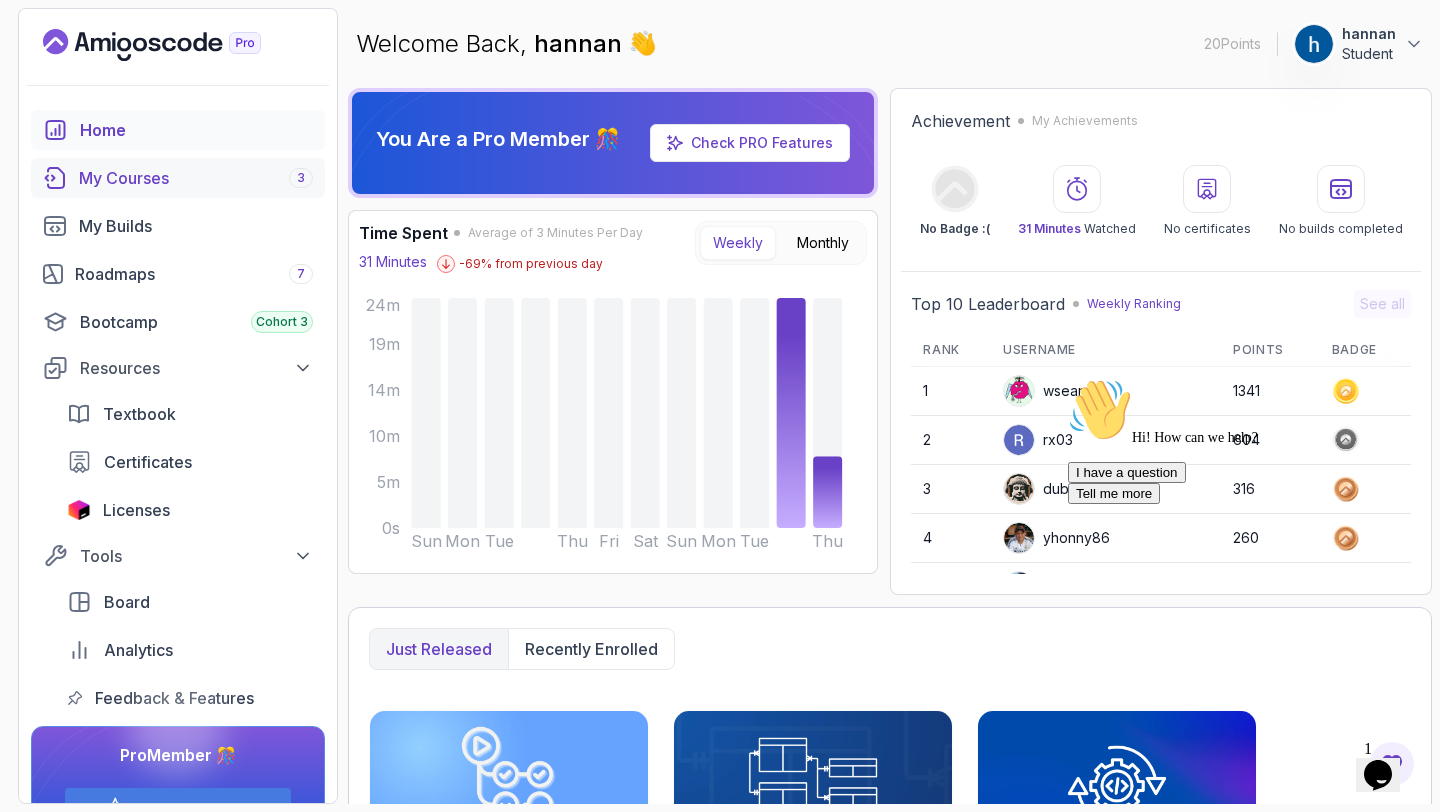 click on "My Courses 3" at bounding box center [196, 178] 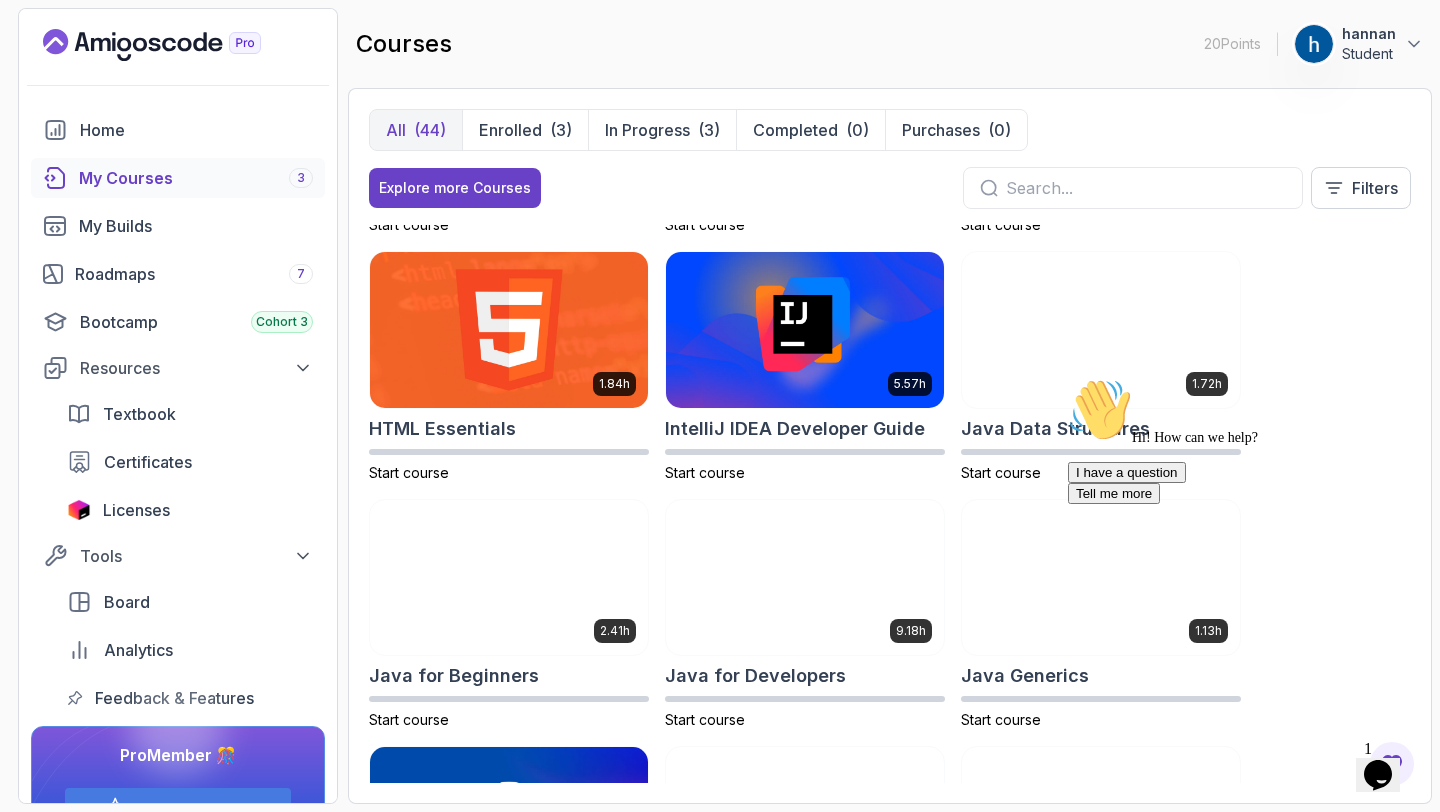 scroll, scrollTop: 1055, scrollLeft: 0, axis: vertical 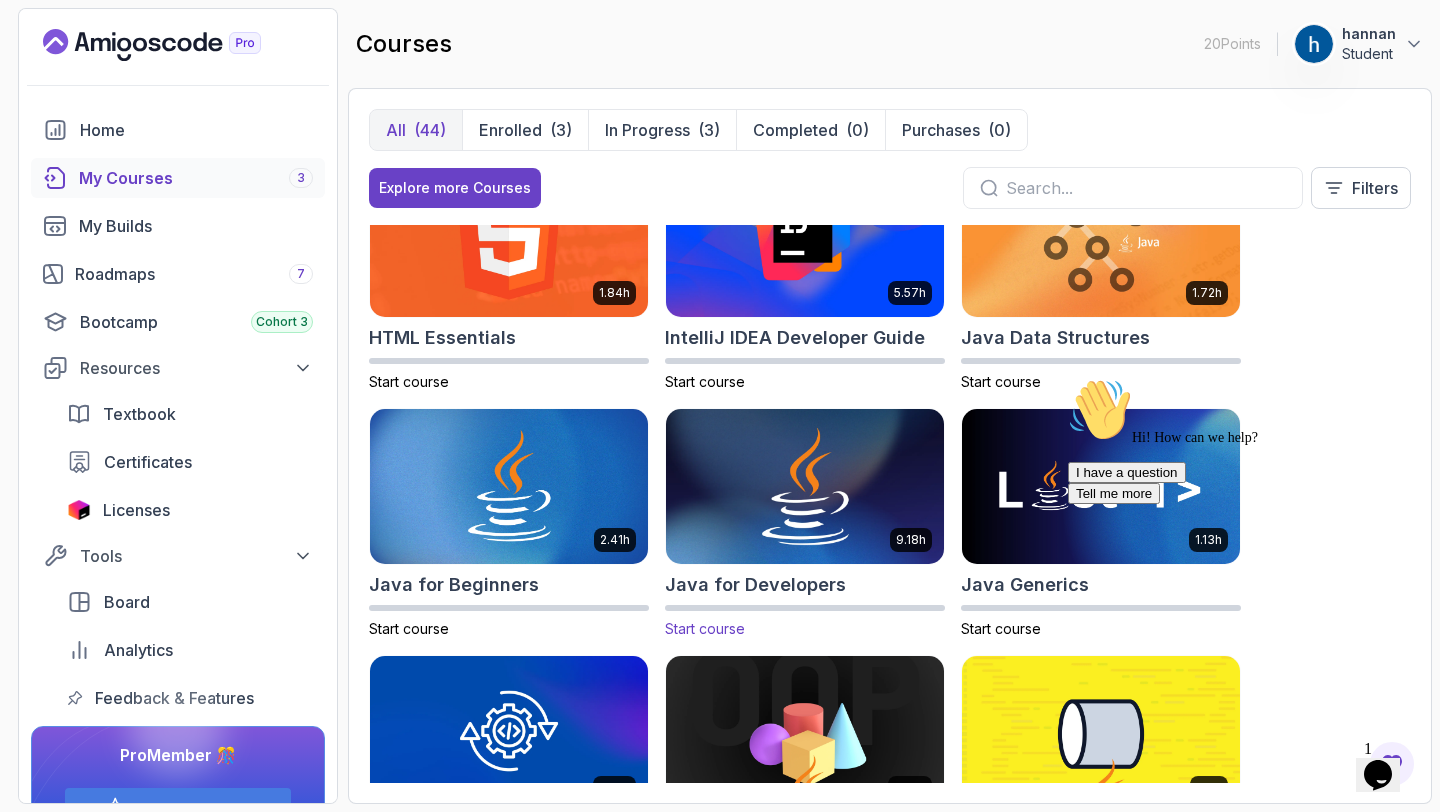 click at bounding box center (805, 486) 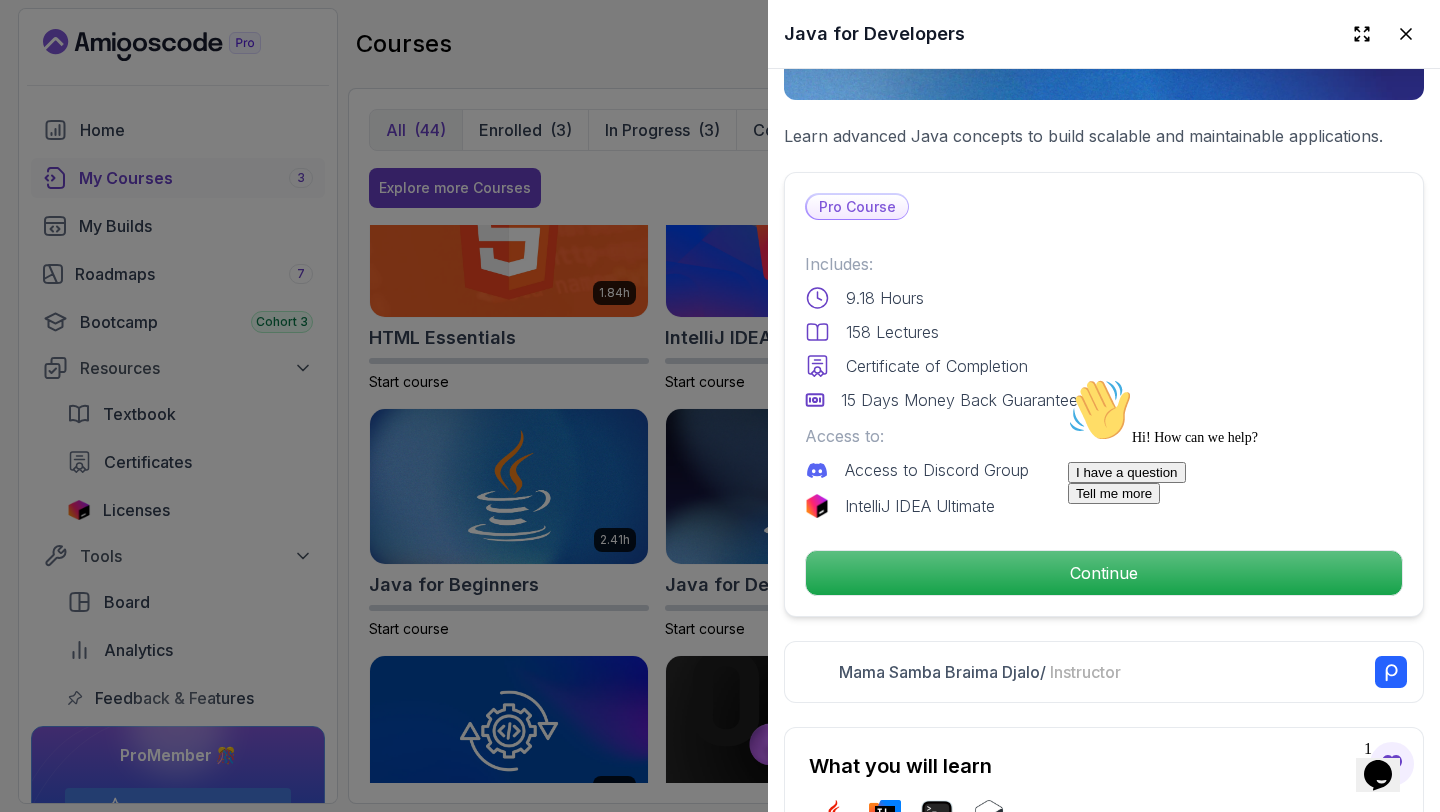 scroll, scrollTop: 686, scrollLeft: 0, axis: vertical 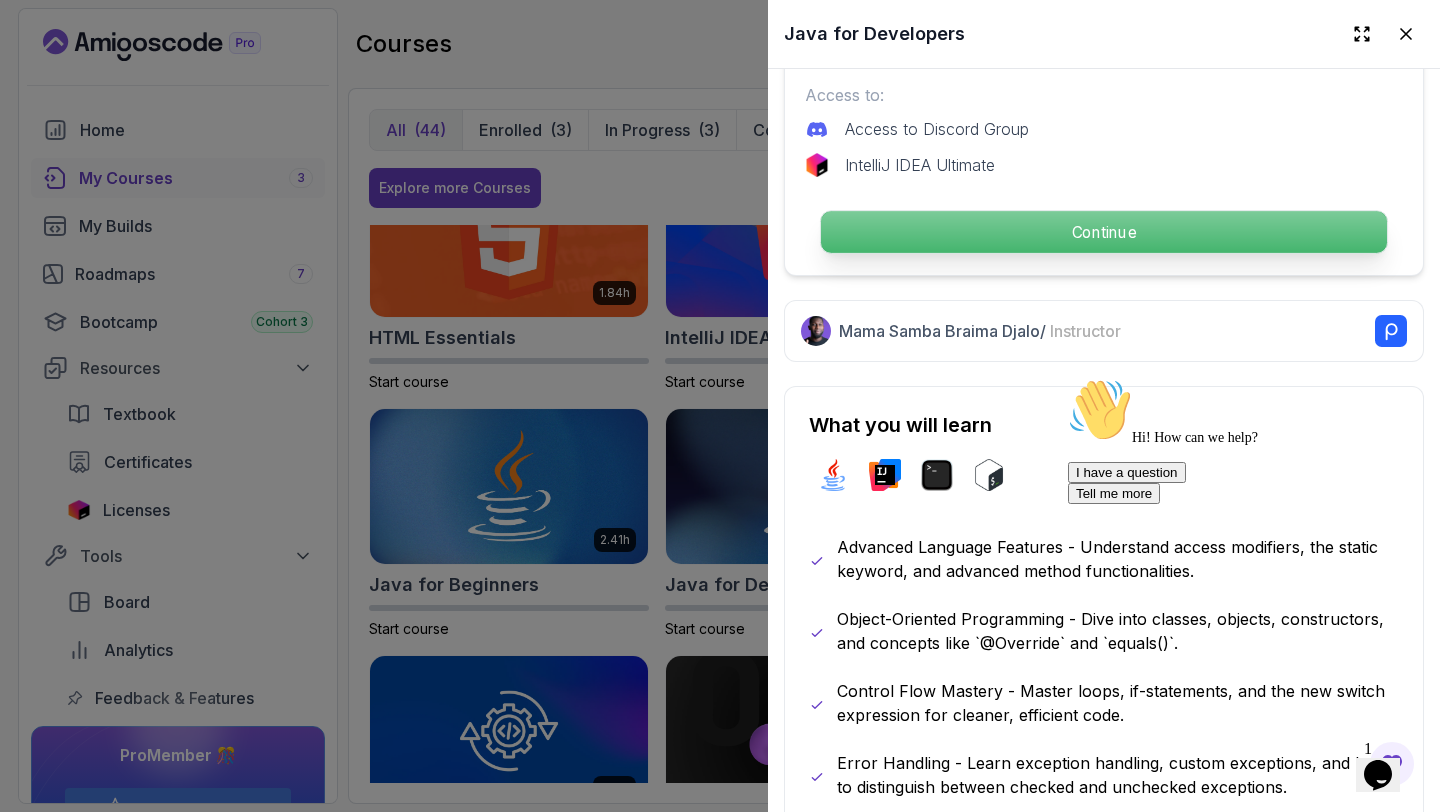 click on "Continue" at bounding box center [1104, 232] 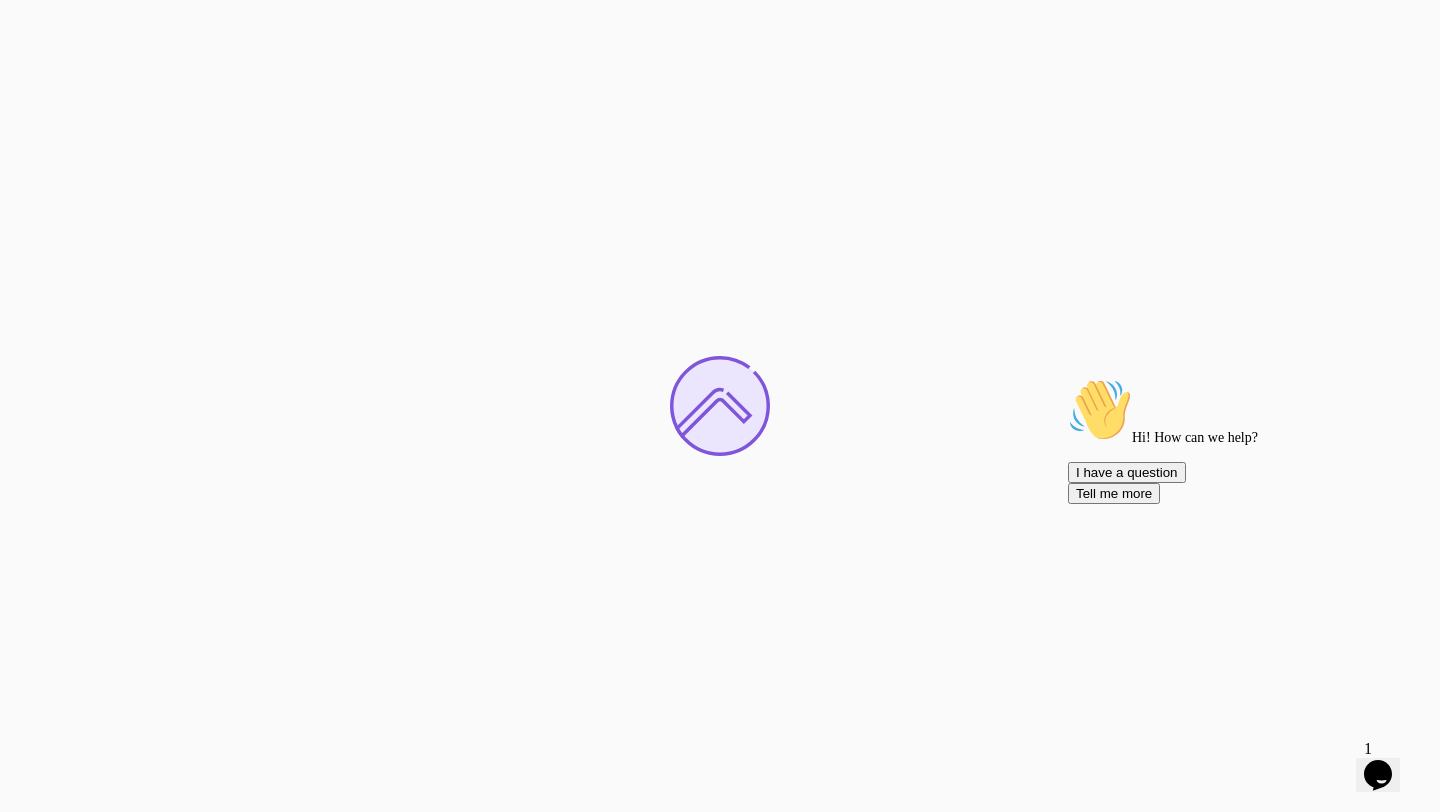 click at bounding box center [1068, 378] 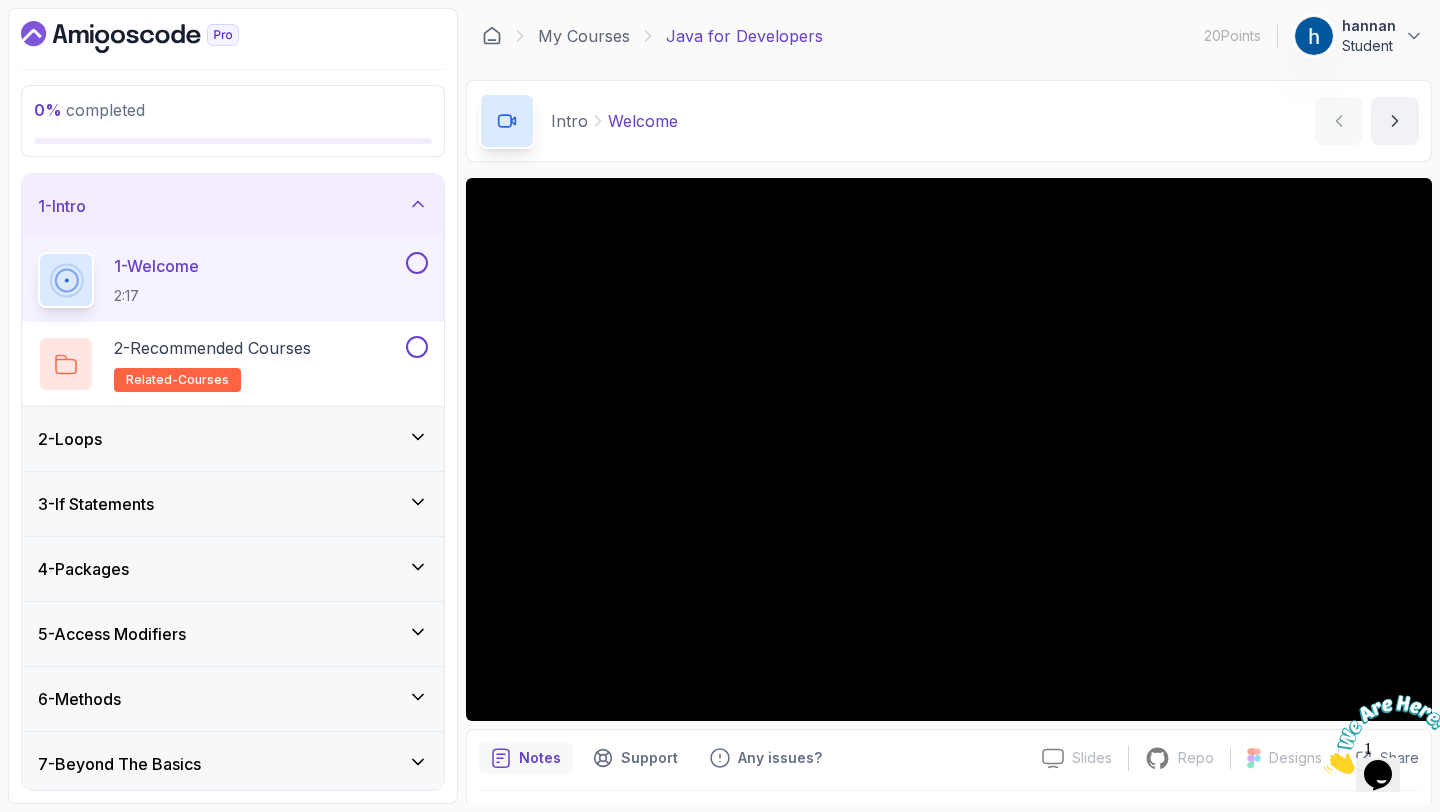 click at bounding box center (417, 263) 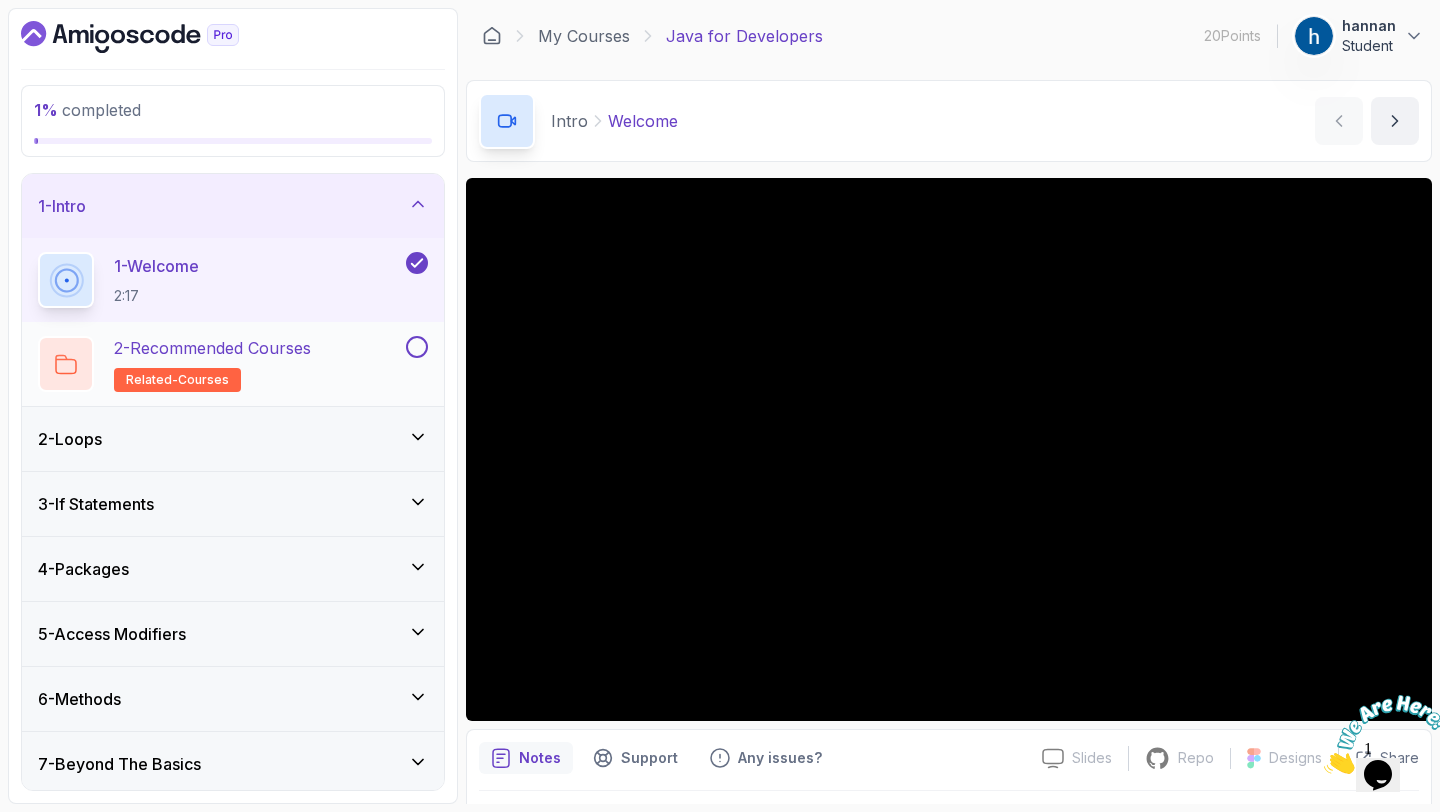 click at bounding box center (417, 347) 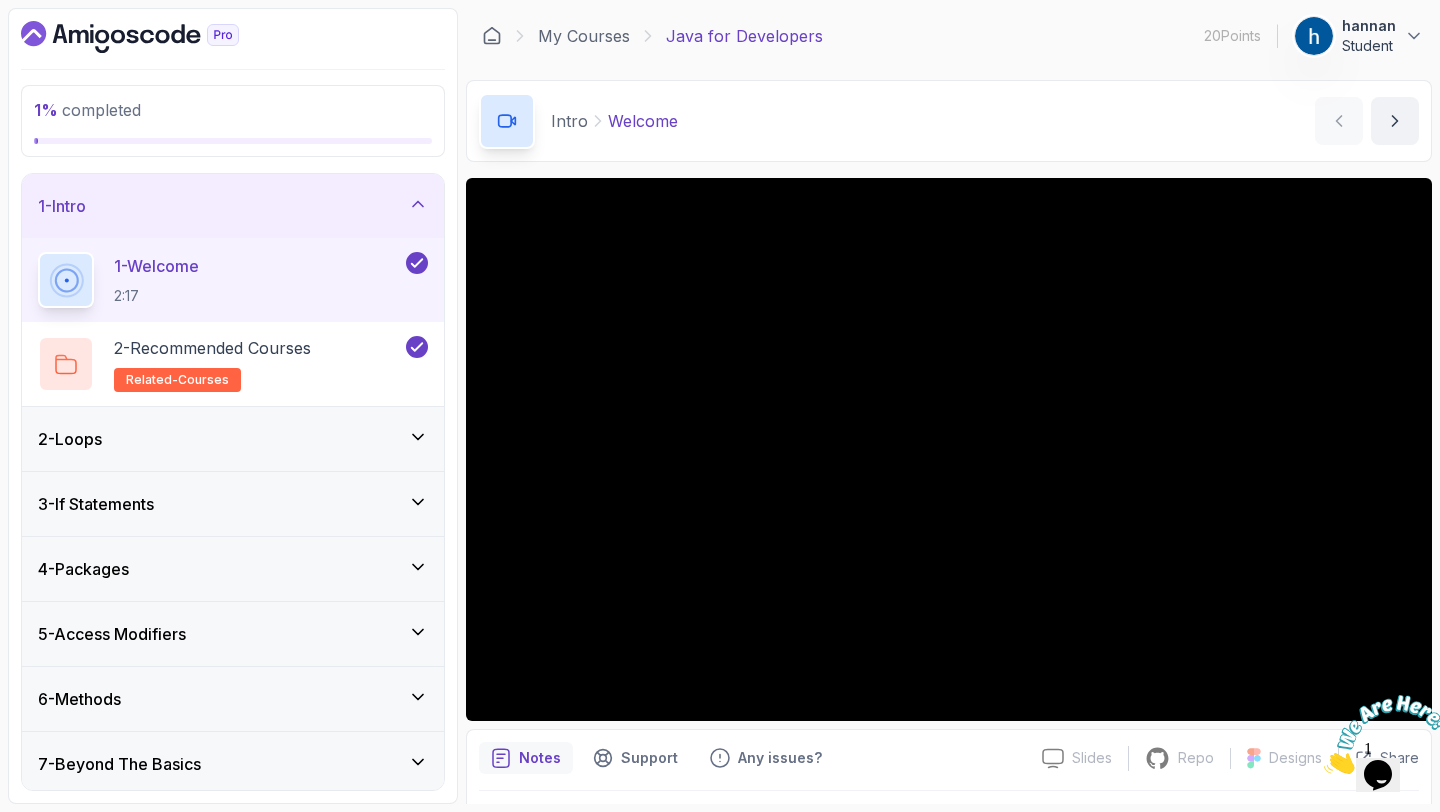 click on "1  -  Intro" at bounding box center [233, 206] 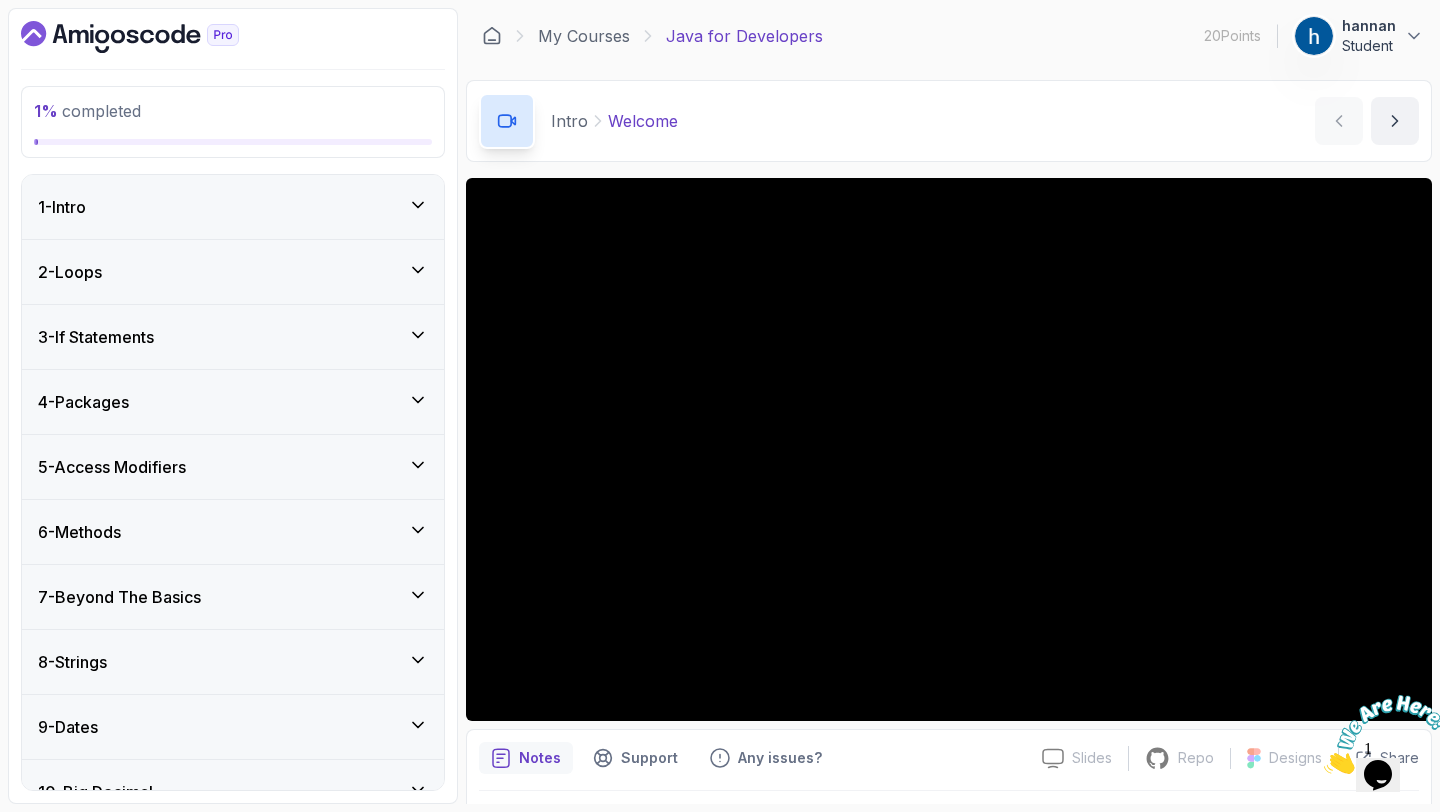 click on "2  -  Loops" at bounding box center [233, 272] 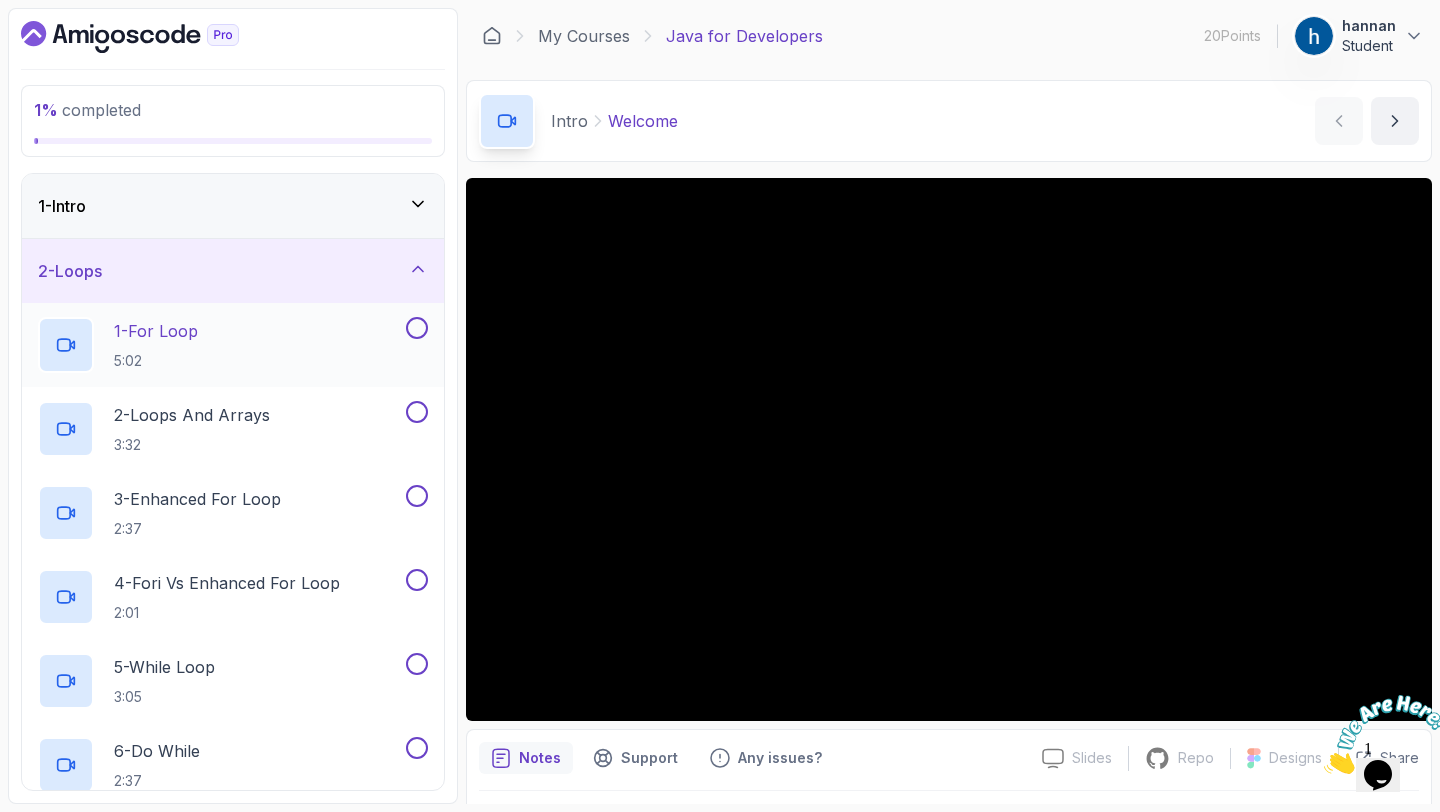 click at bounding box center (417, 328) 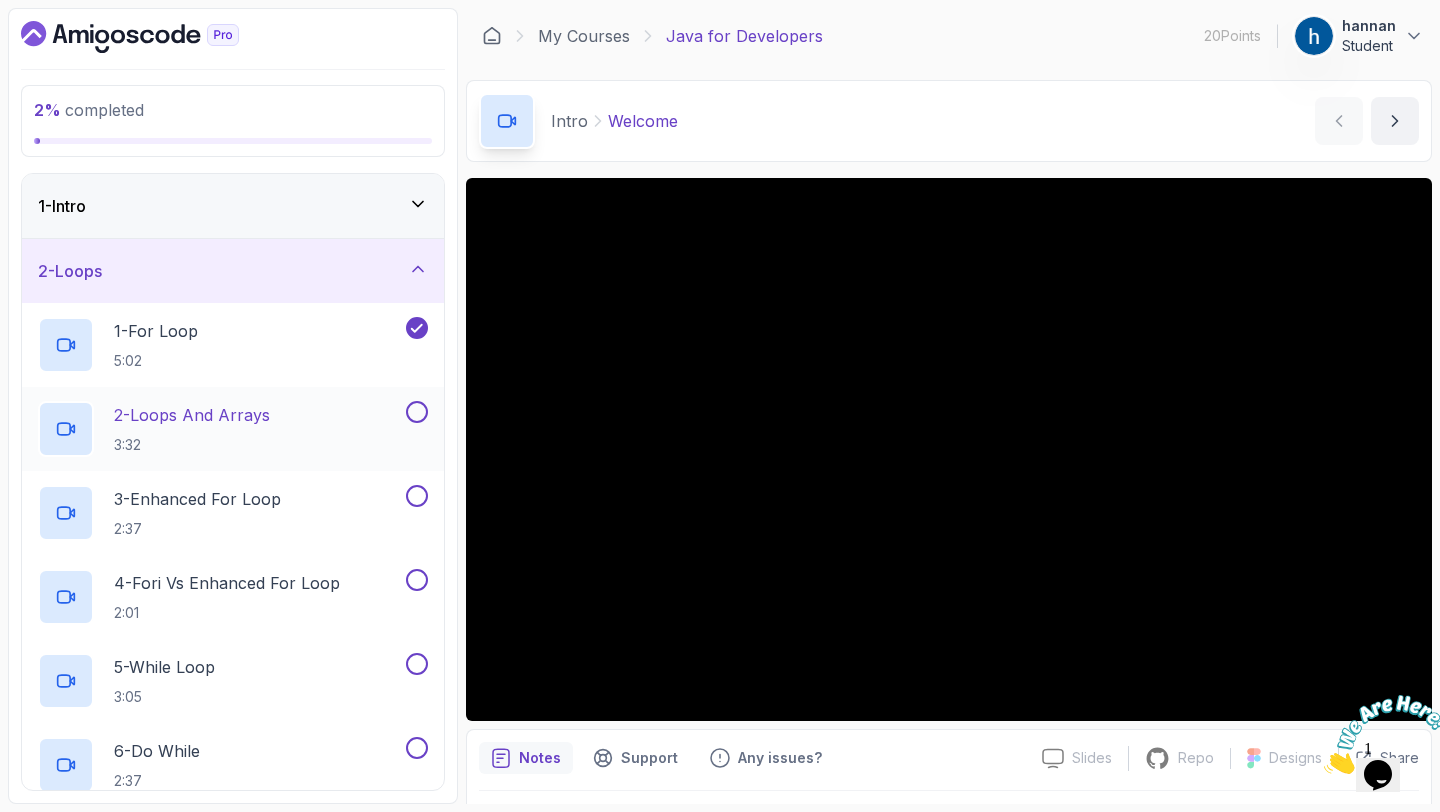 click at bounding box center [417, 412] 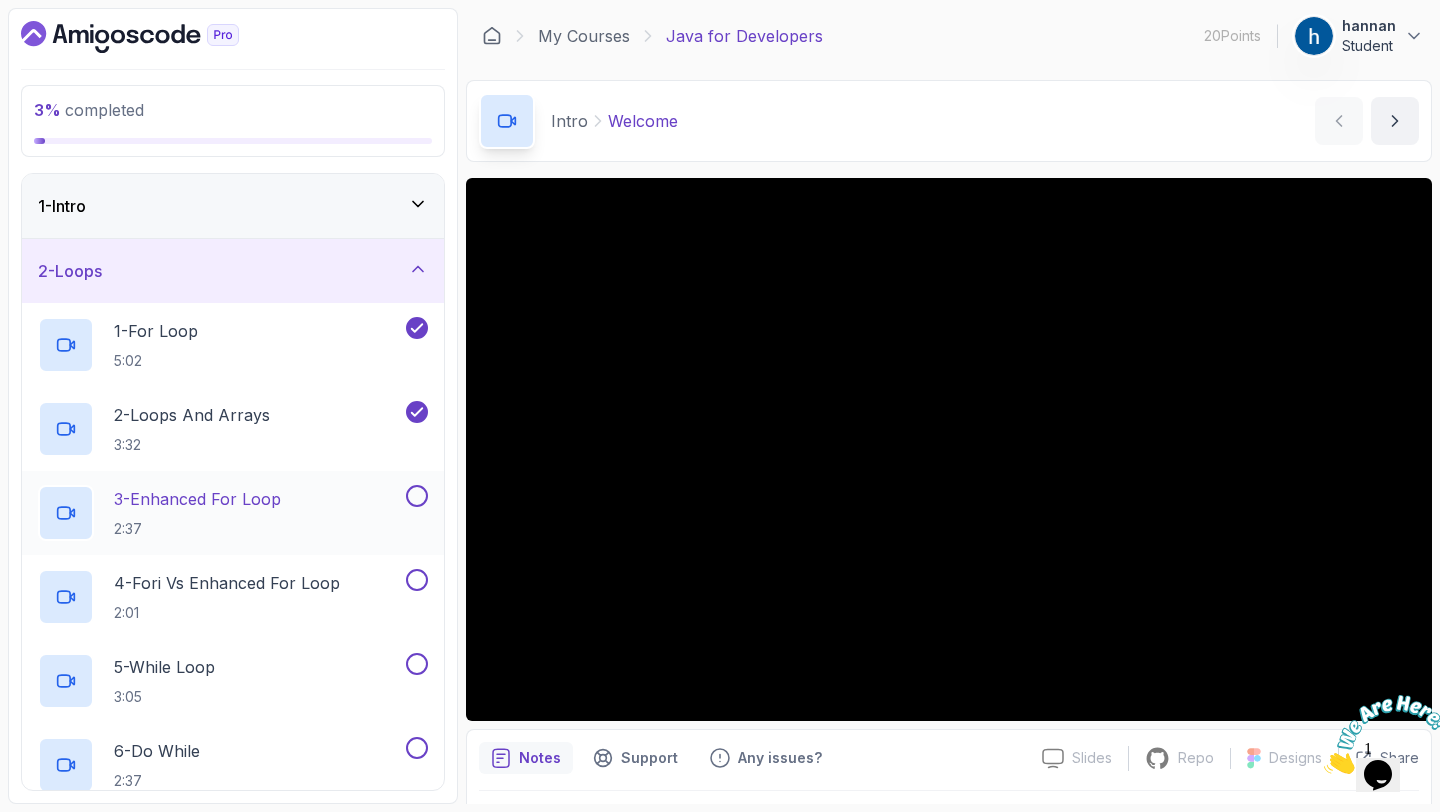 click at bounding box center (417, 496) 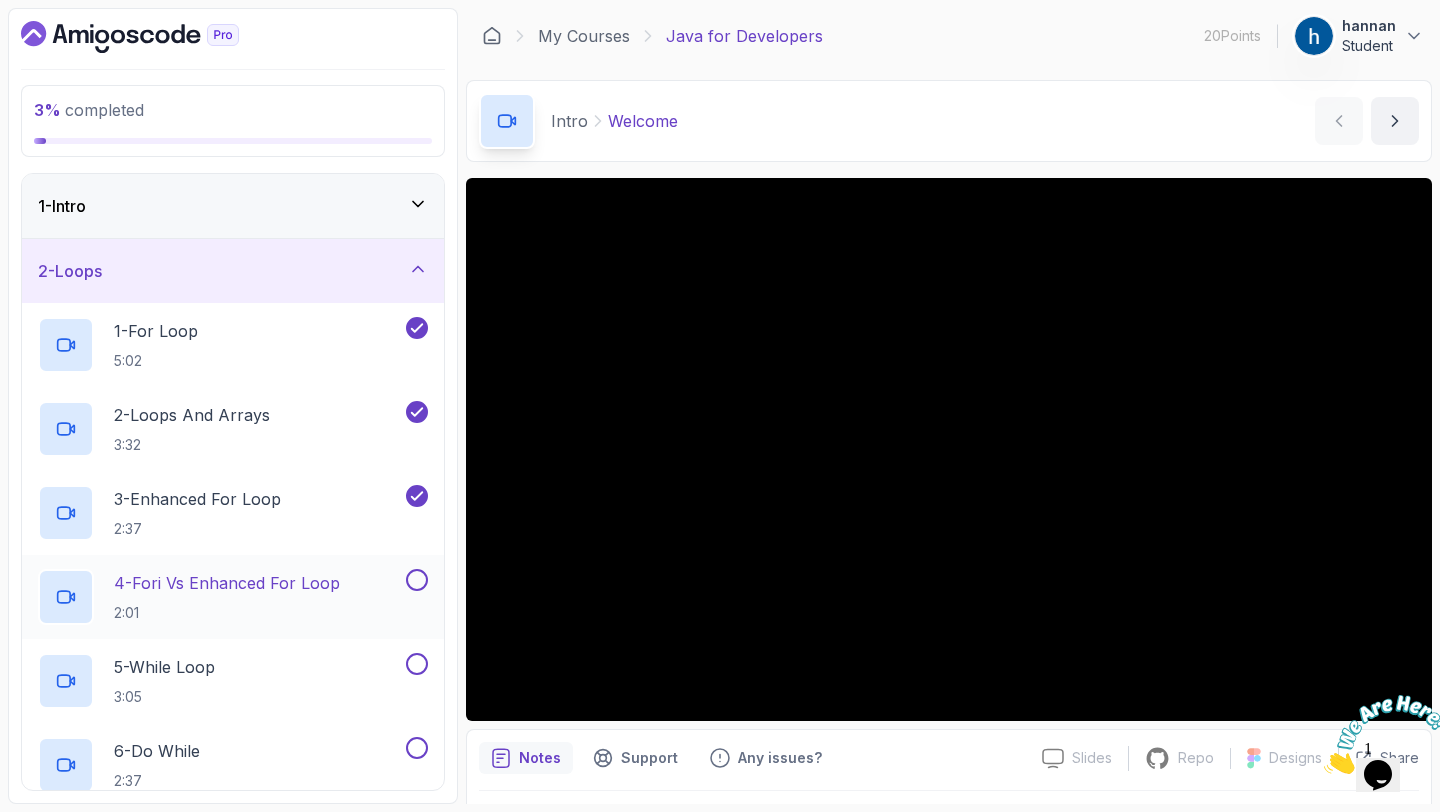 click at bounding box center (417, 580) 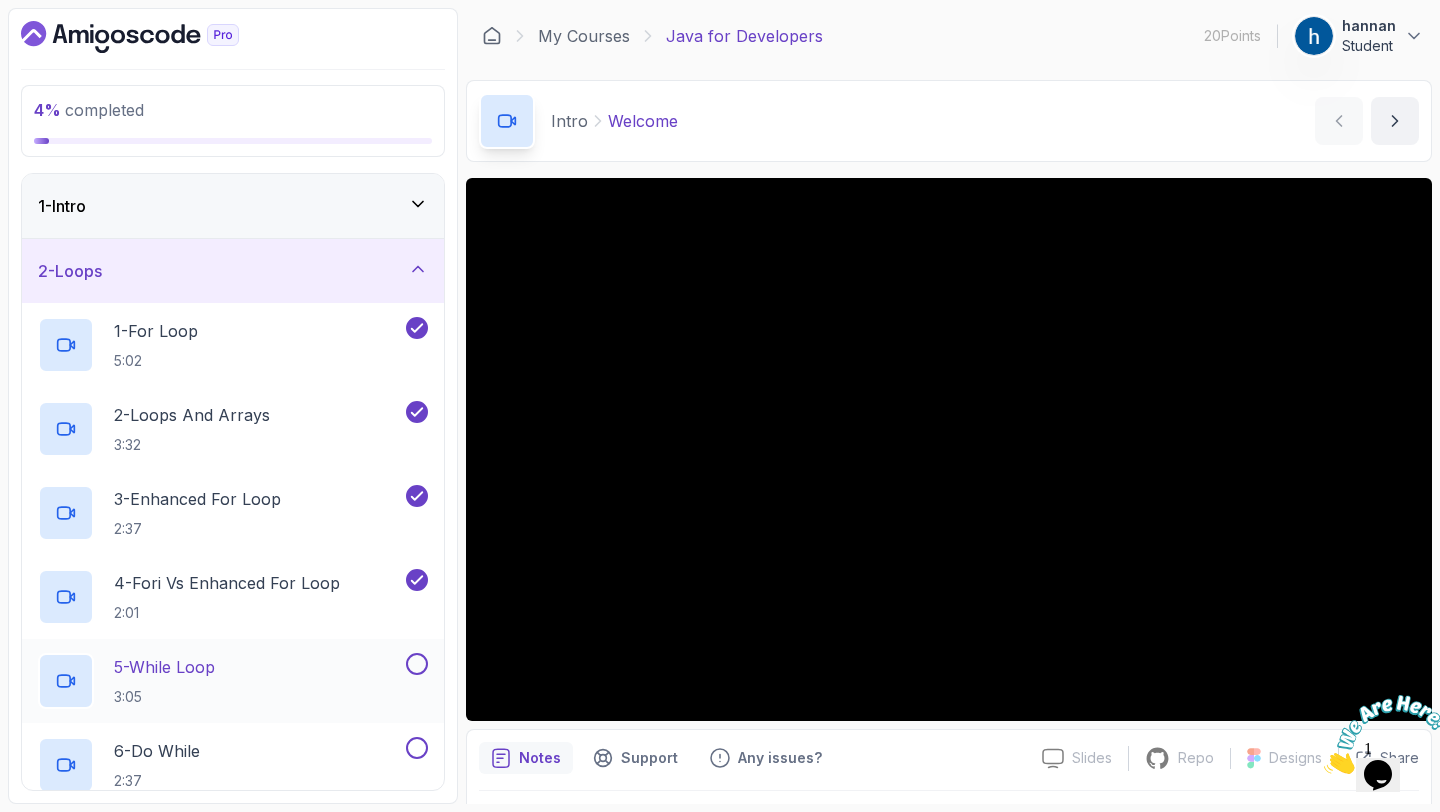 click at bounding box center [417, 664] 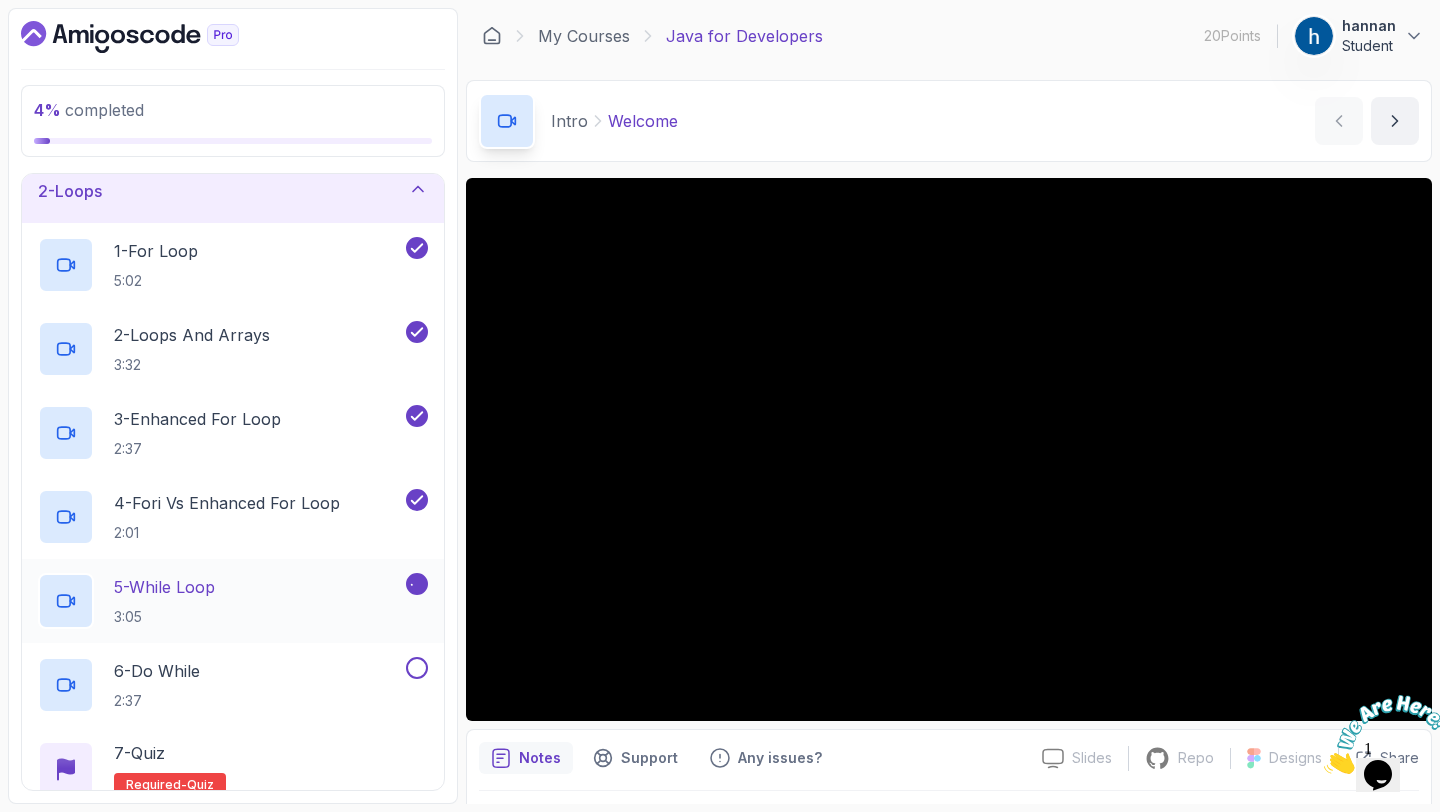 scroll, scrollTop: 129, scrollLeft: 0, axis: vertical 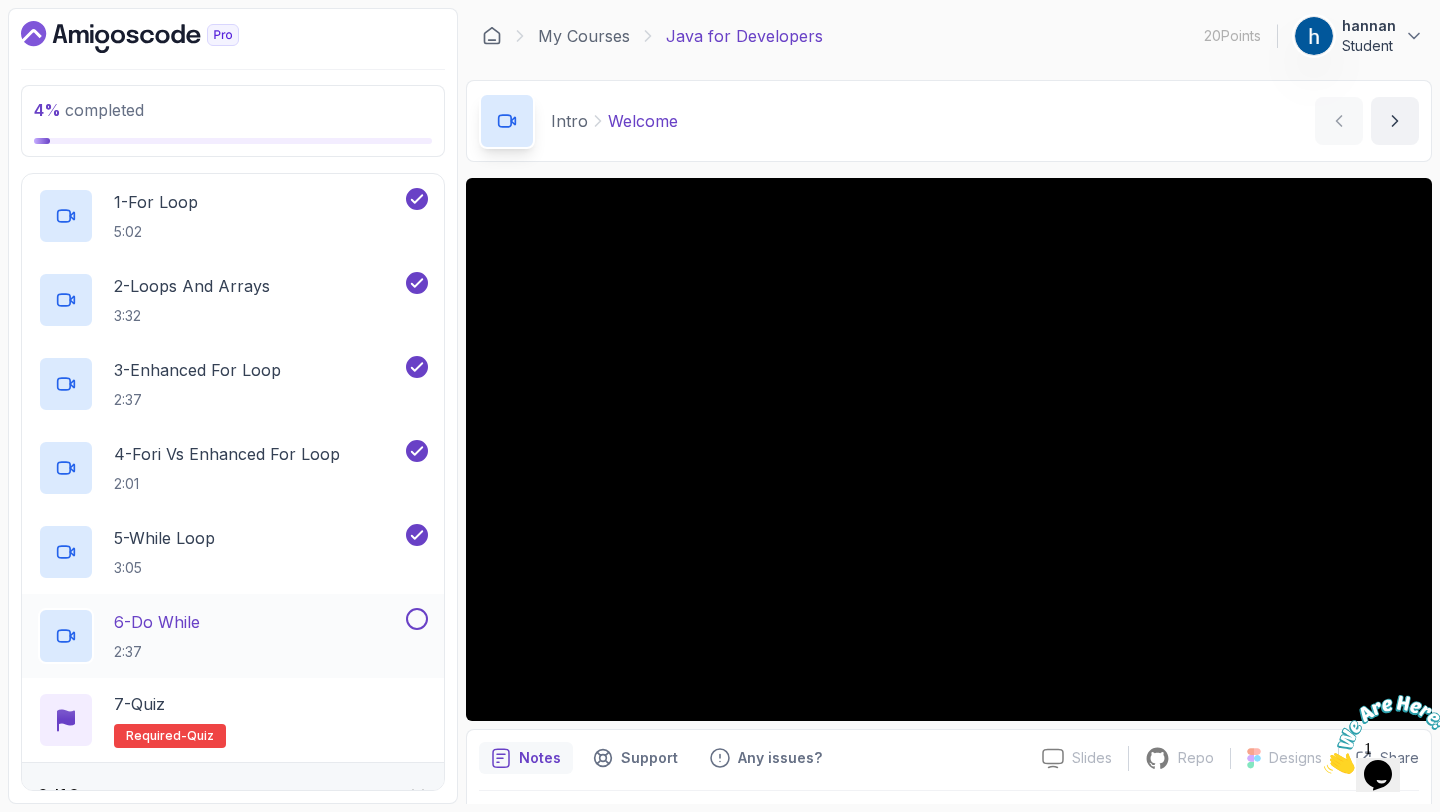 click at bounding box center (417, 619) 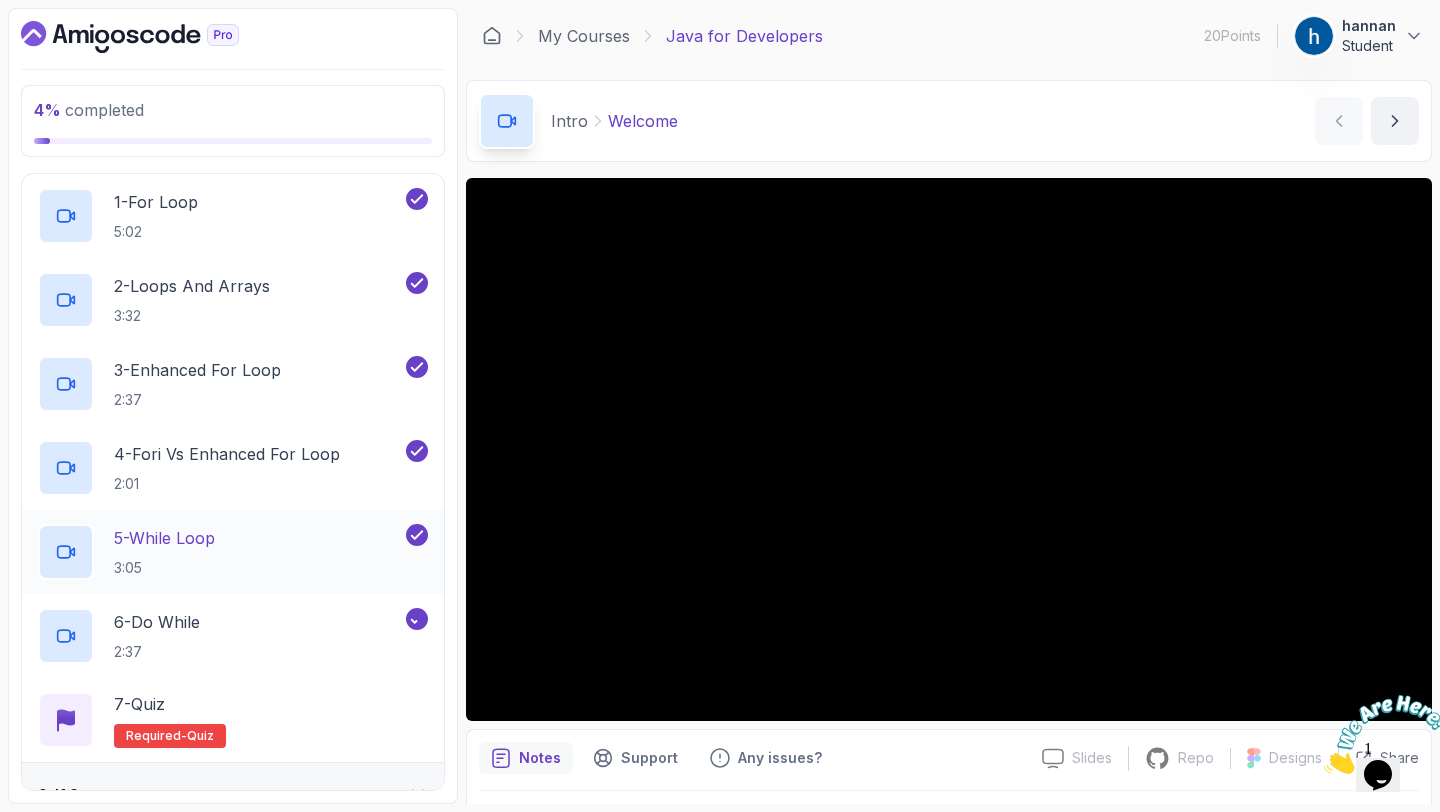 scroll, scrollTop: 0, scrollLeft: 0, axis: both 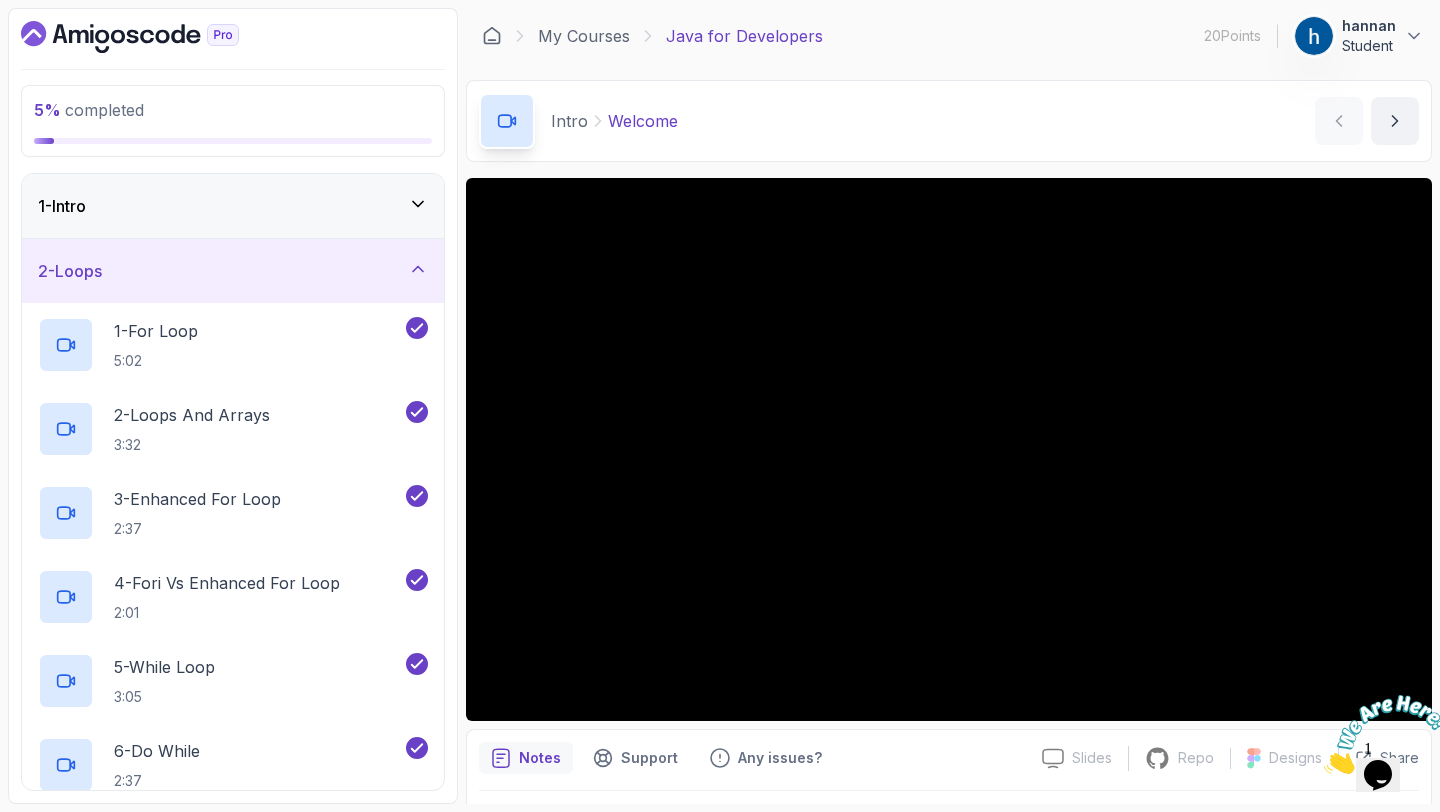 click on "2  -  Loops" at bounding box center [233, 271] 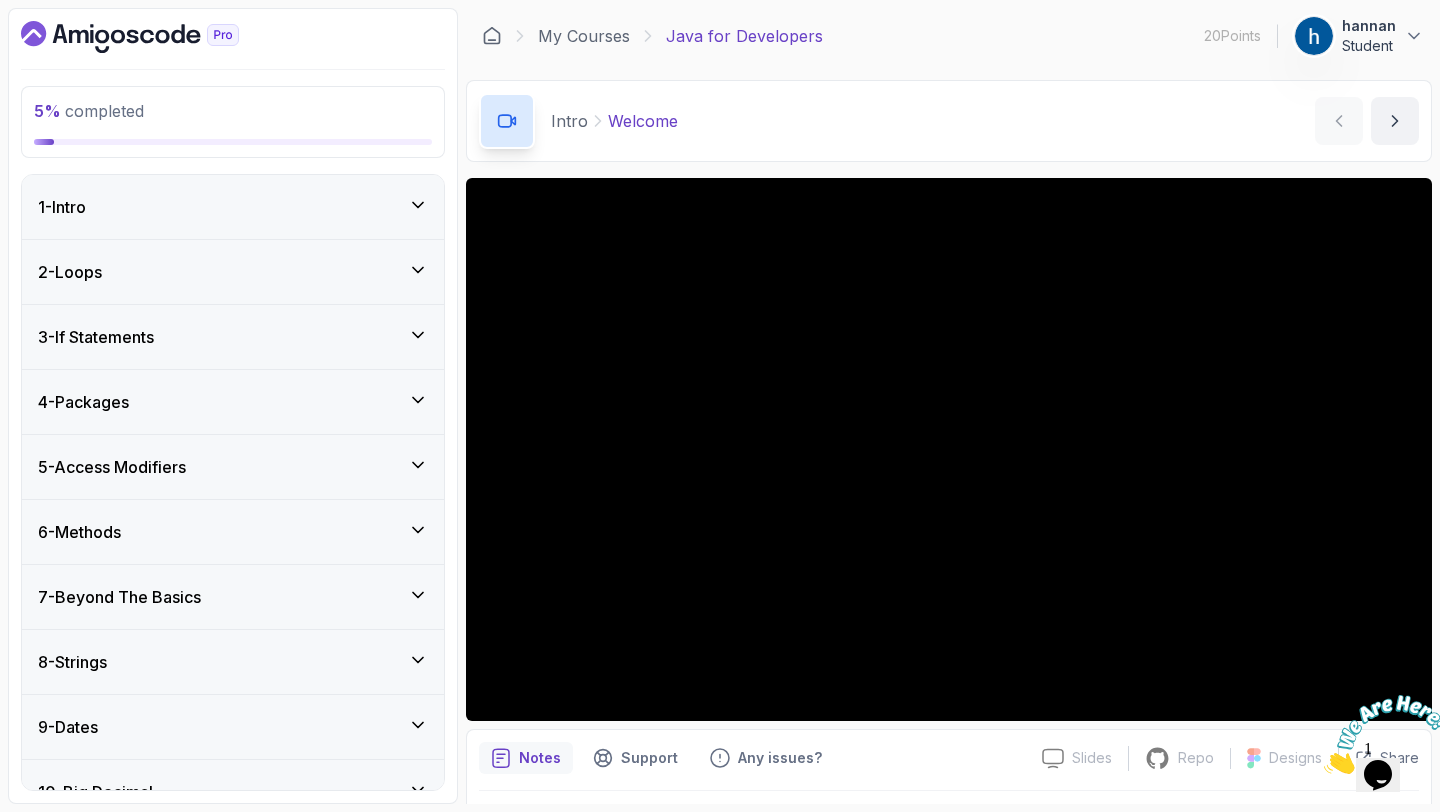 click on "3  -  If Statements" at bounding box center [233, 337] 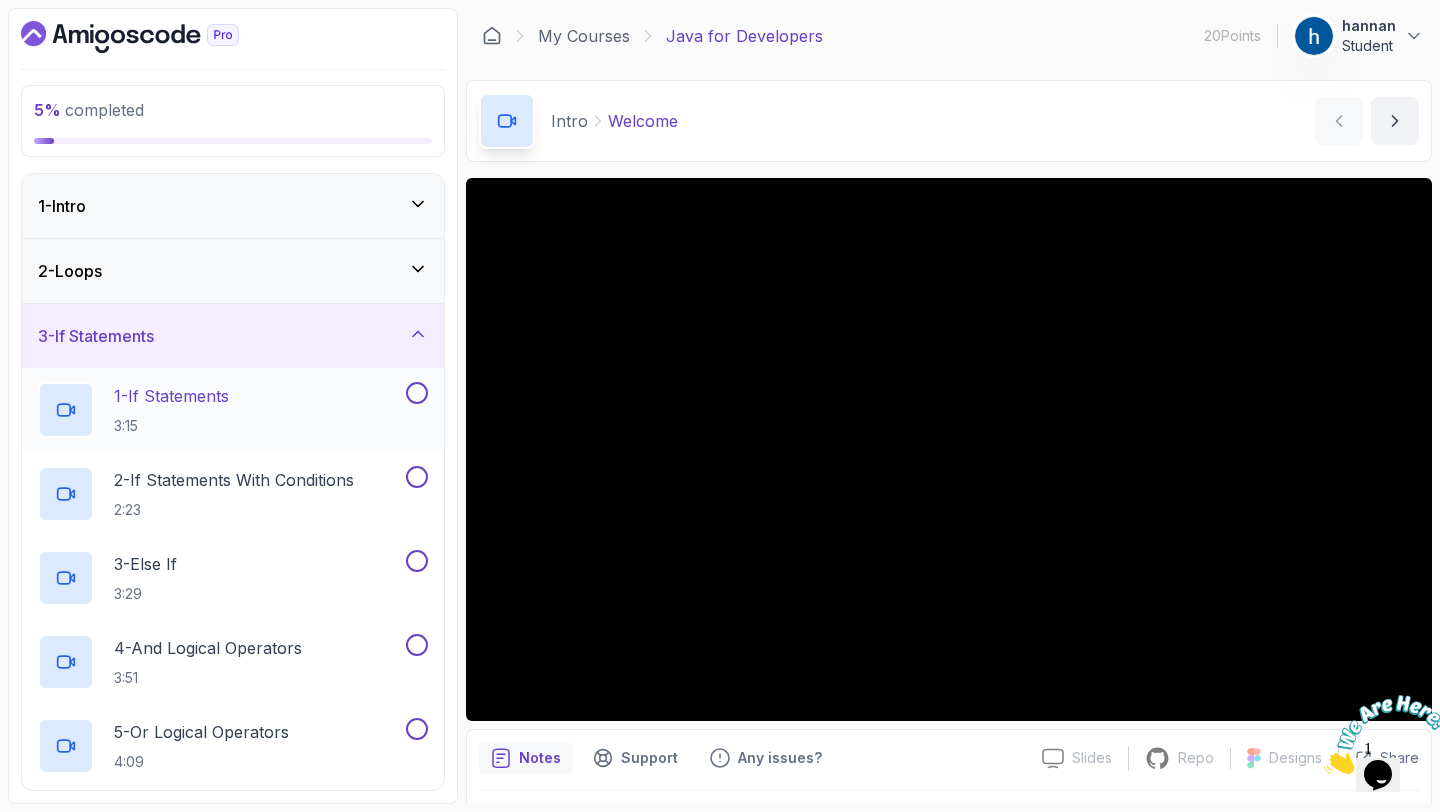 click at bounding box center (417, 393) 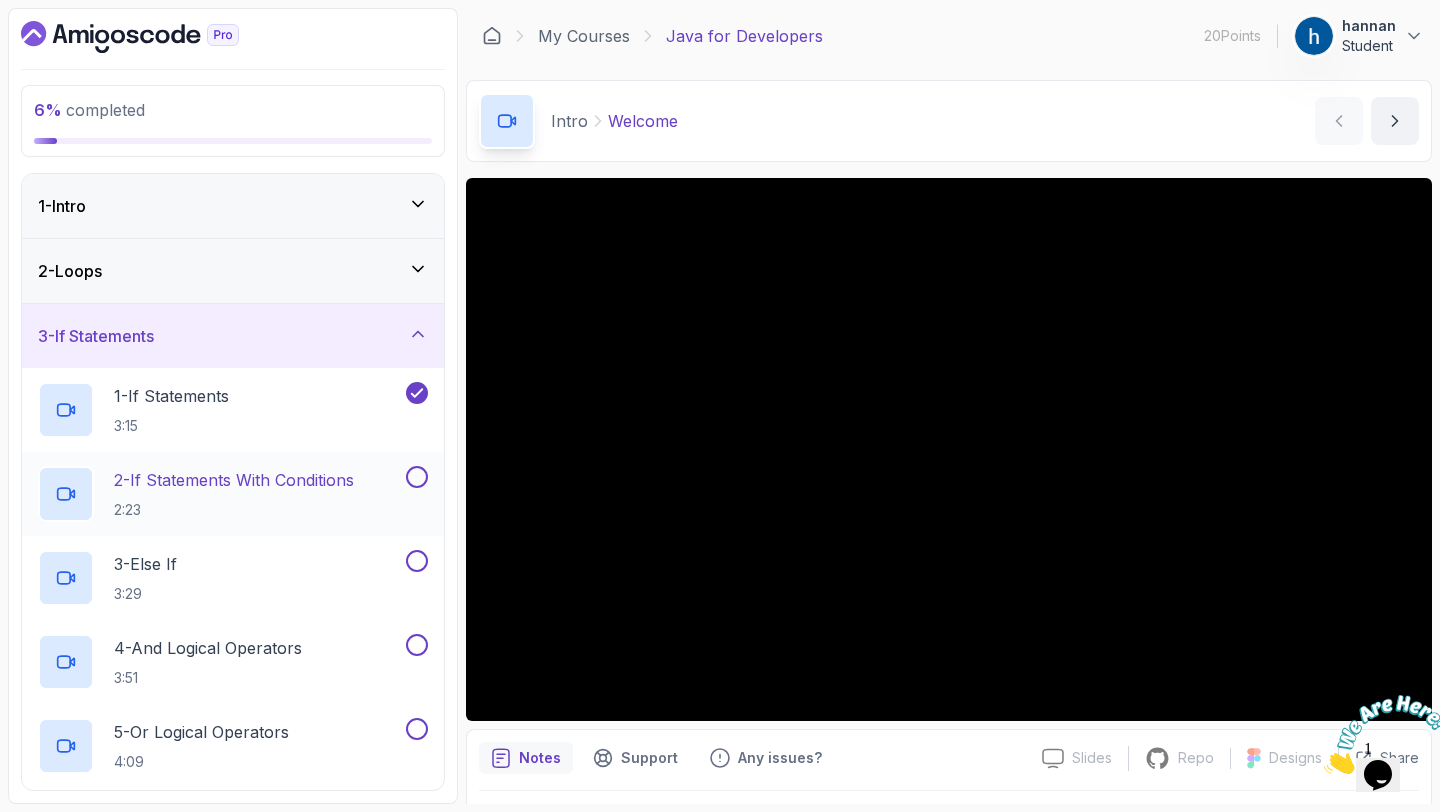 click at bounding box center (417, 477) 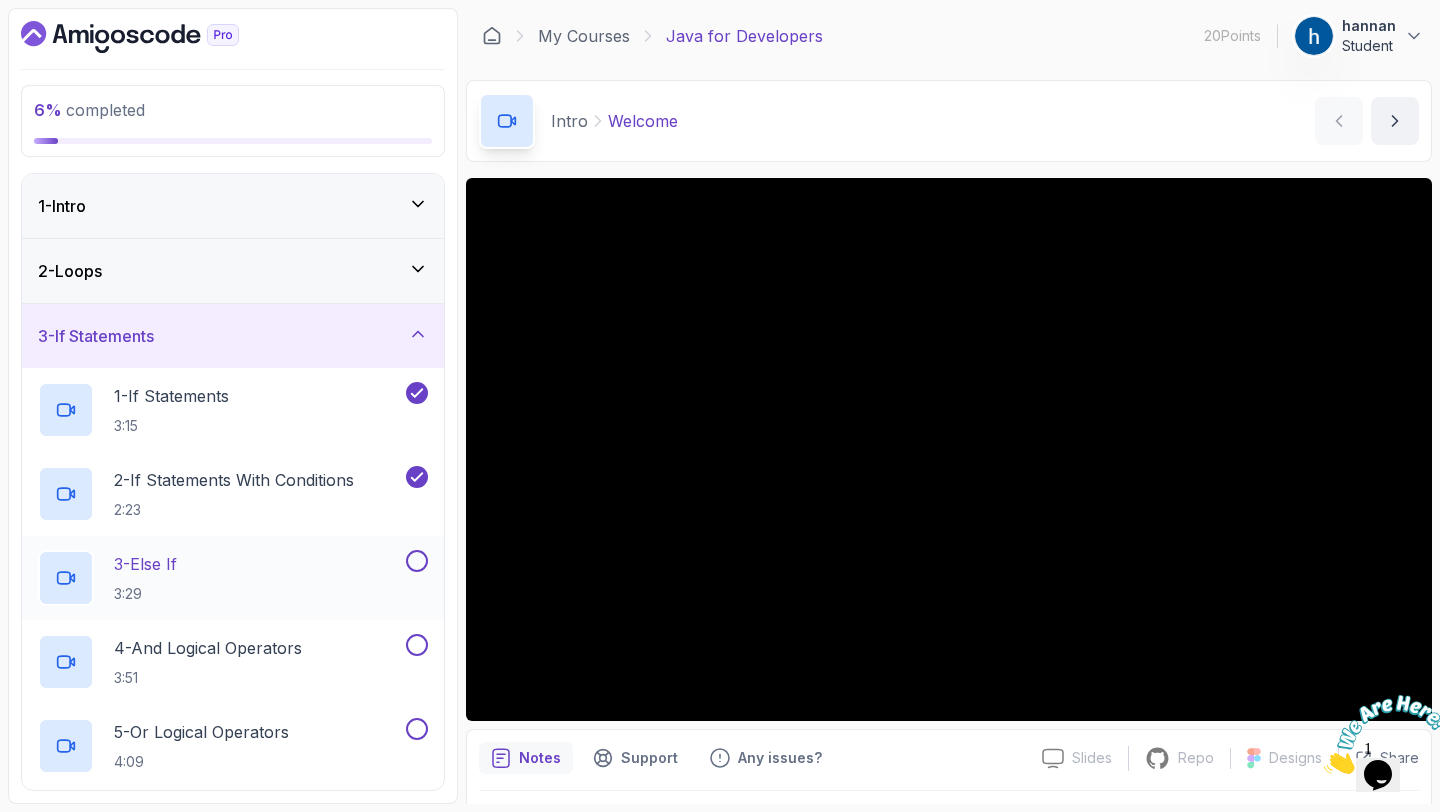 click at bounding box center (417, 561) 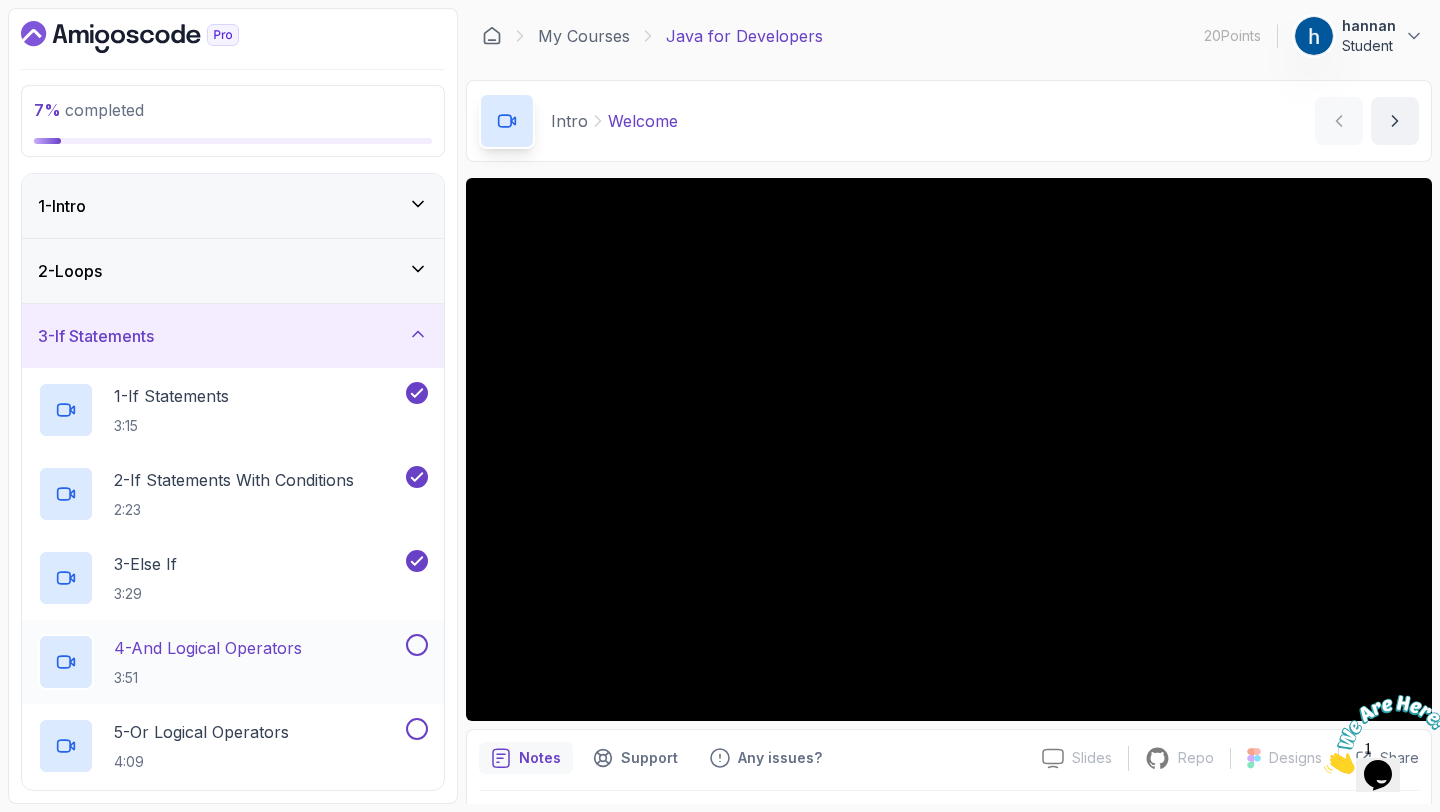 click at bounding box center (417, 645) 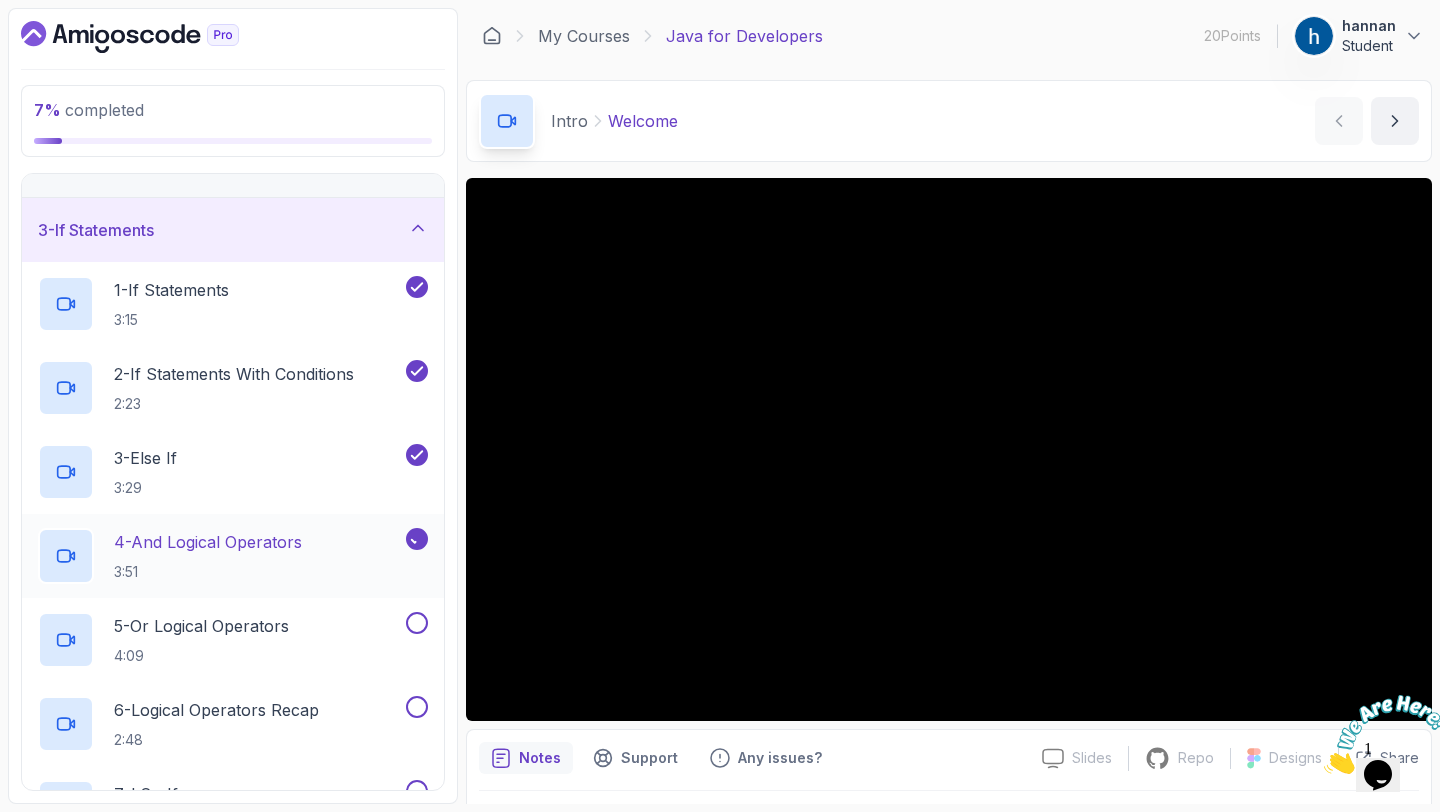 scroll, scrollTop: 146, scrollLeft: 0, axis: vertical 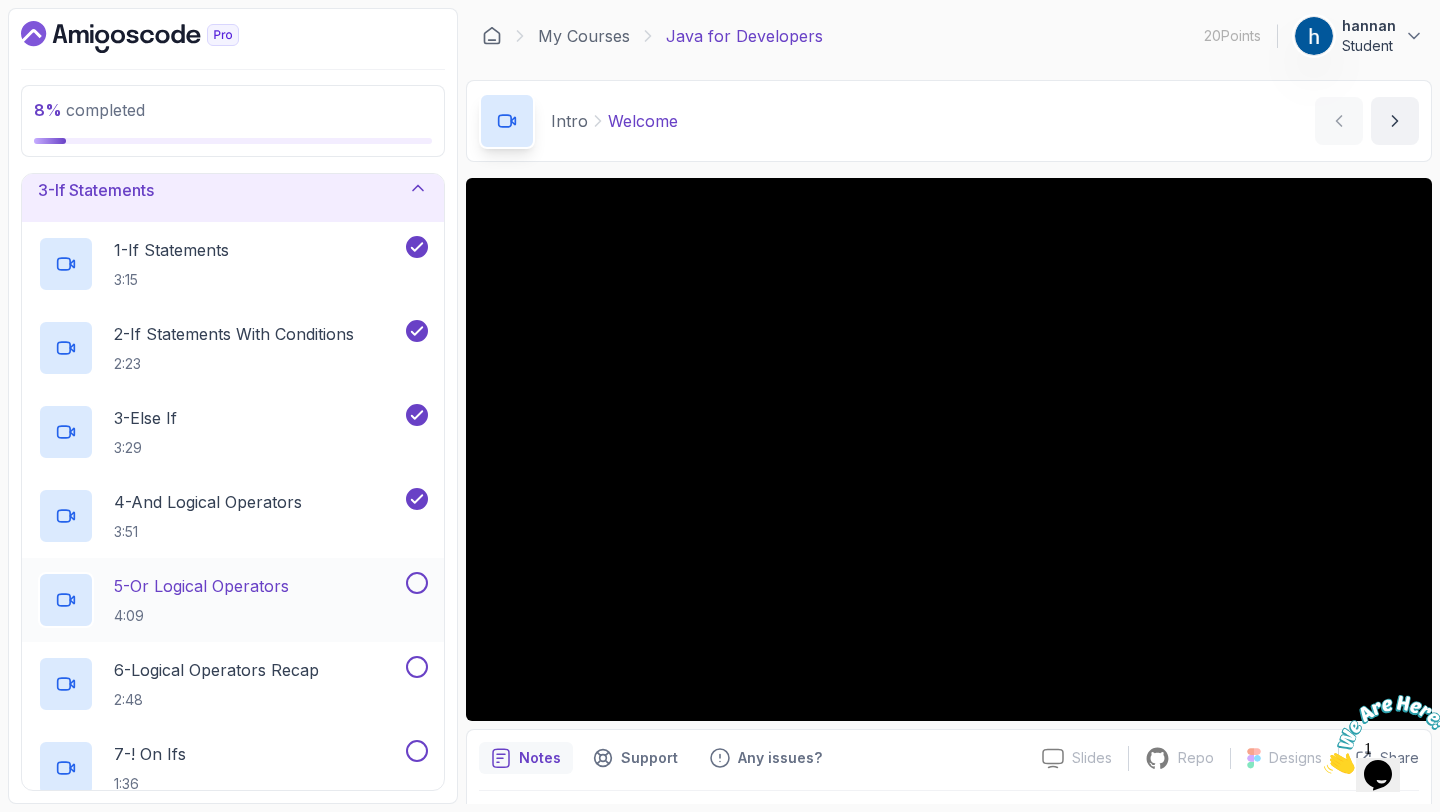 click at bounding box center (417, 583) 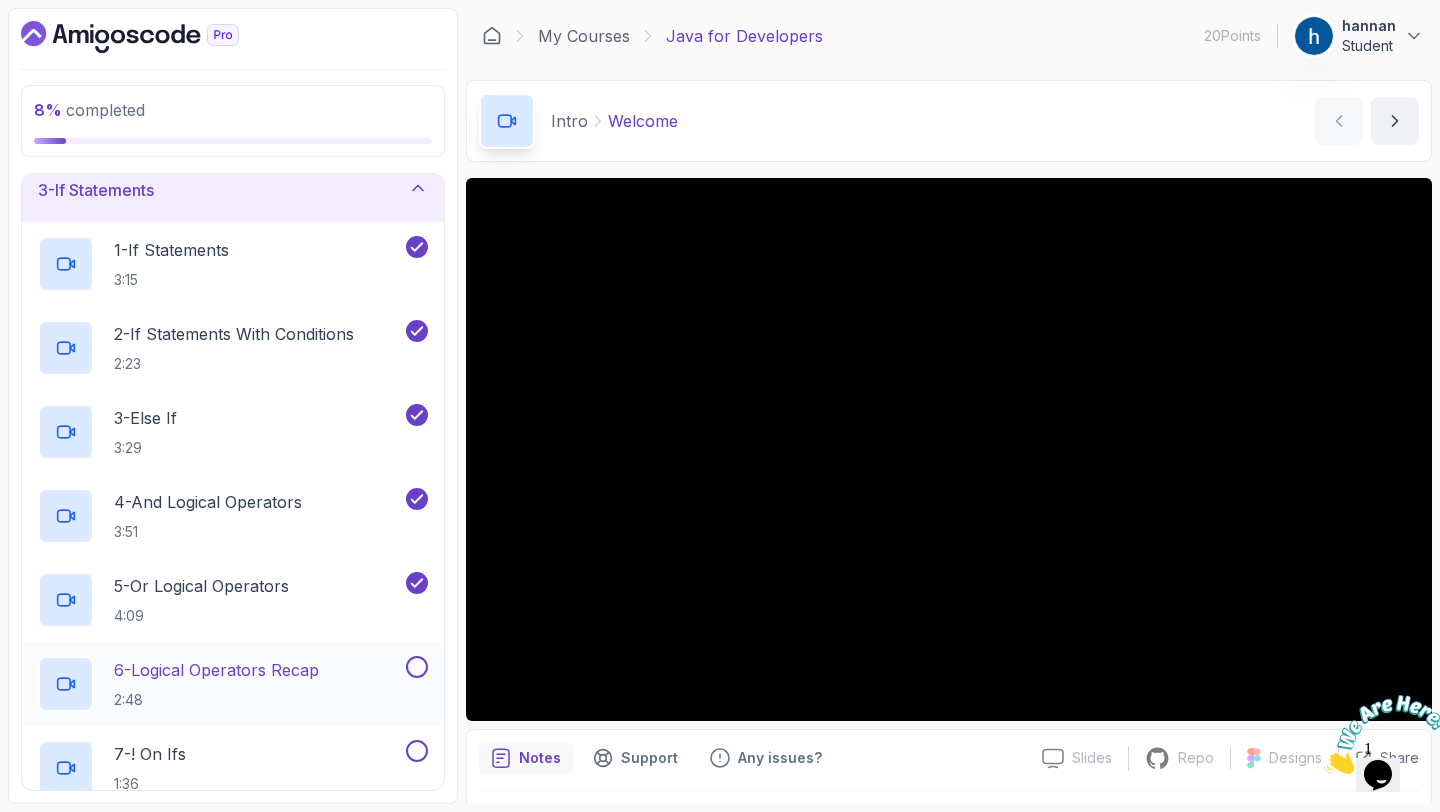 click at bounding box center [417, 667] 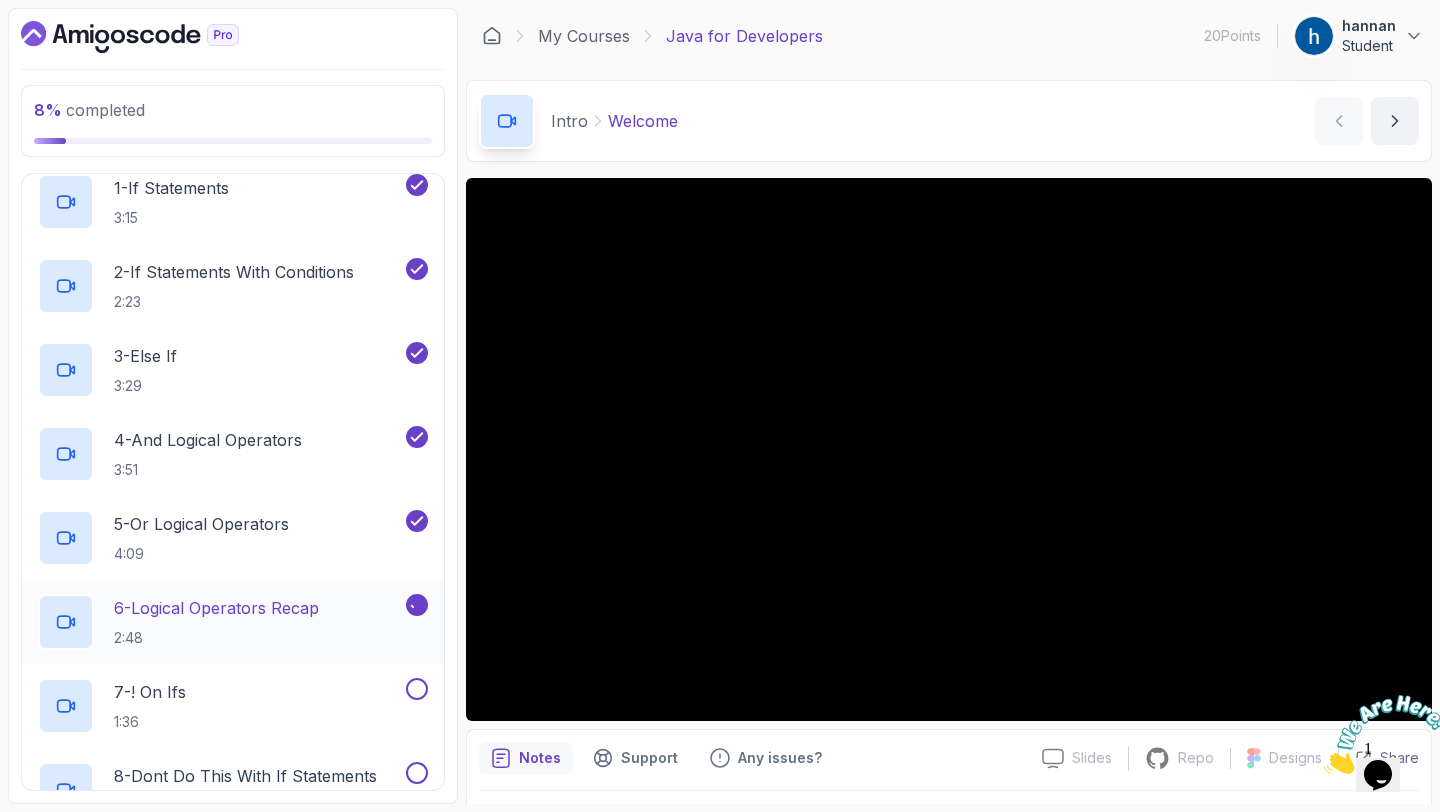 scroll, scrollTop: 224, scrollLeft: 0, axis: vertical 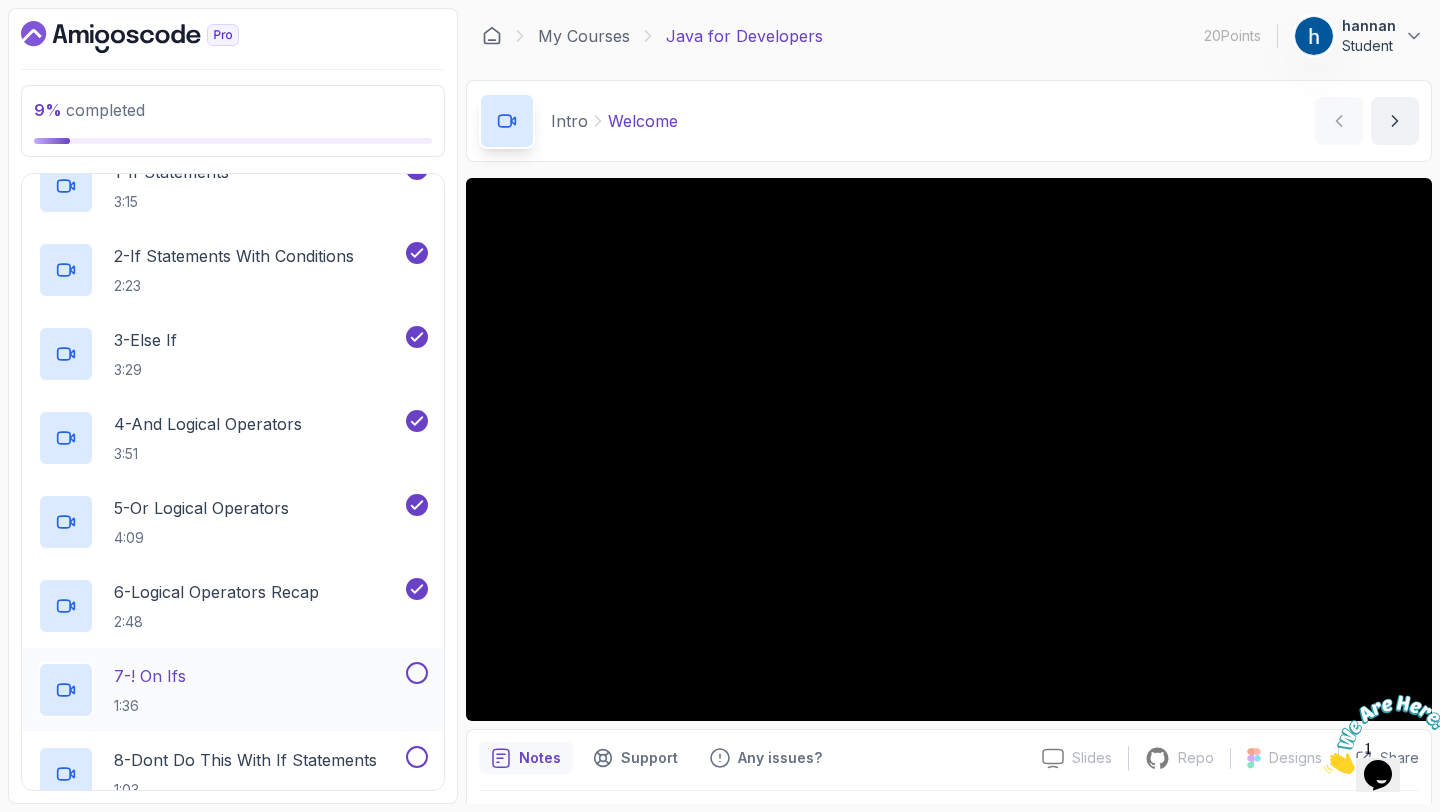click at bounding box center (417, 673) 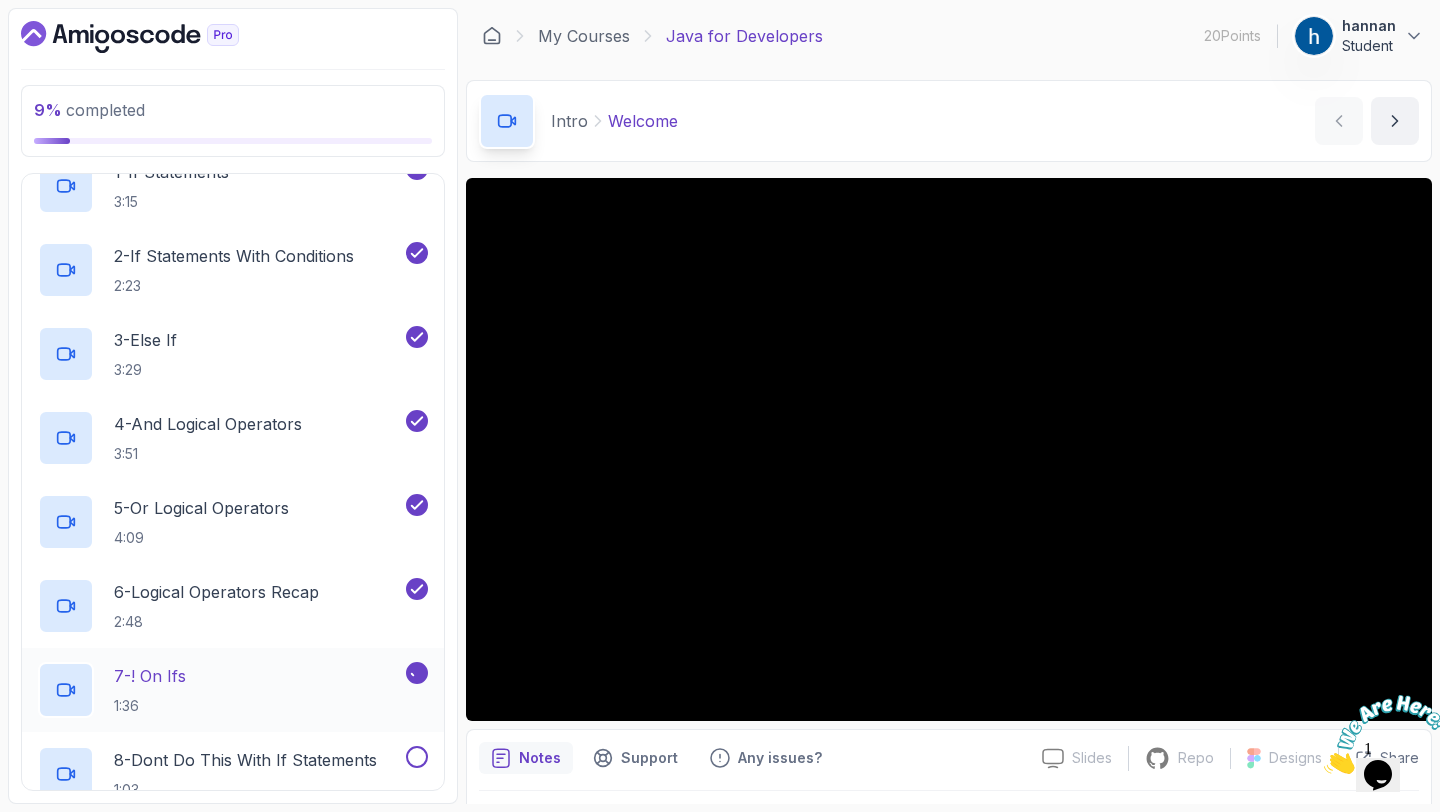scroll, scrollTop: 353, scrollLeft: 0, axis: vertical 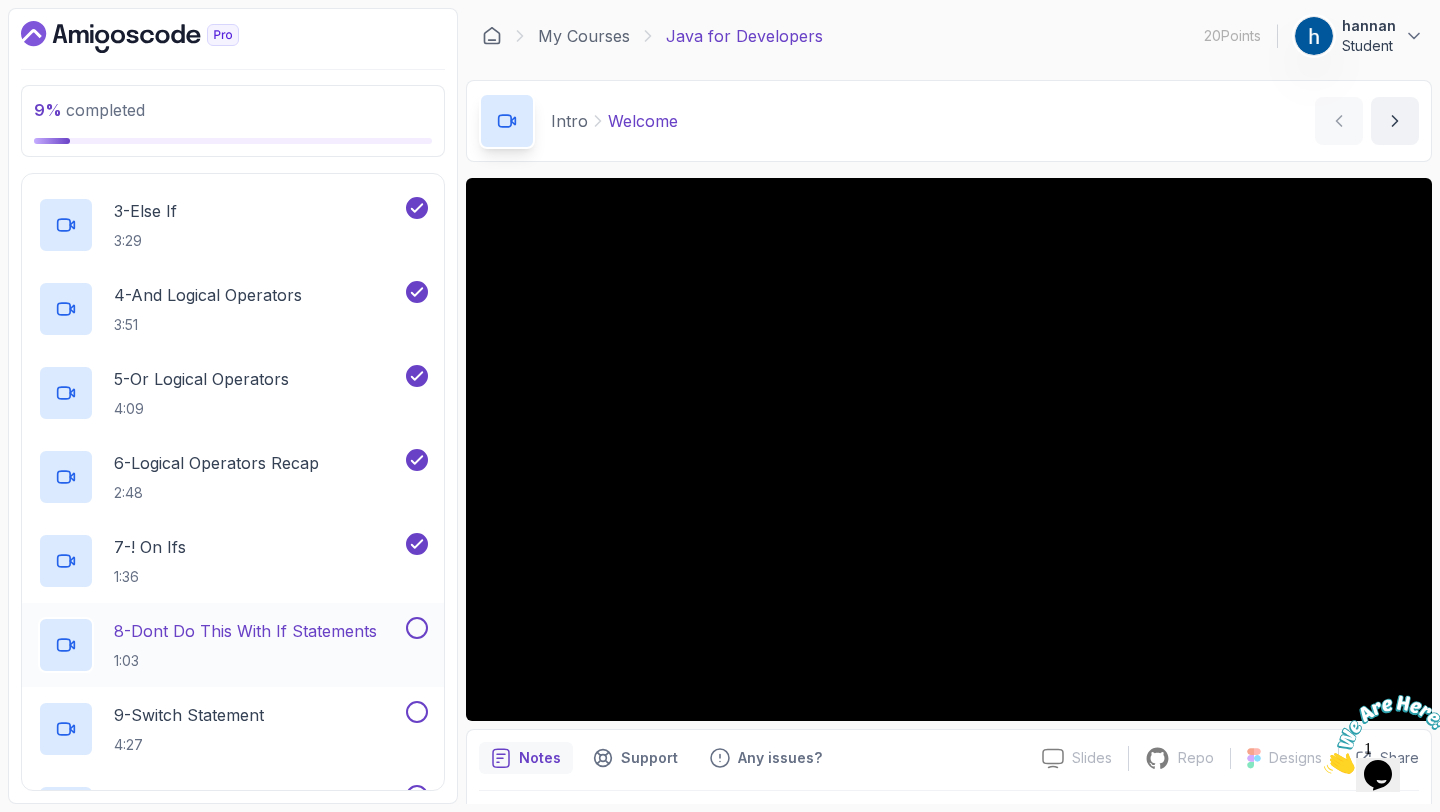 click at bounding box center [417, 628] 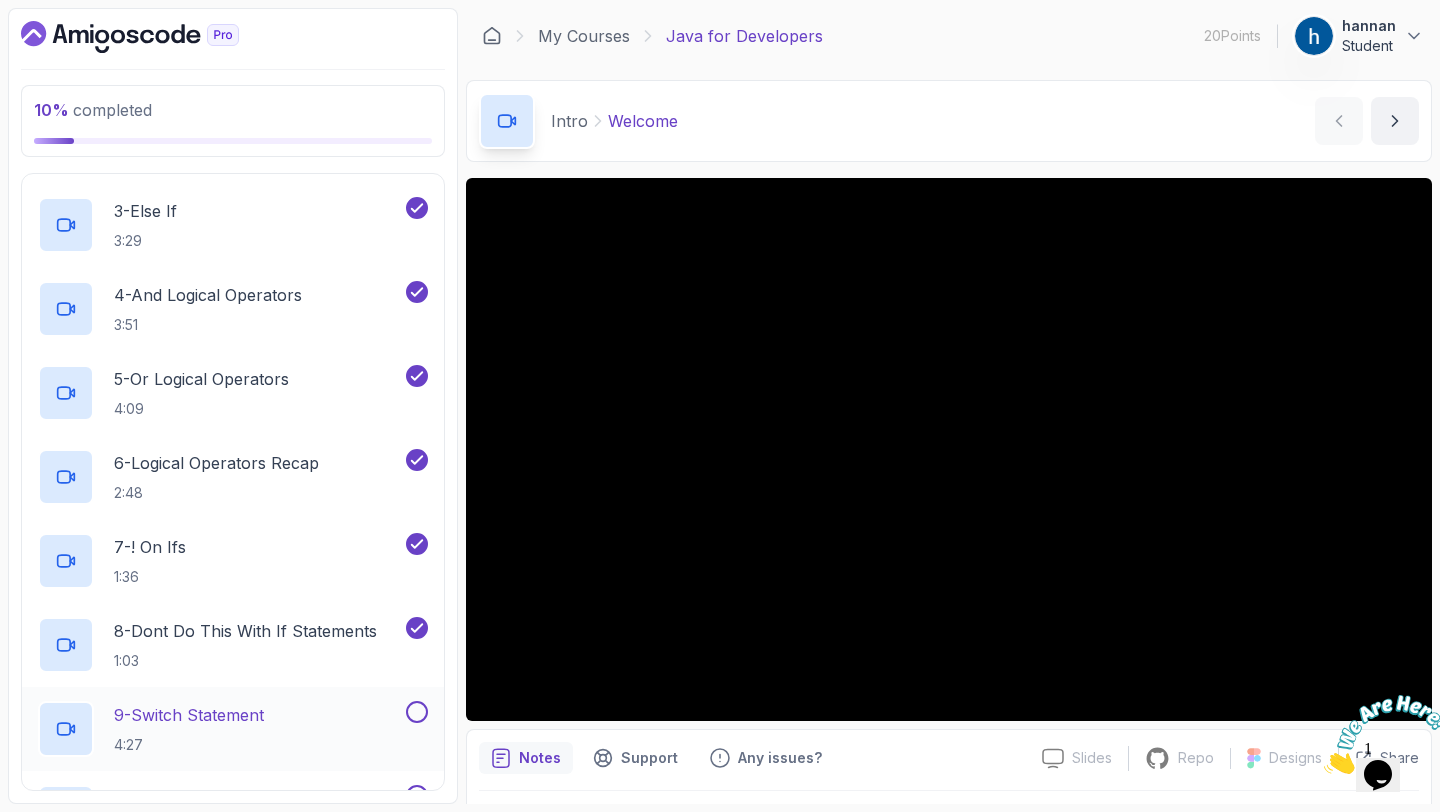 click at bounding box center [417, 712] 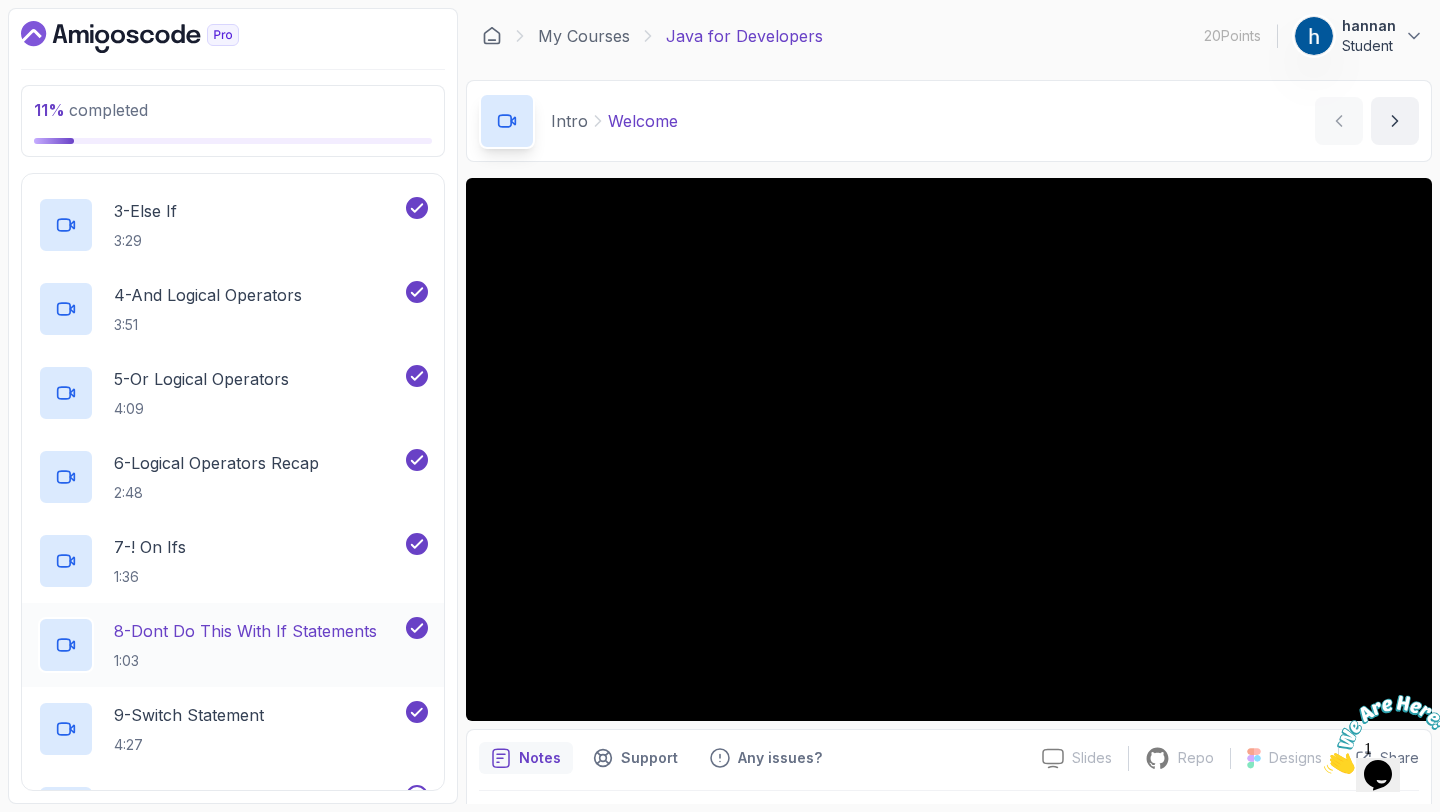 scroll, scrollTop: 488, scrollLeft: 0, axis: vertical 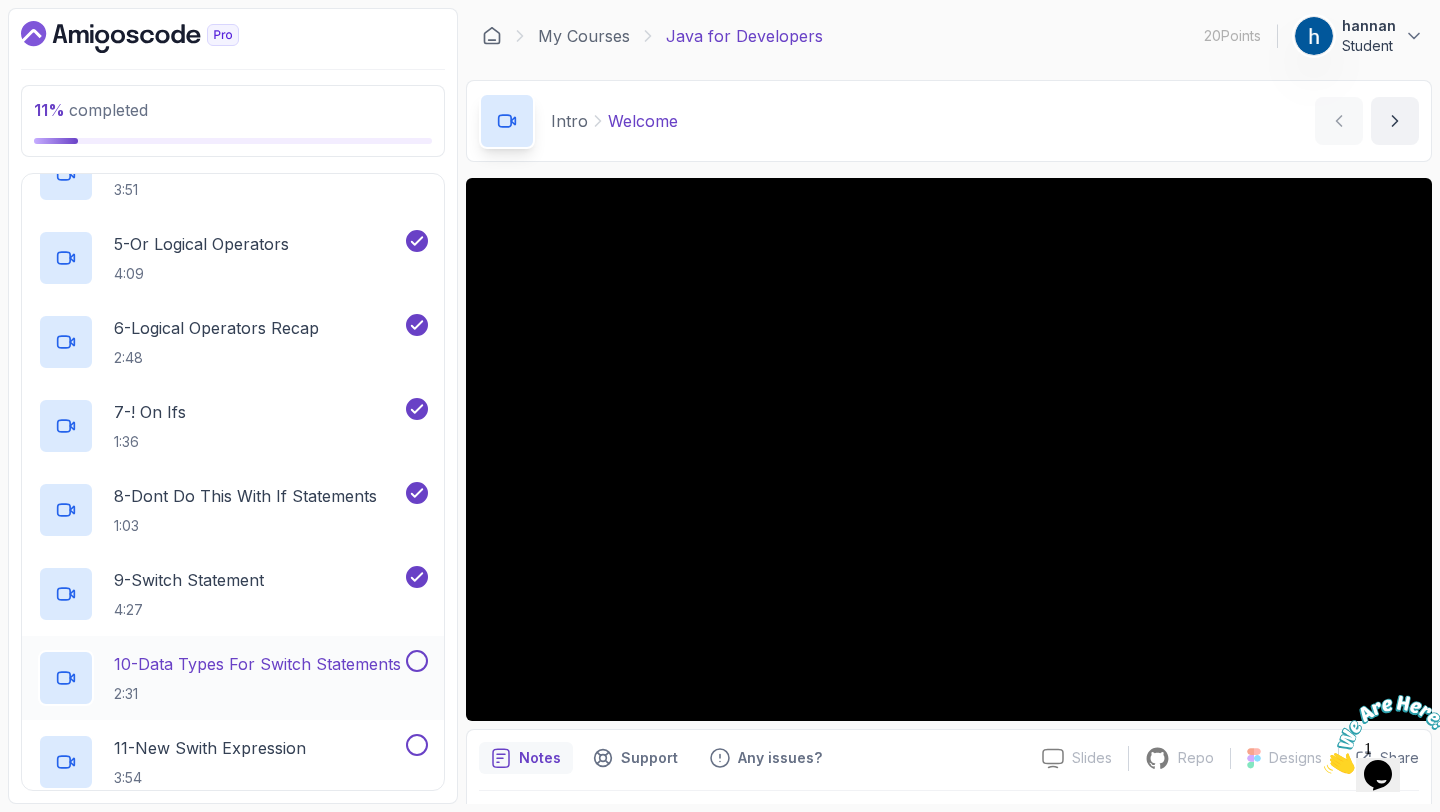 click at bounding box center [417, 661] 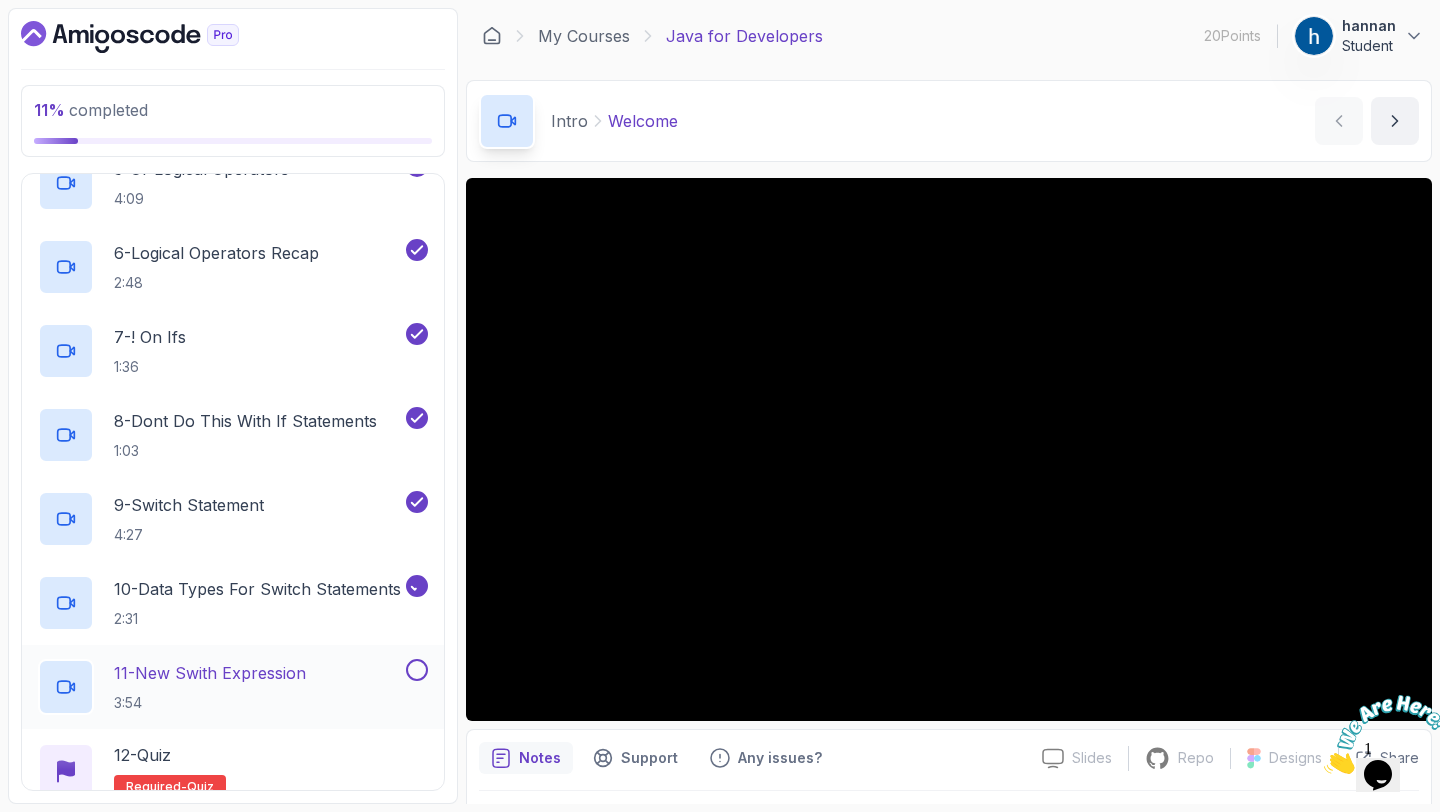 scroll, scrollTop: 574, scrollLeft: 0, axis: vertical 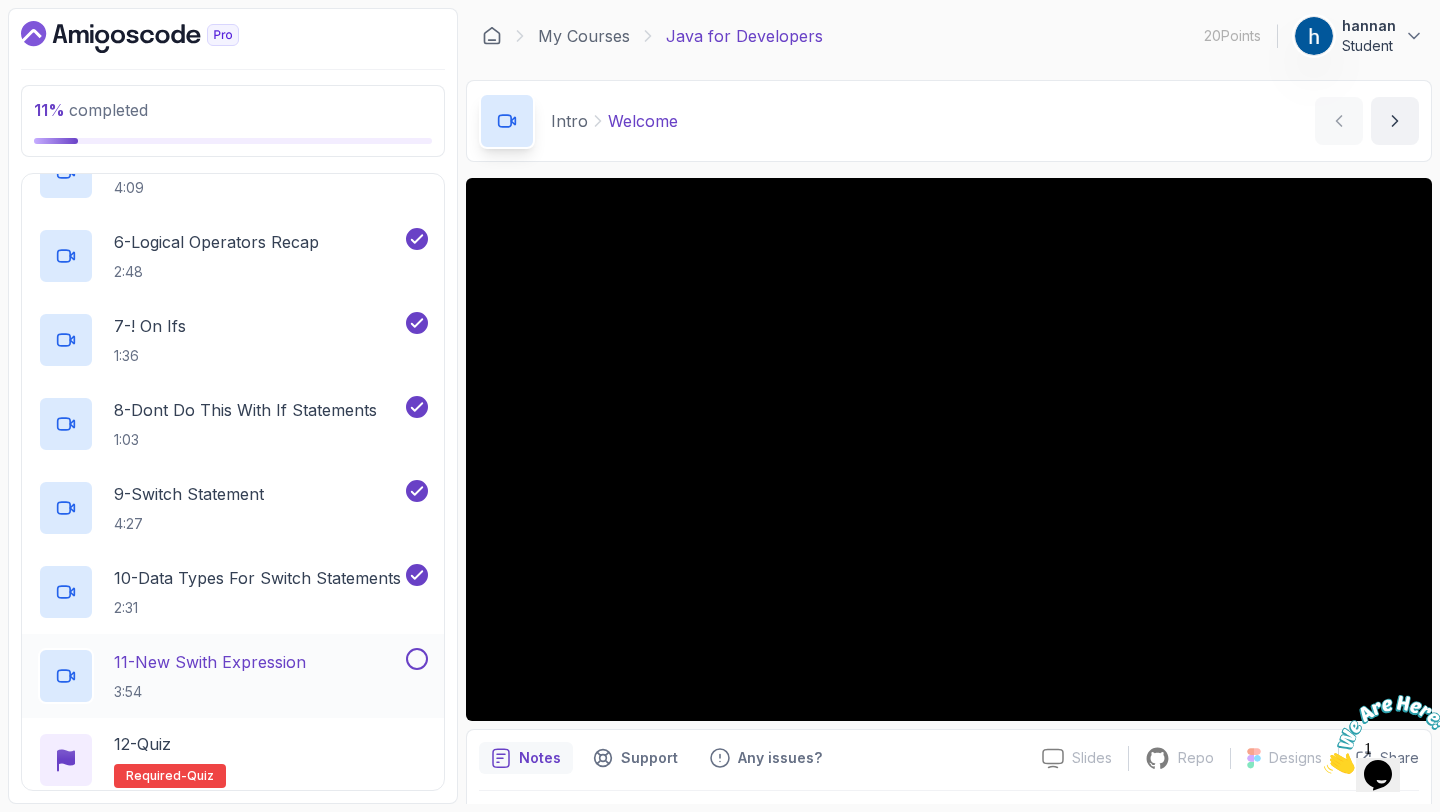 click at bounding box center [417, 659] 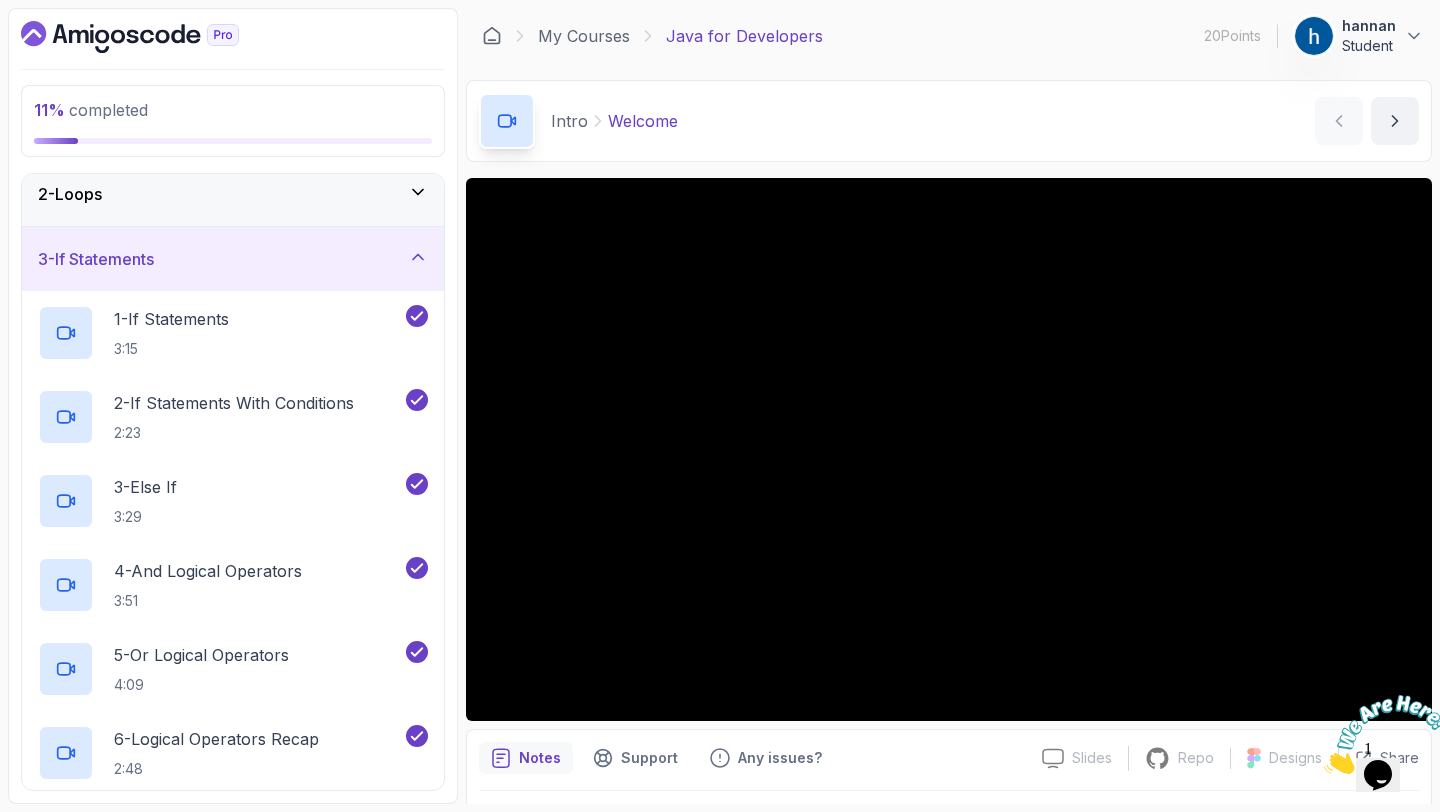 scroll, scrollTop: 58, scrollLeft: 0, axis: vertical 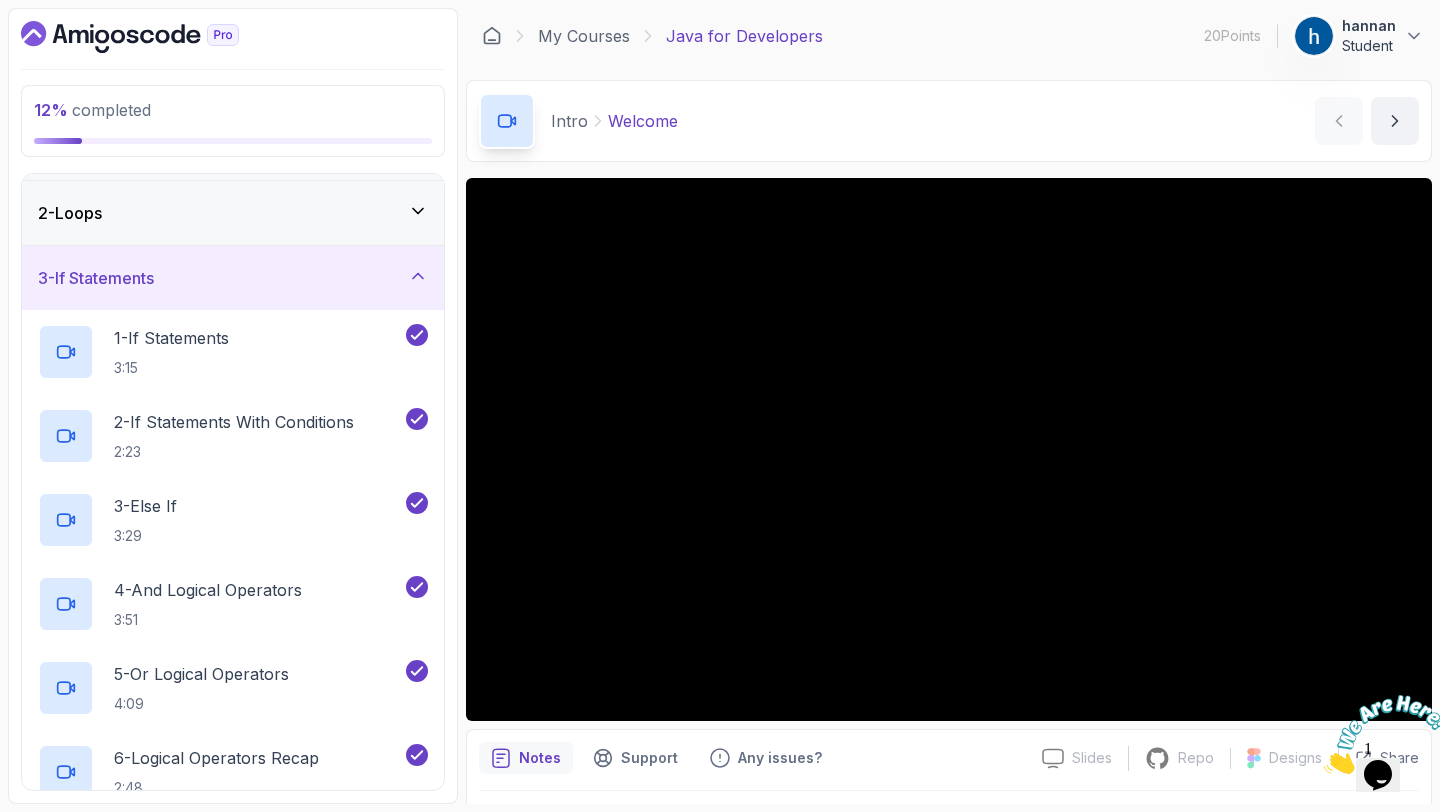 click on "3  -  If Statements" at bounding box center (233, 278) 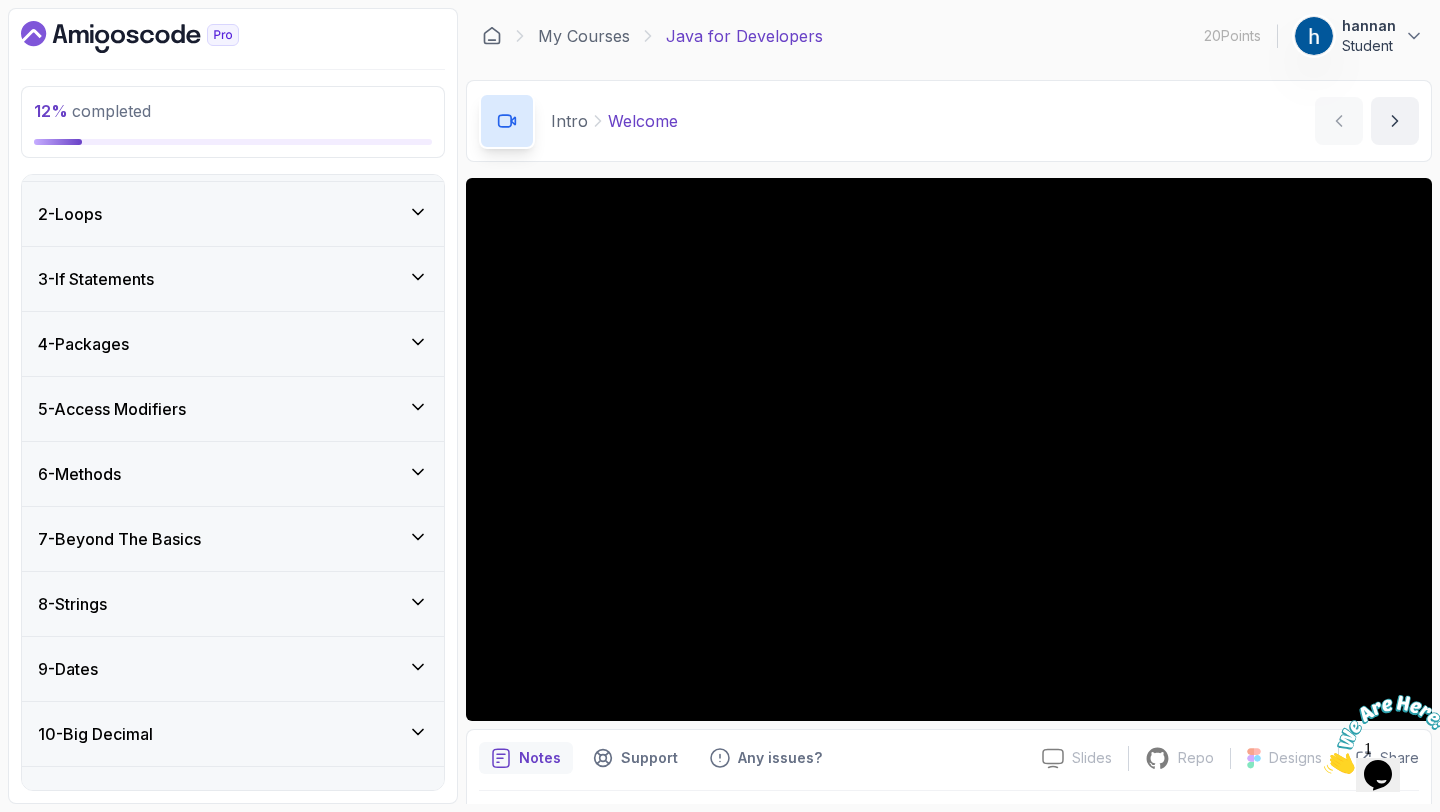 scroll, scrollTop: 108, scrollLeft: 0, axis: vertical 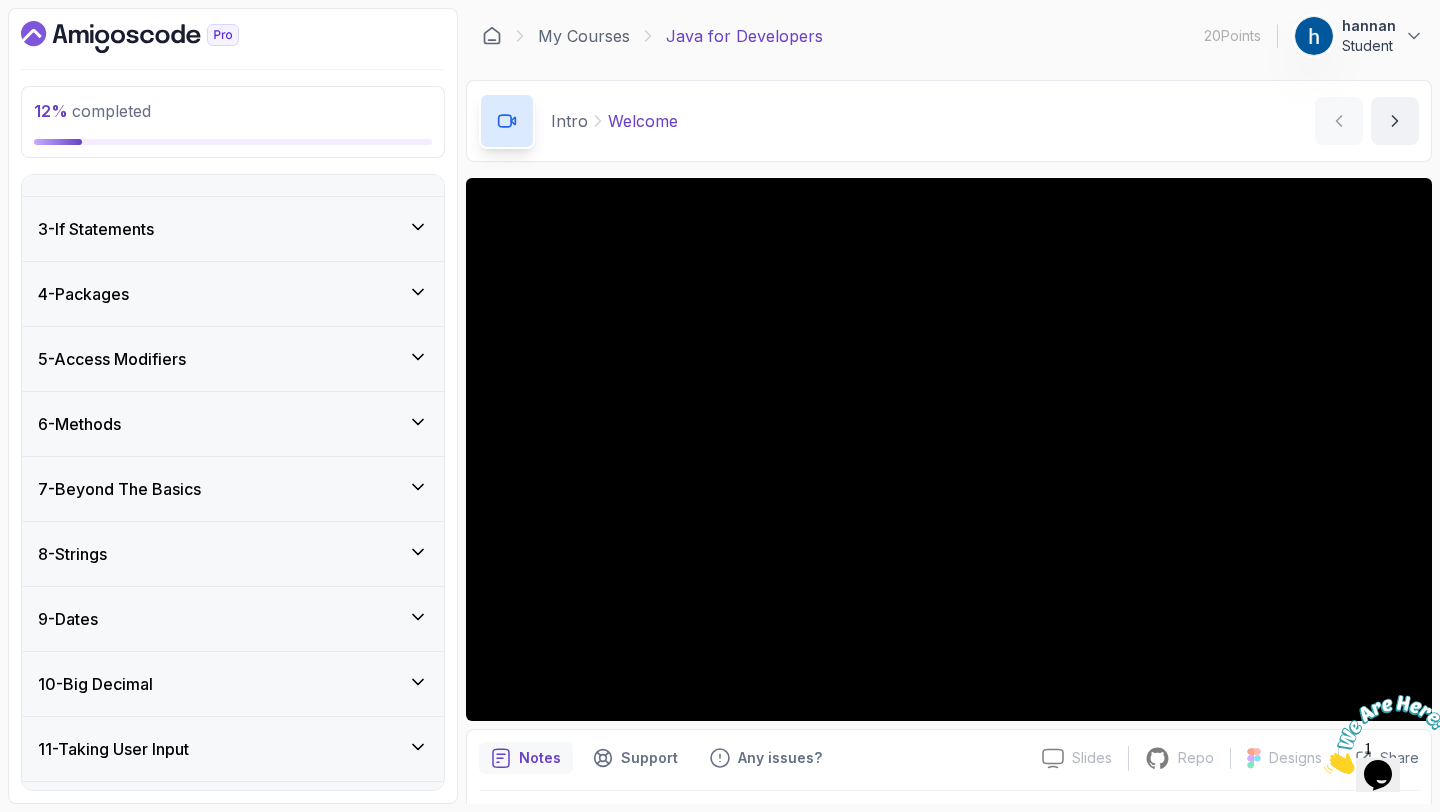 click on "4  -  Packages" at bounding box center (233, 294) 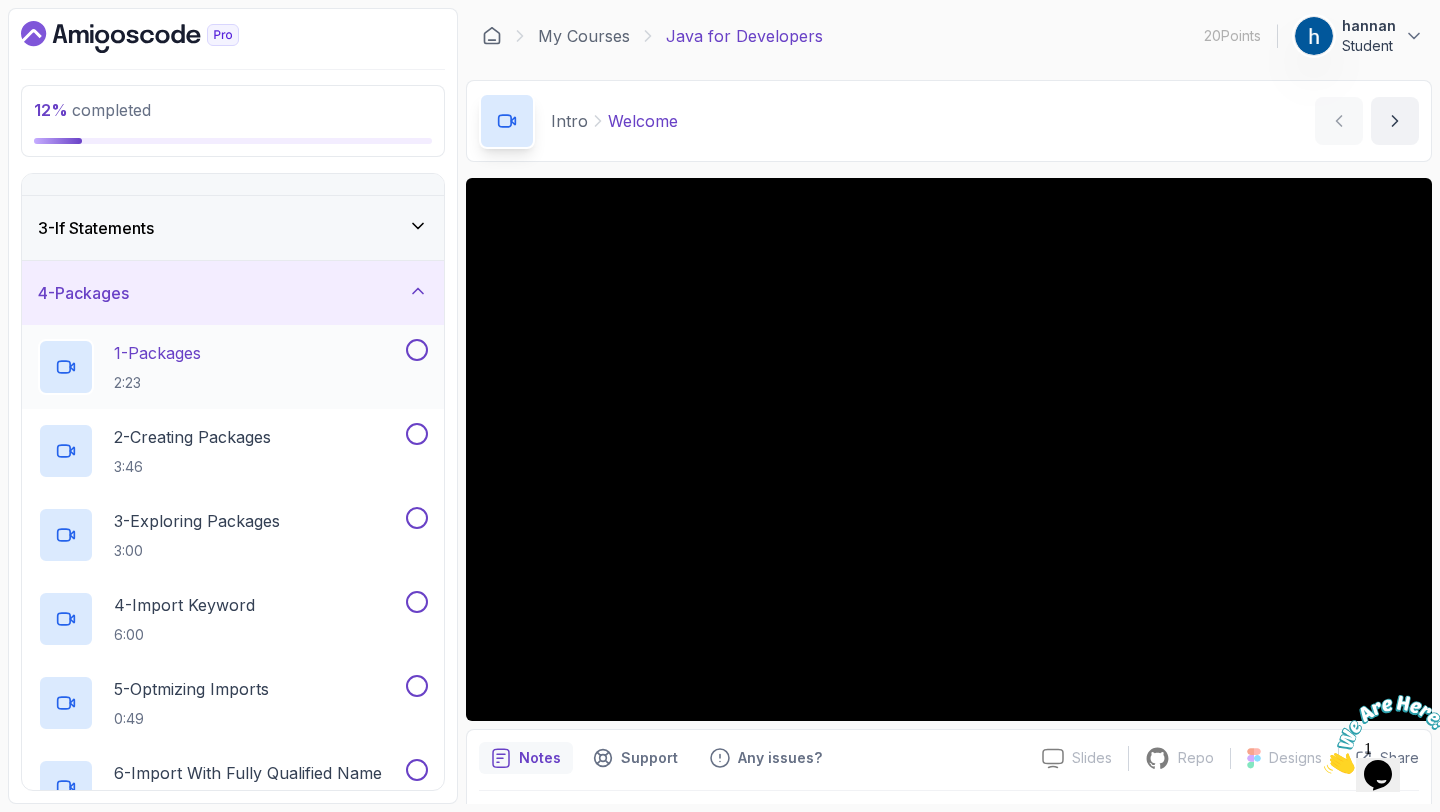 click at bounding box center (417, 350) 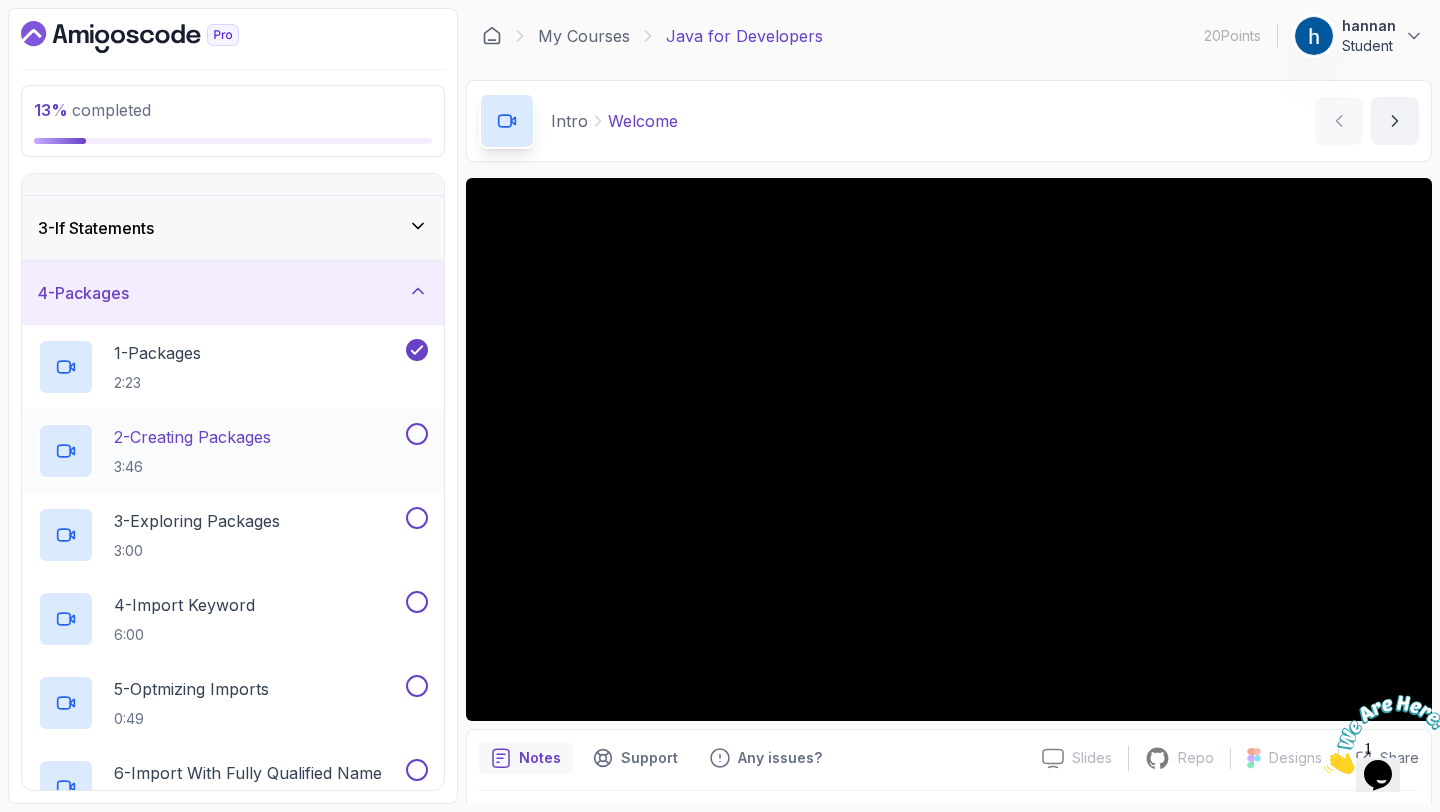 click at bounding box center (417, 434) 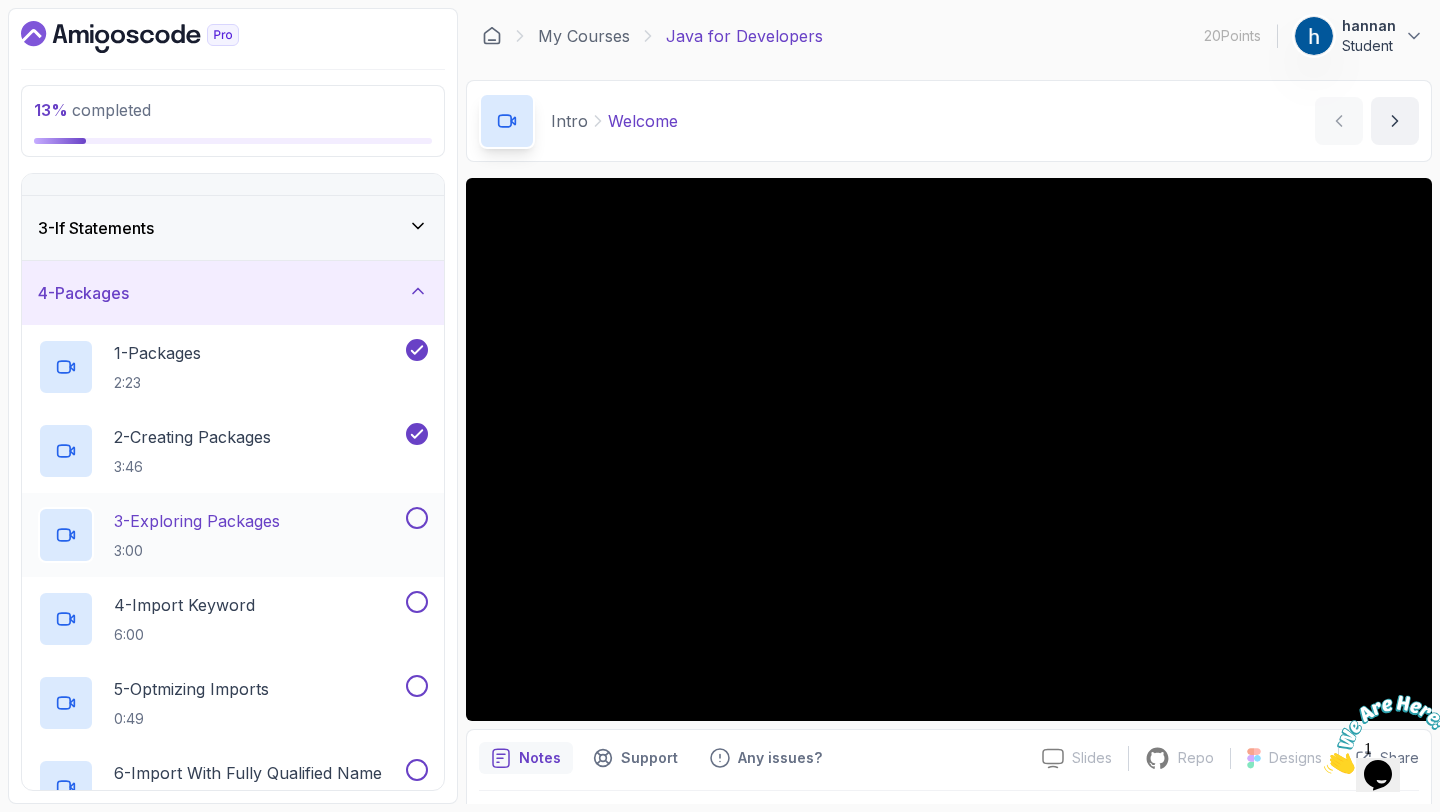 click at bounding box center [417, 518] 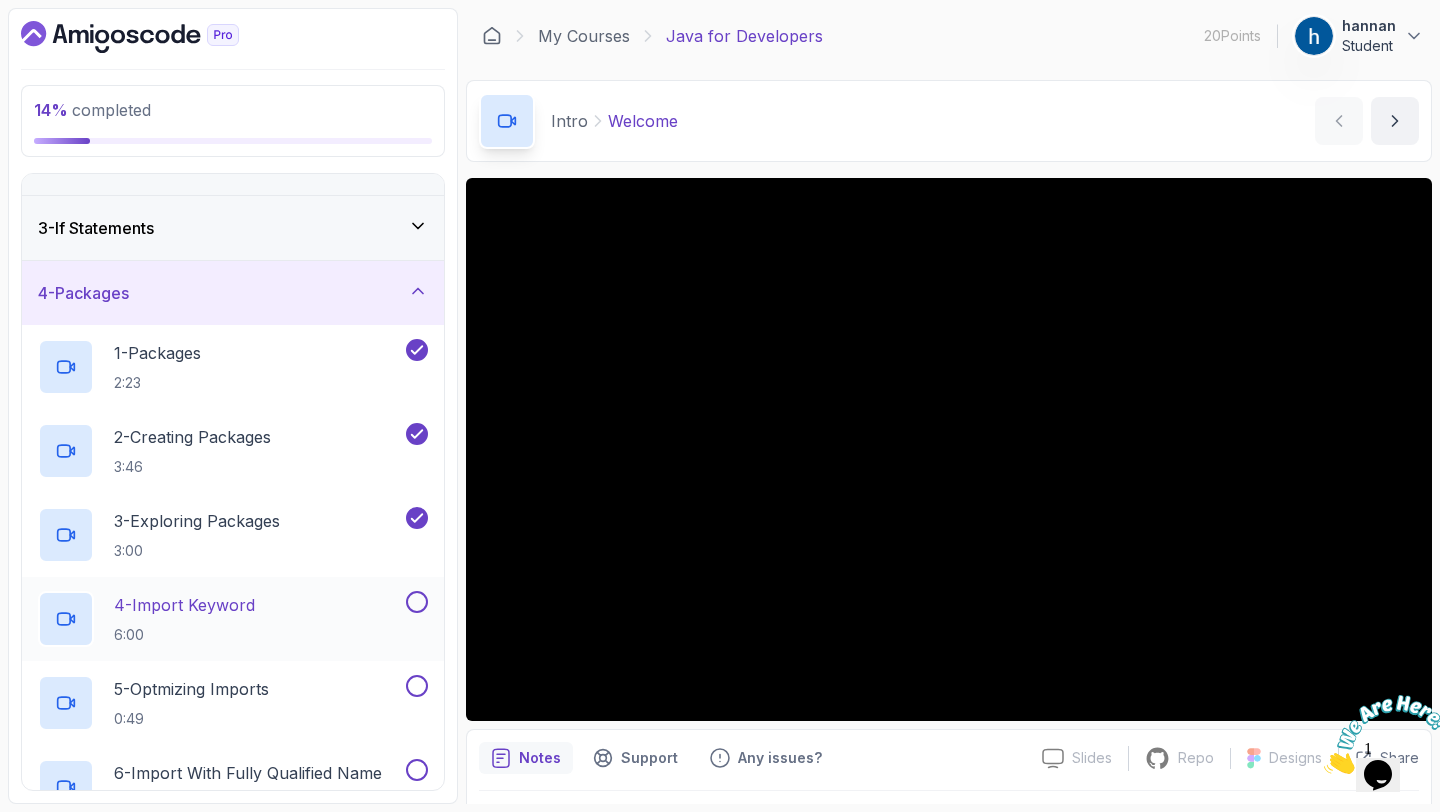 click at bounding box center (417, 602) 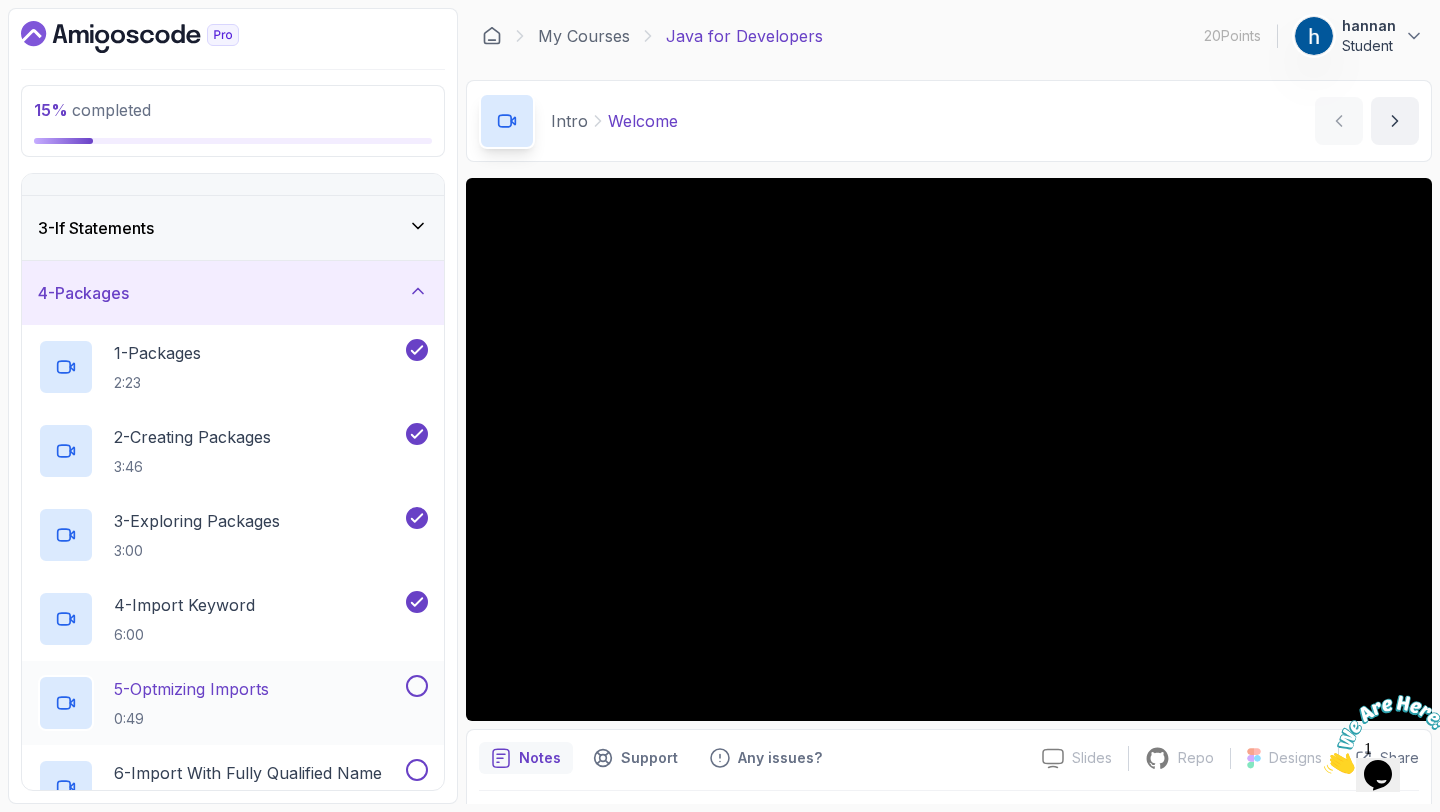 click at bounding box center (417, 686) 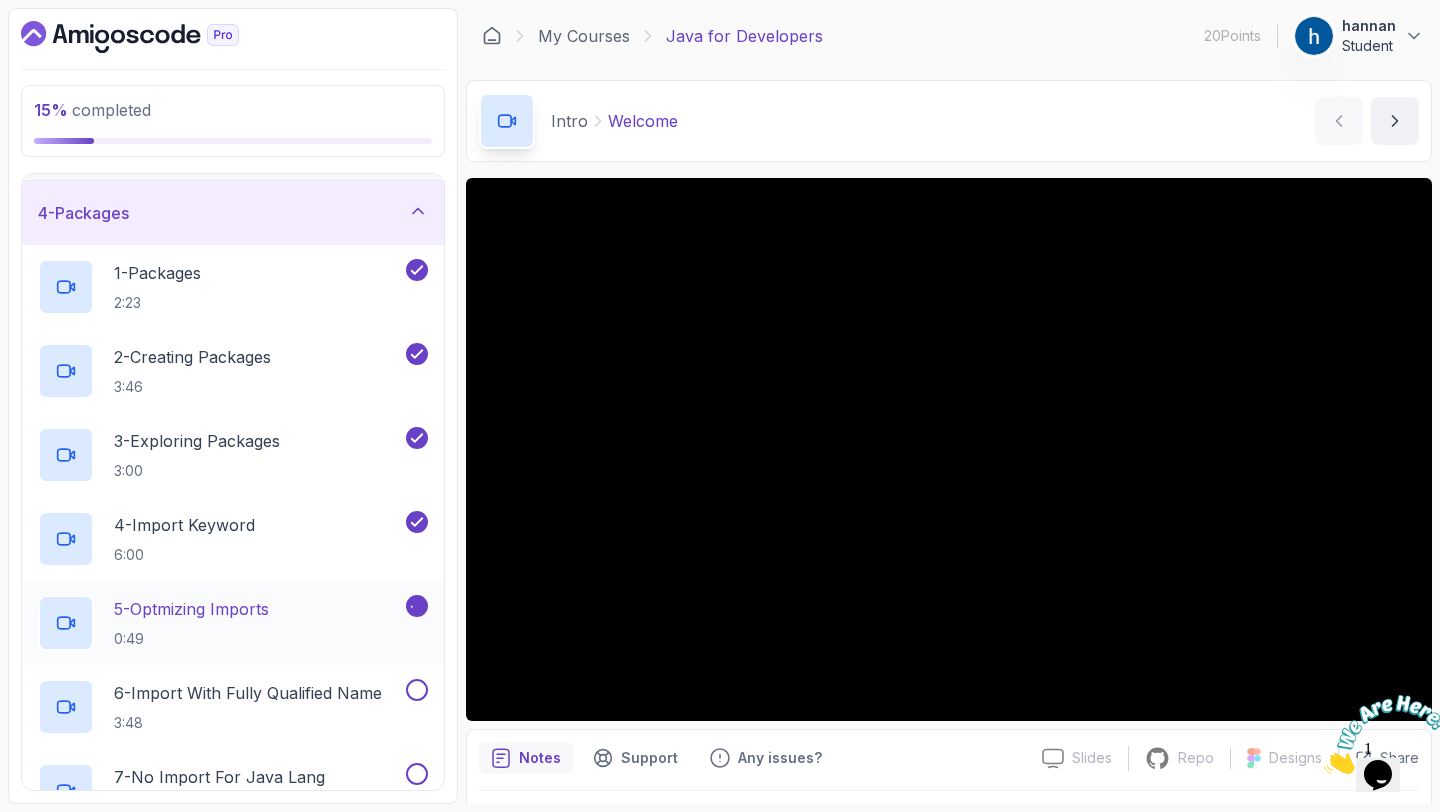 scroll, scrollTop: 203, scrollLeft: 0, axis: vertical 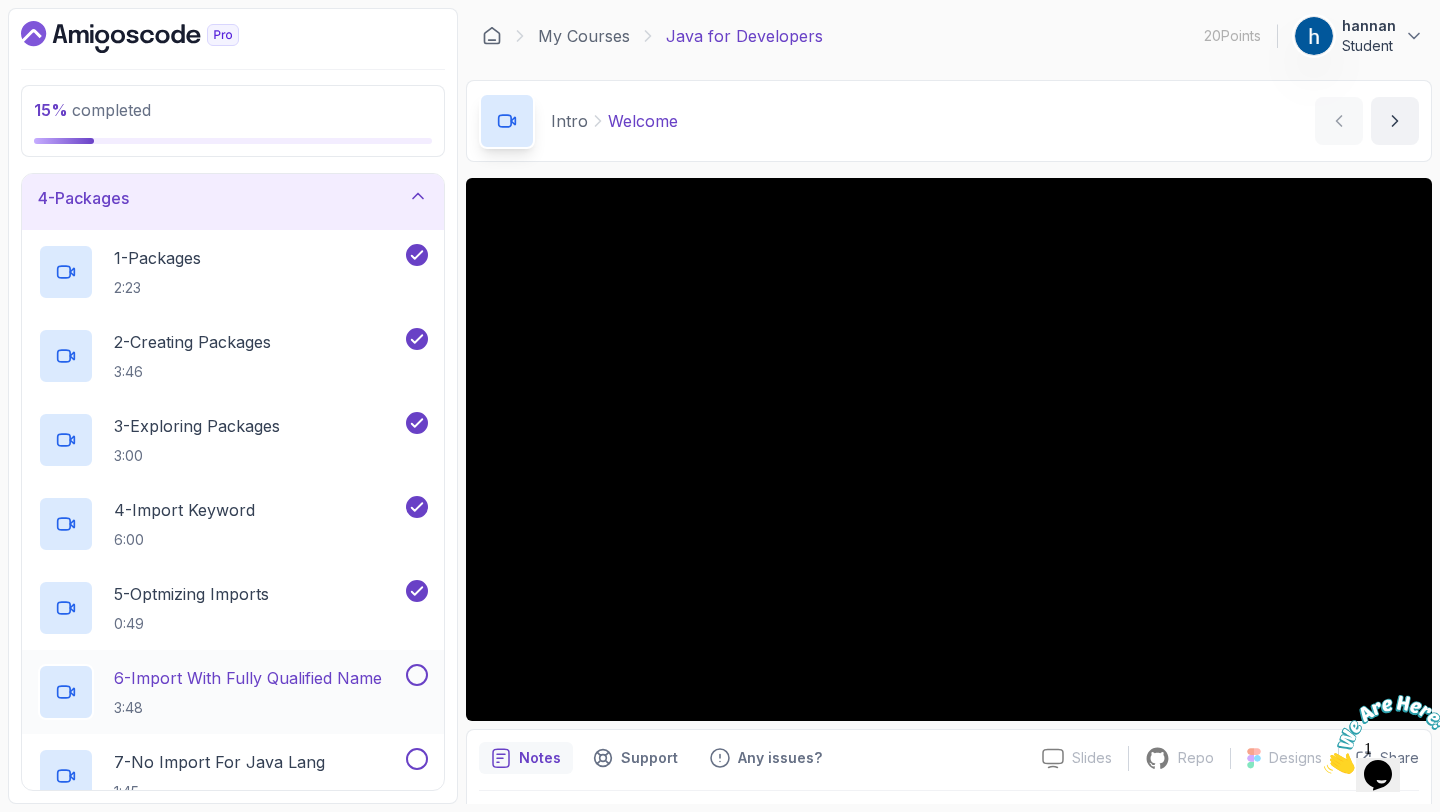 click at bounding box center [417, 675] 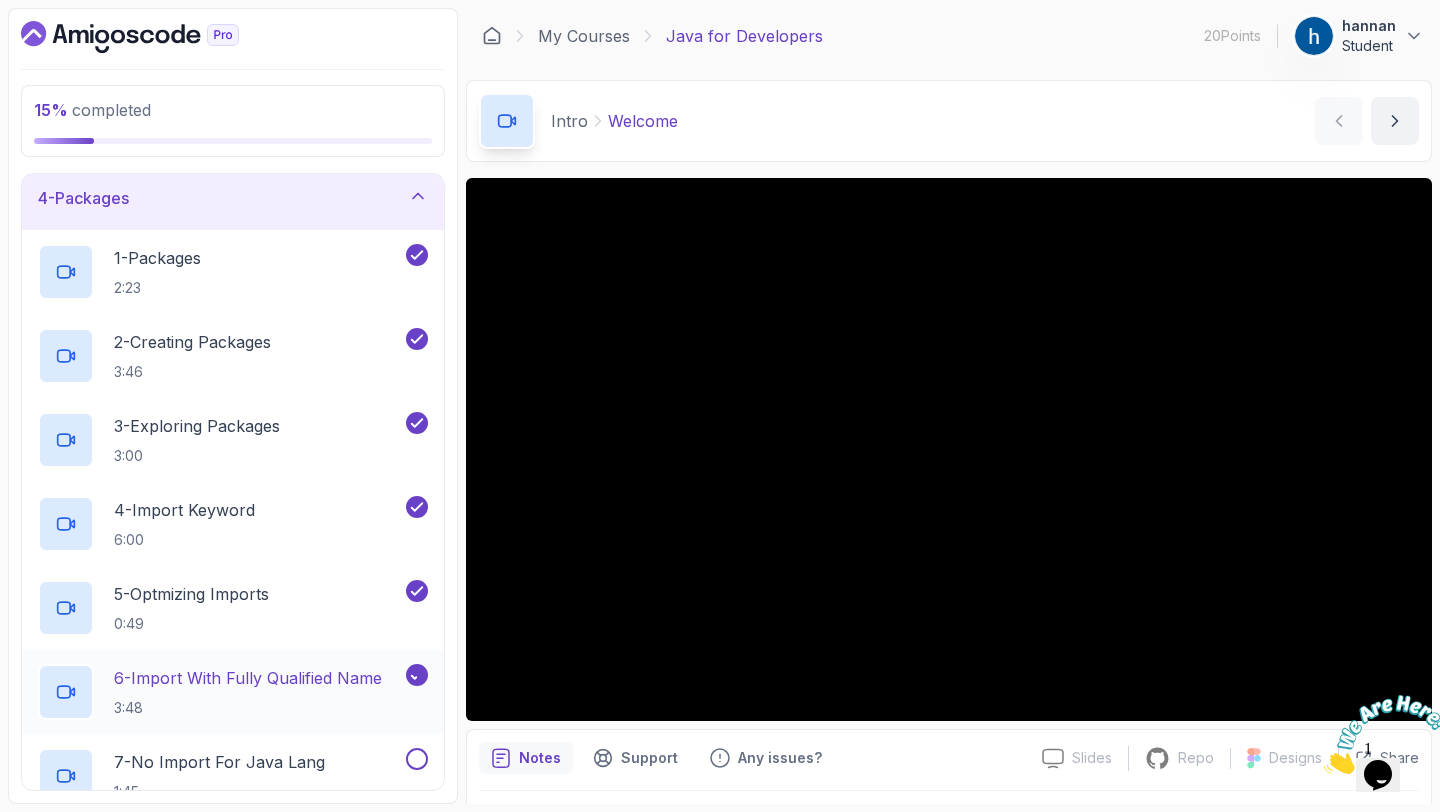 scroll, scrollTop: 311, scrollLeft: 0, axis: vertical 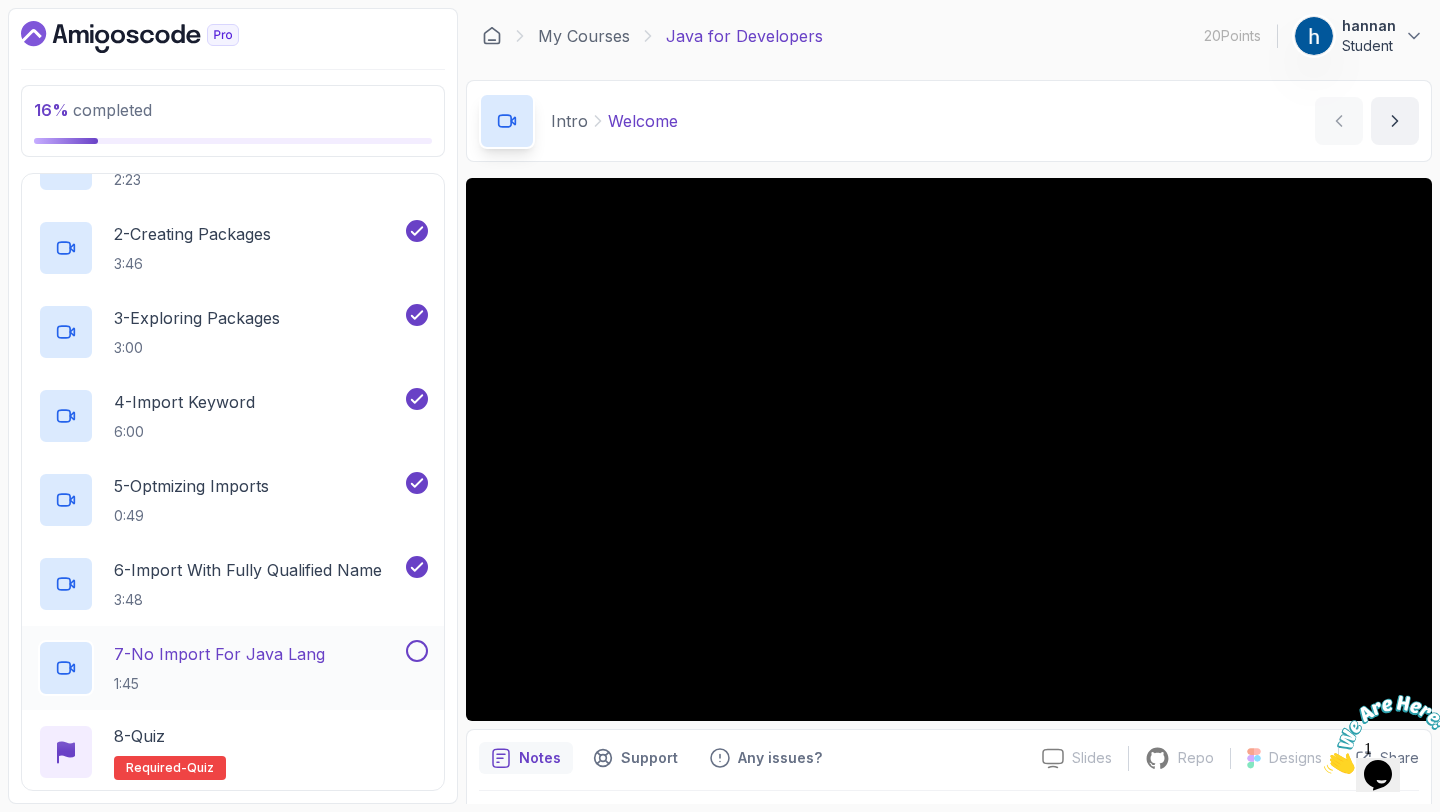 click at bounding box center [417, 651] 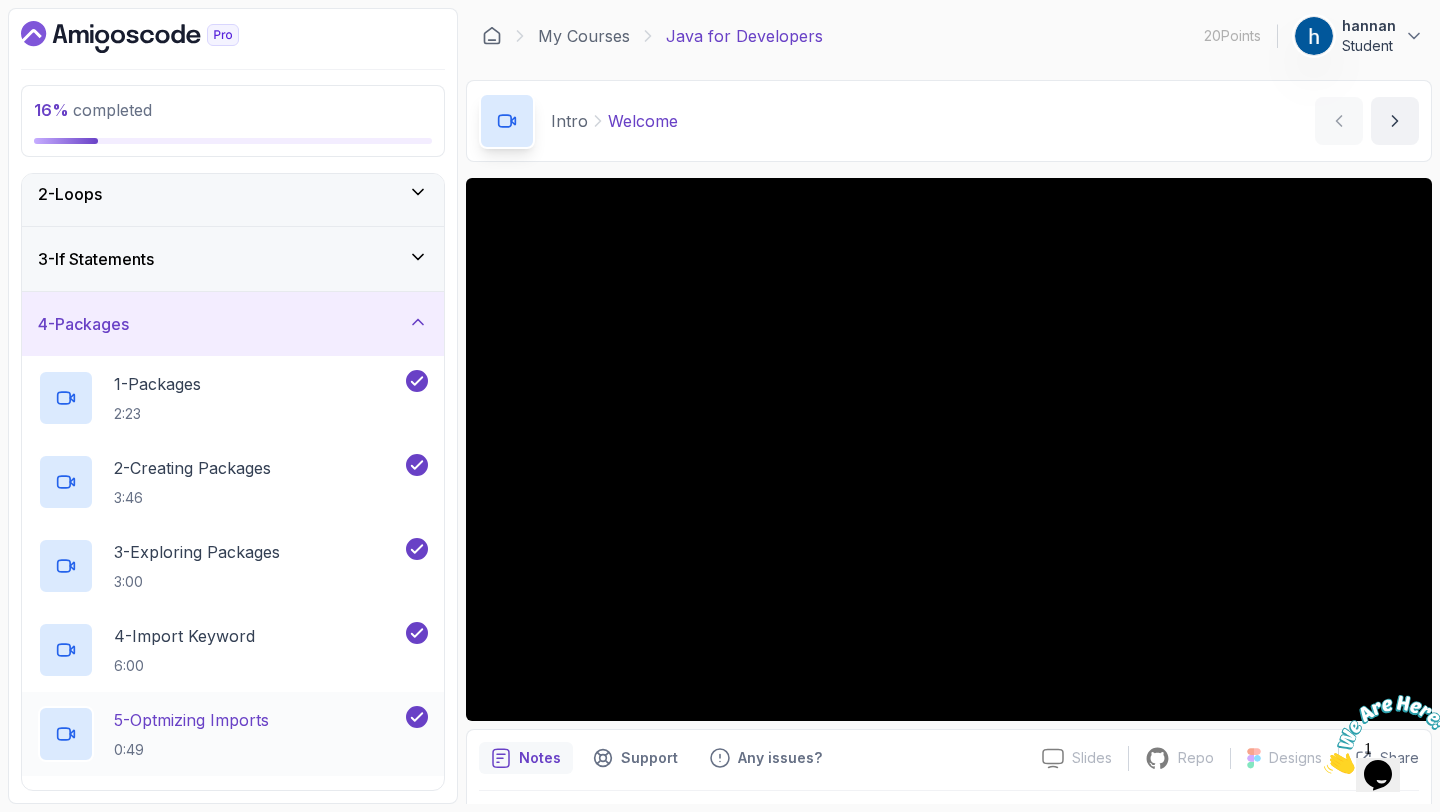 scroll, scrollTop: 0, scrollLeft: 0, axis: both 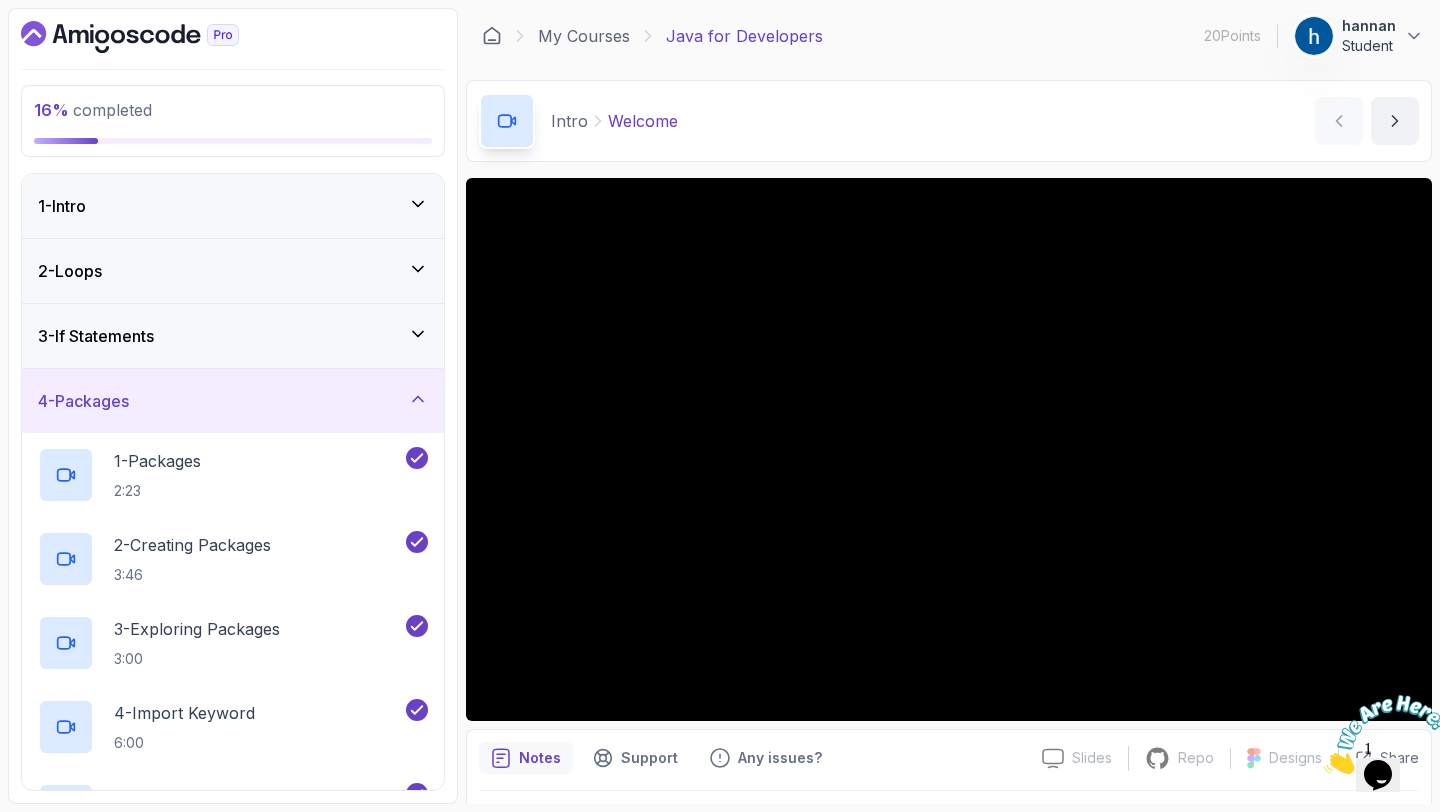 click on "4  -  Packages" at bounding box center [233, 401] 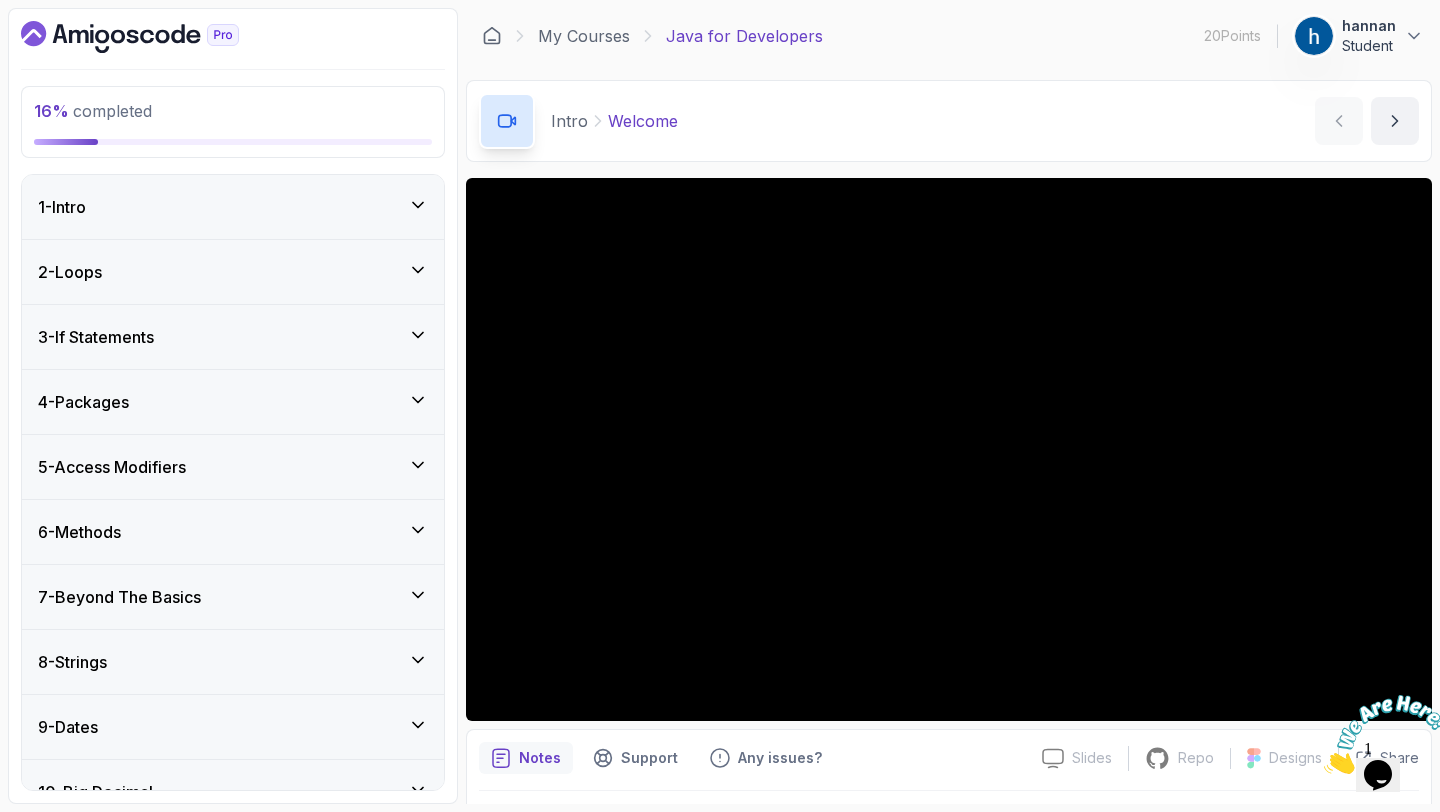 scroll, scrollTop: 79, scrollLeft: 0, axis: vertical 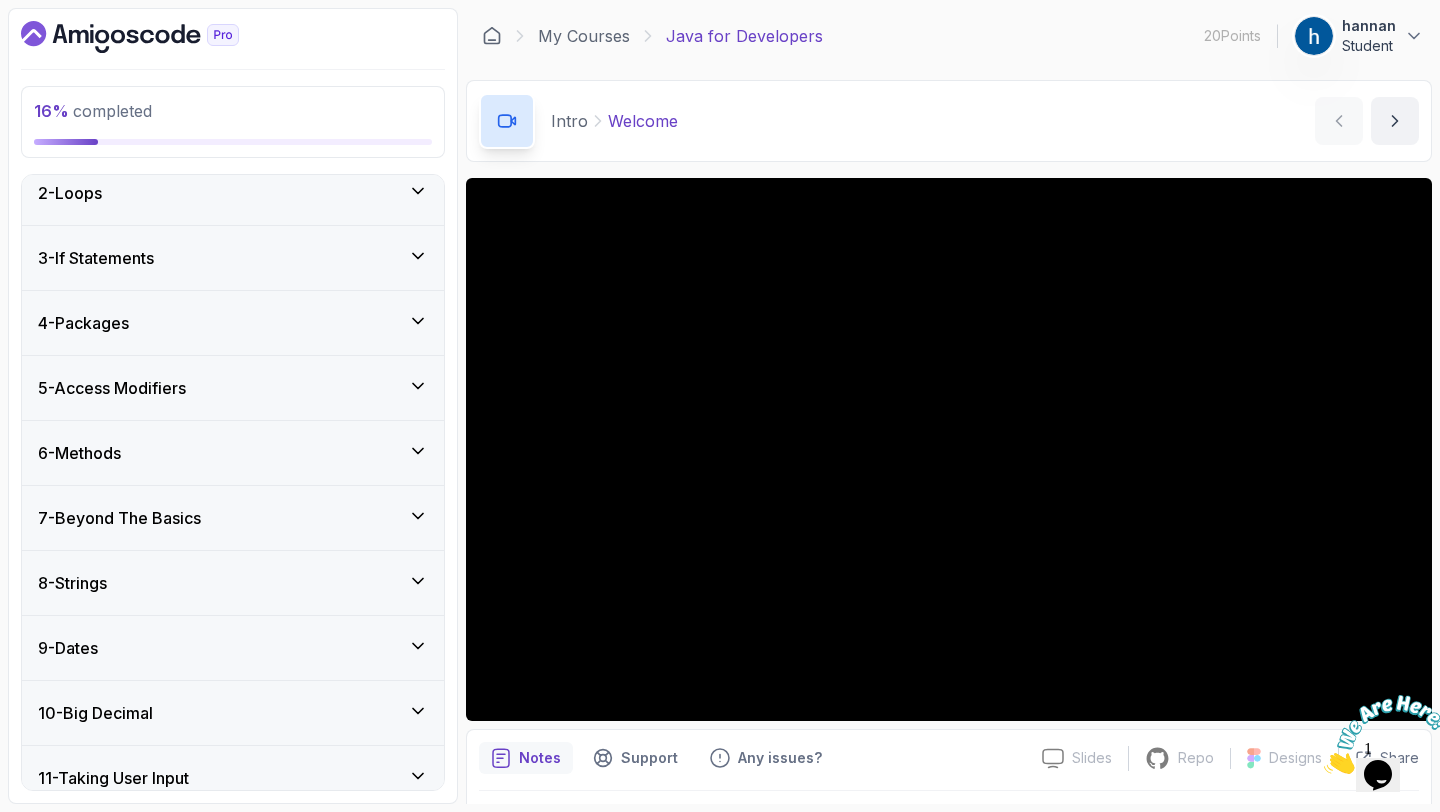 click on "5  -  Access Modifiers" at bounding box center [233, 388] 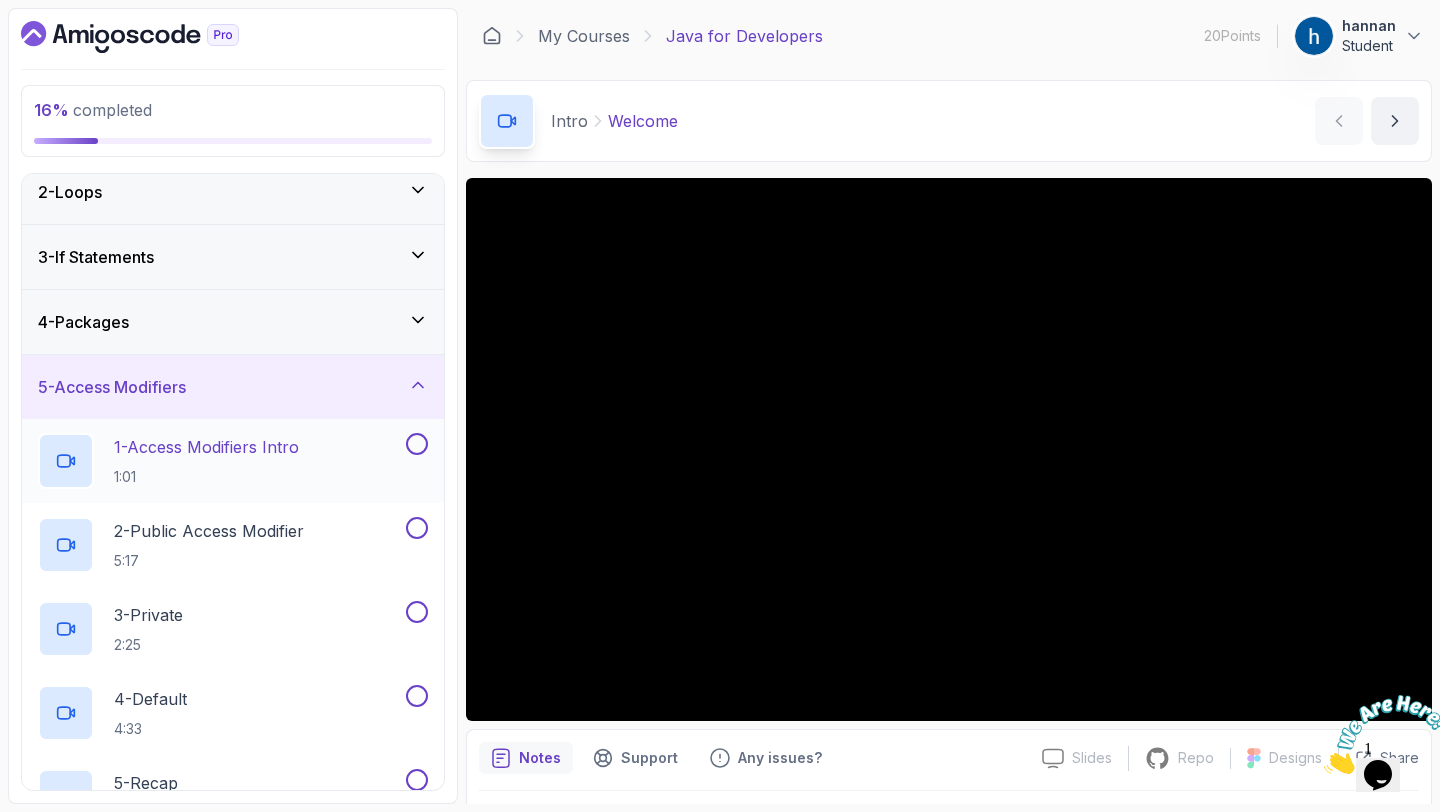 click at bounding box center (417, 444) 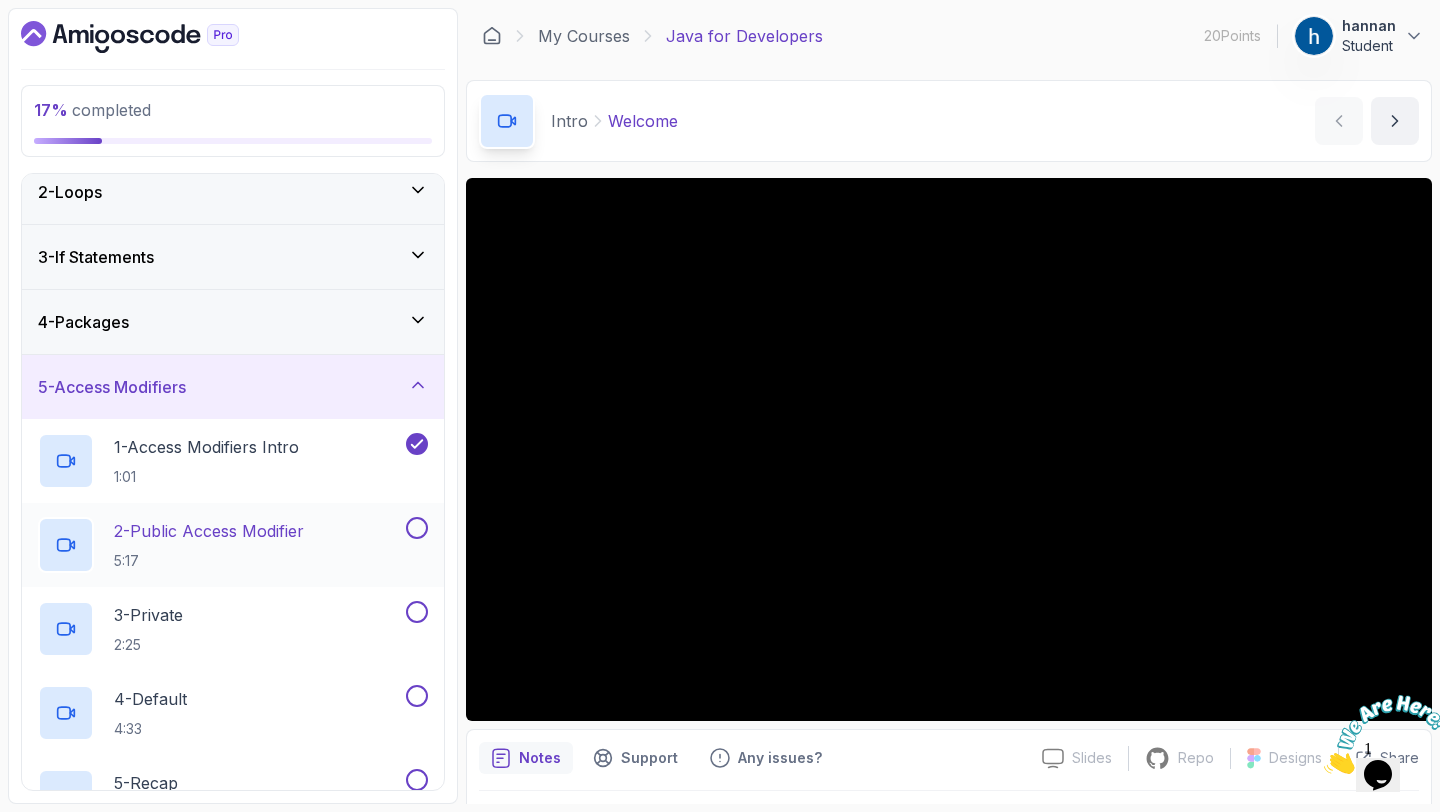 click at bounding box center (417, 528) 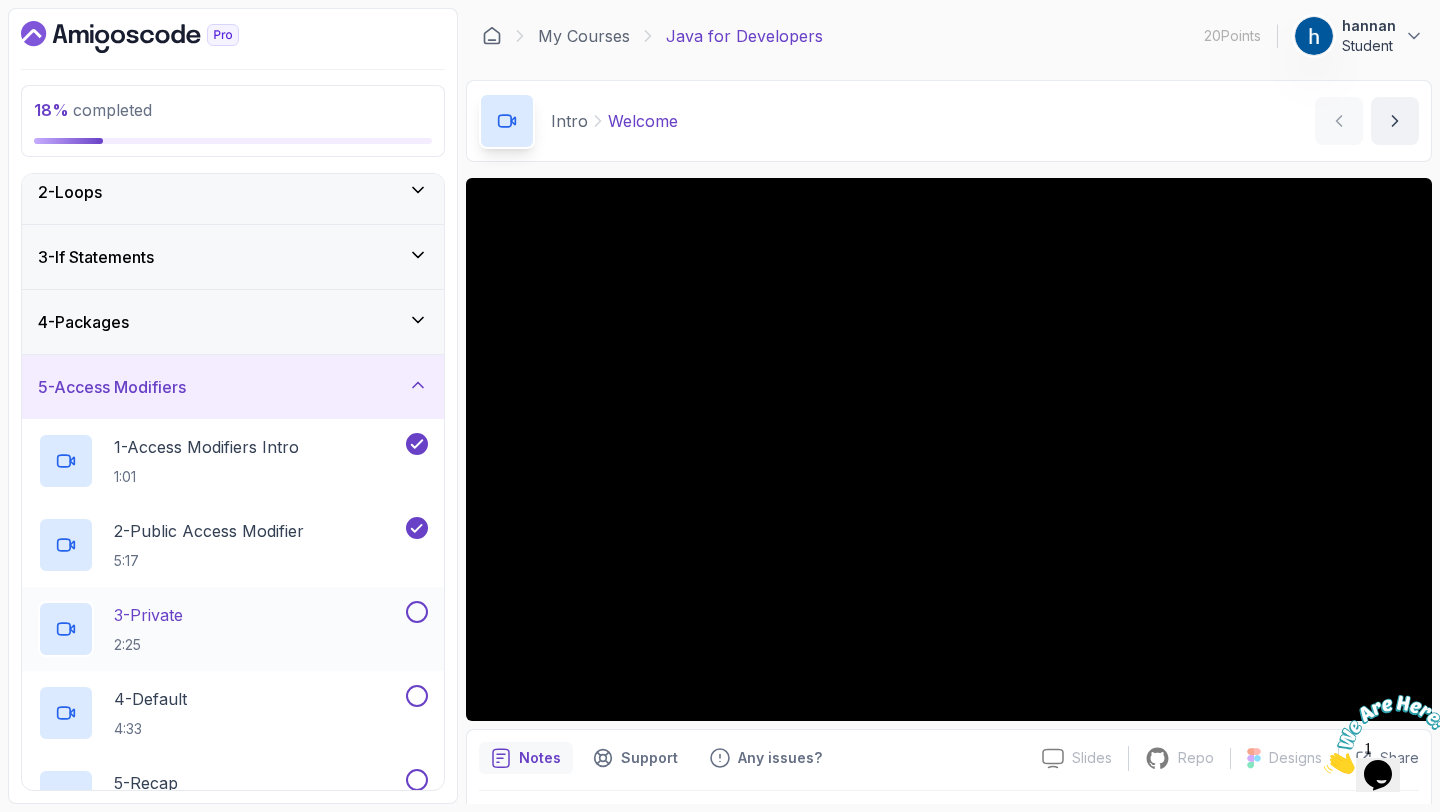 click at bounding box center [417, 612] 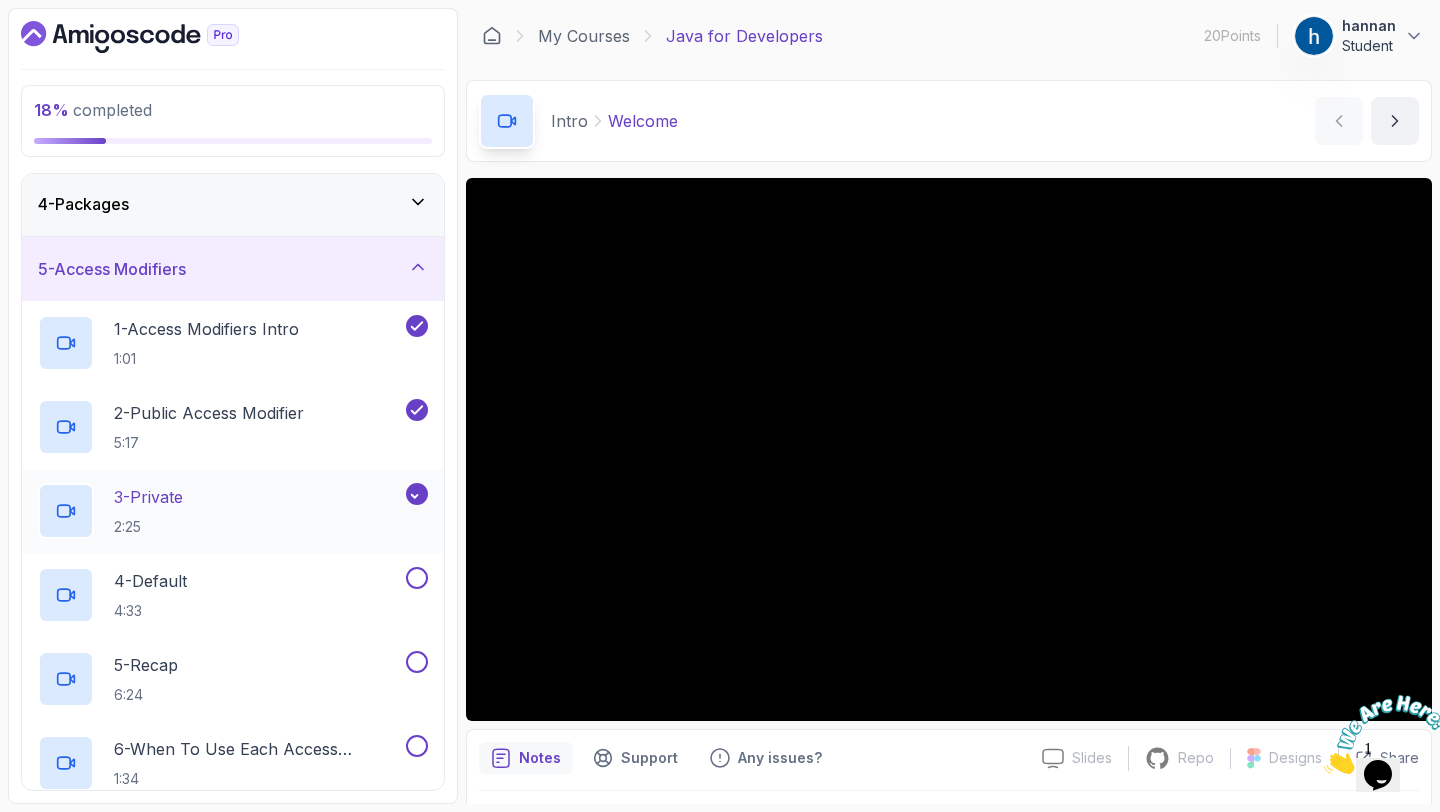 scroll, scrollTop: 214, scrollLeft: 0, axis: vertical 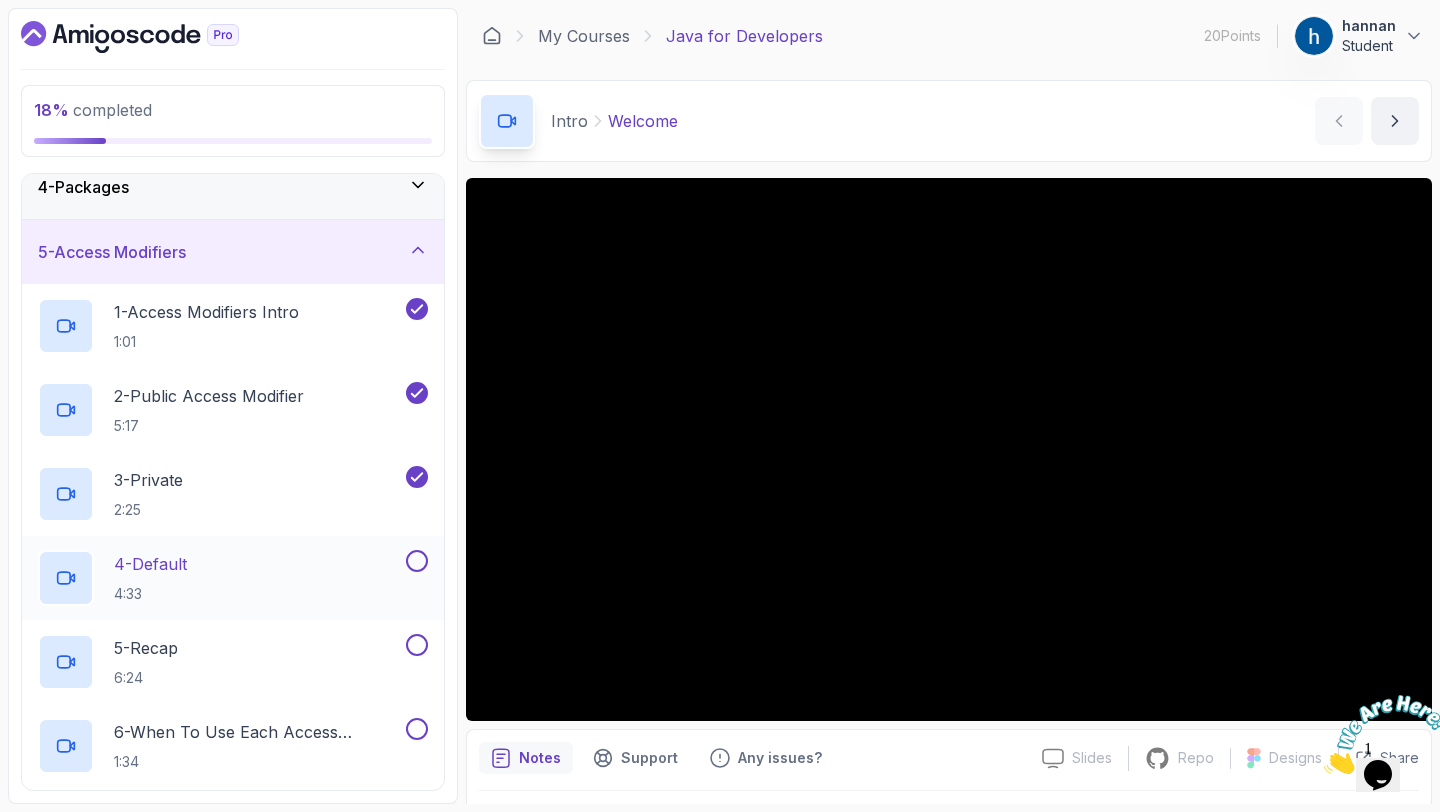 click at bounding box center [417, 561] 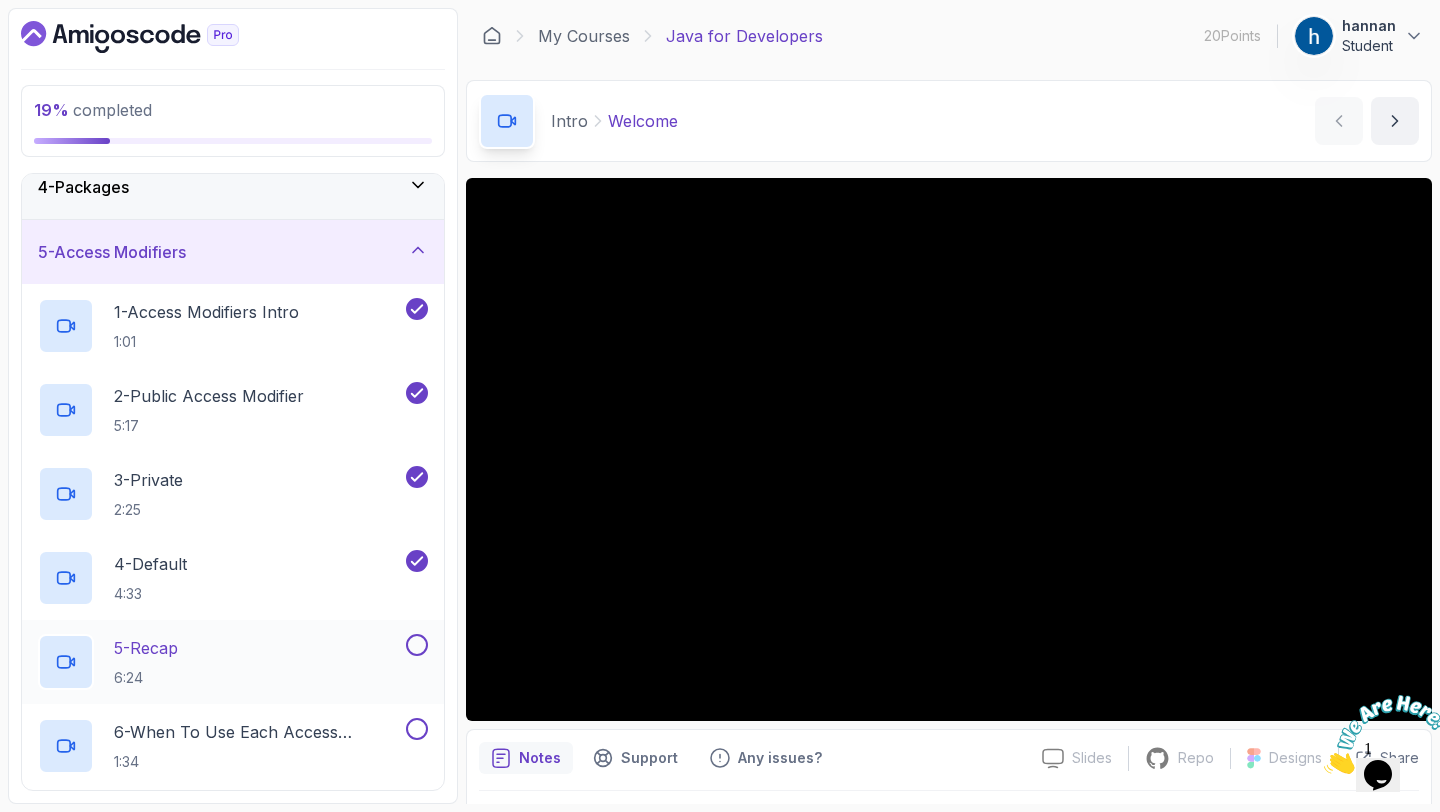 click at bounding box center [417, 645] 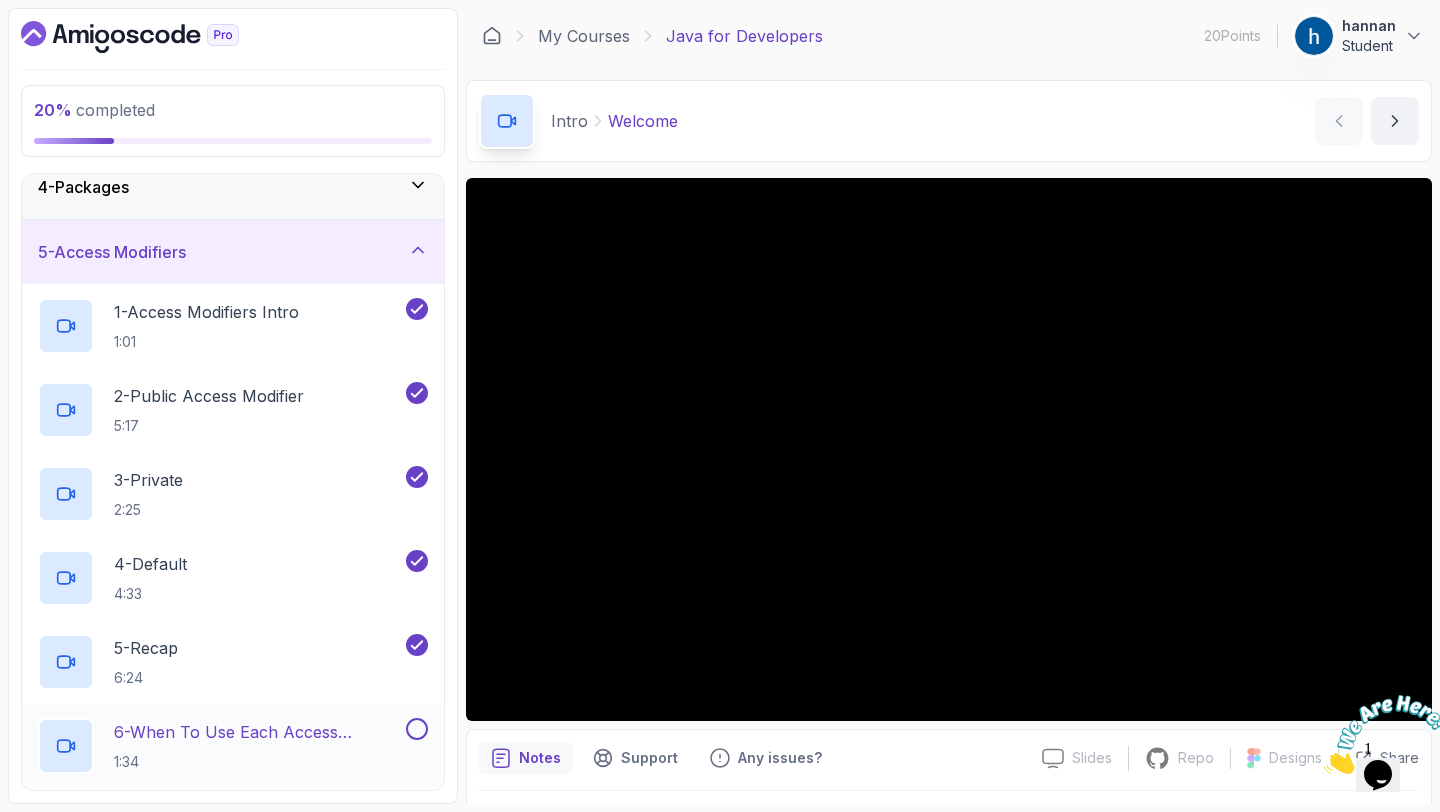 click at bounding box center (417, 729) 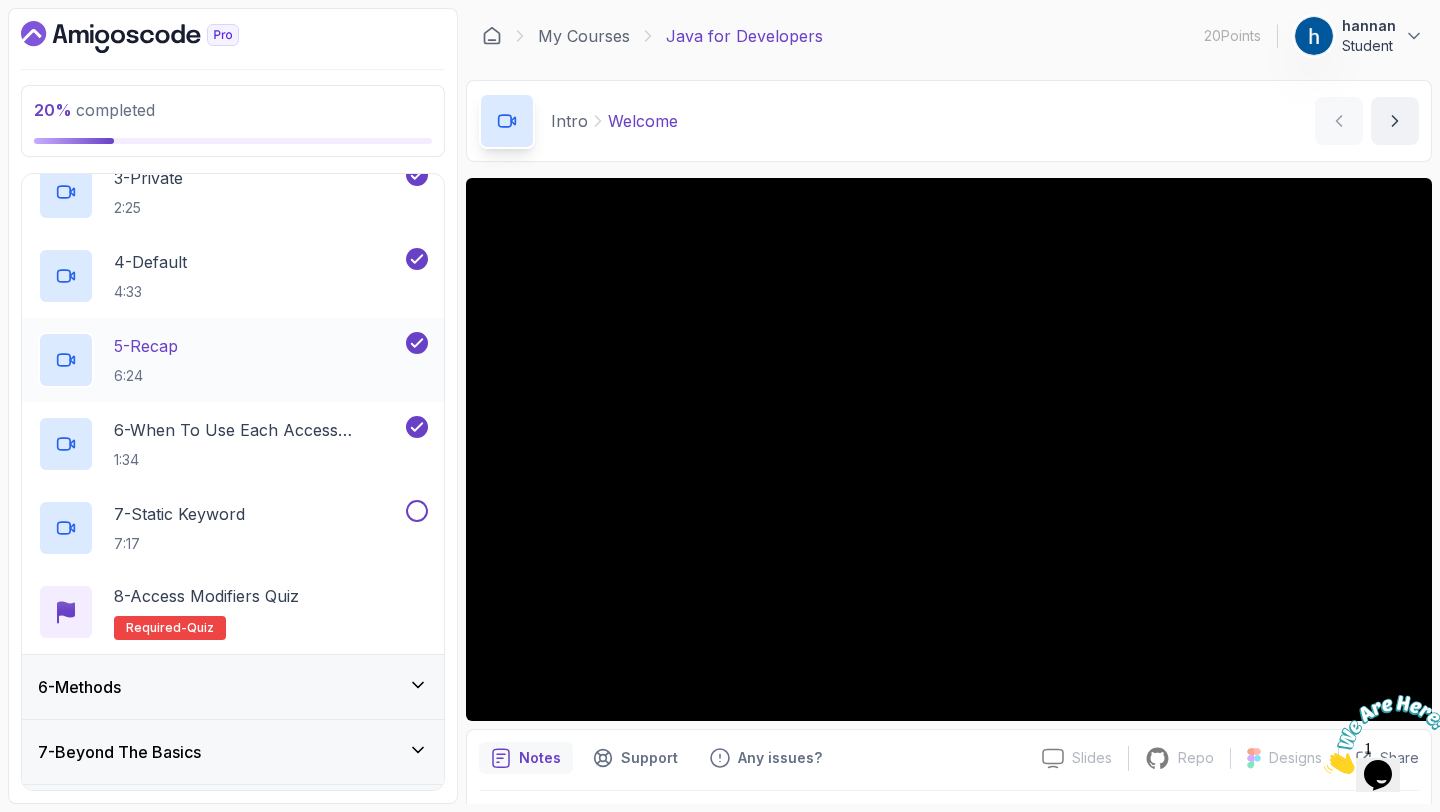 scroll, scrollTop: 517, scrollLeft: 0, axis: vertical 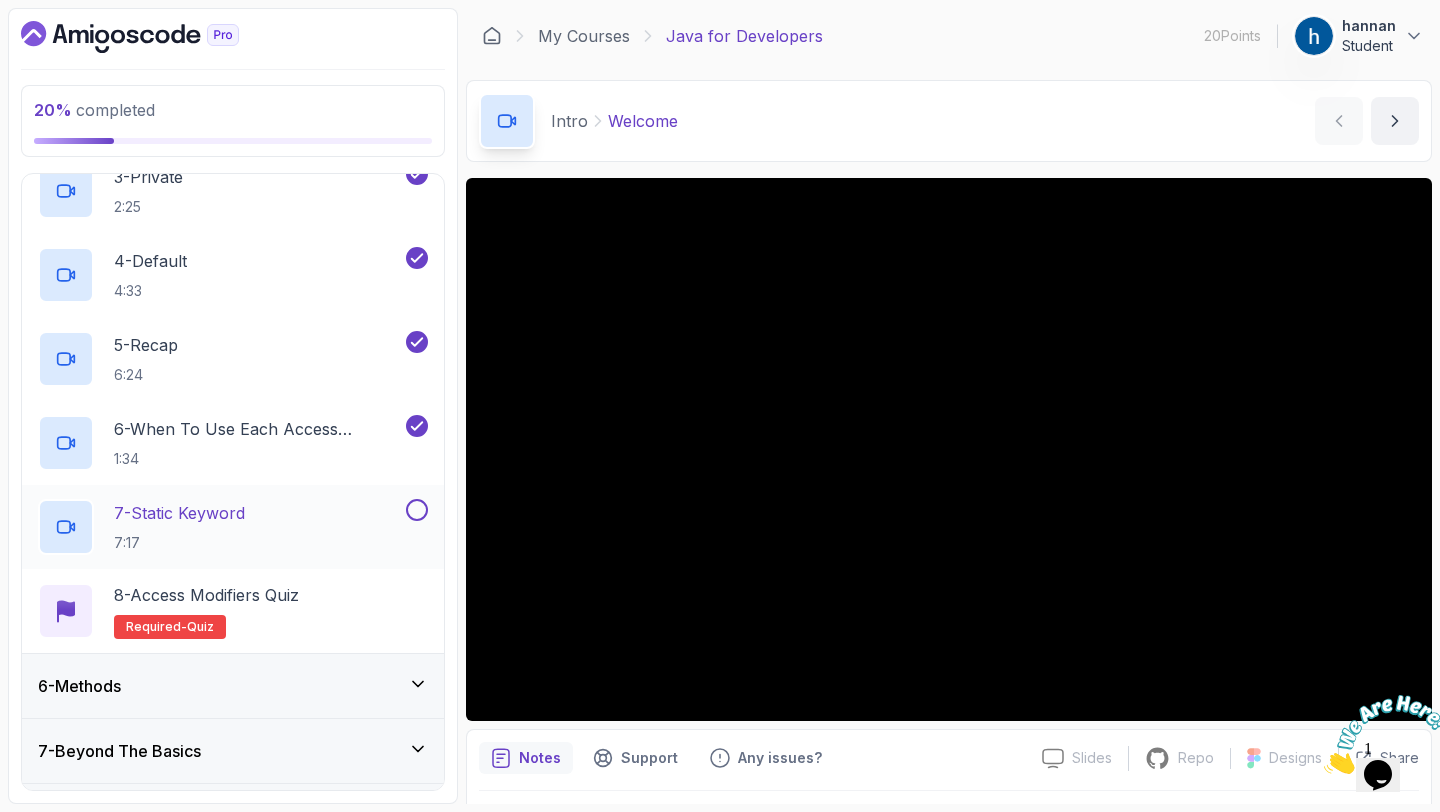 click at bounding box center (417, 510) 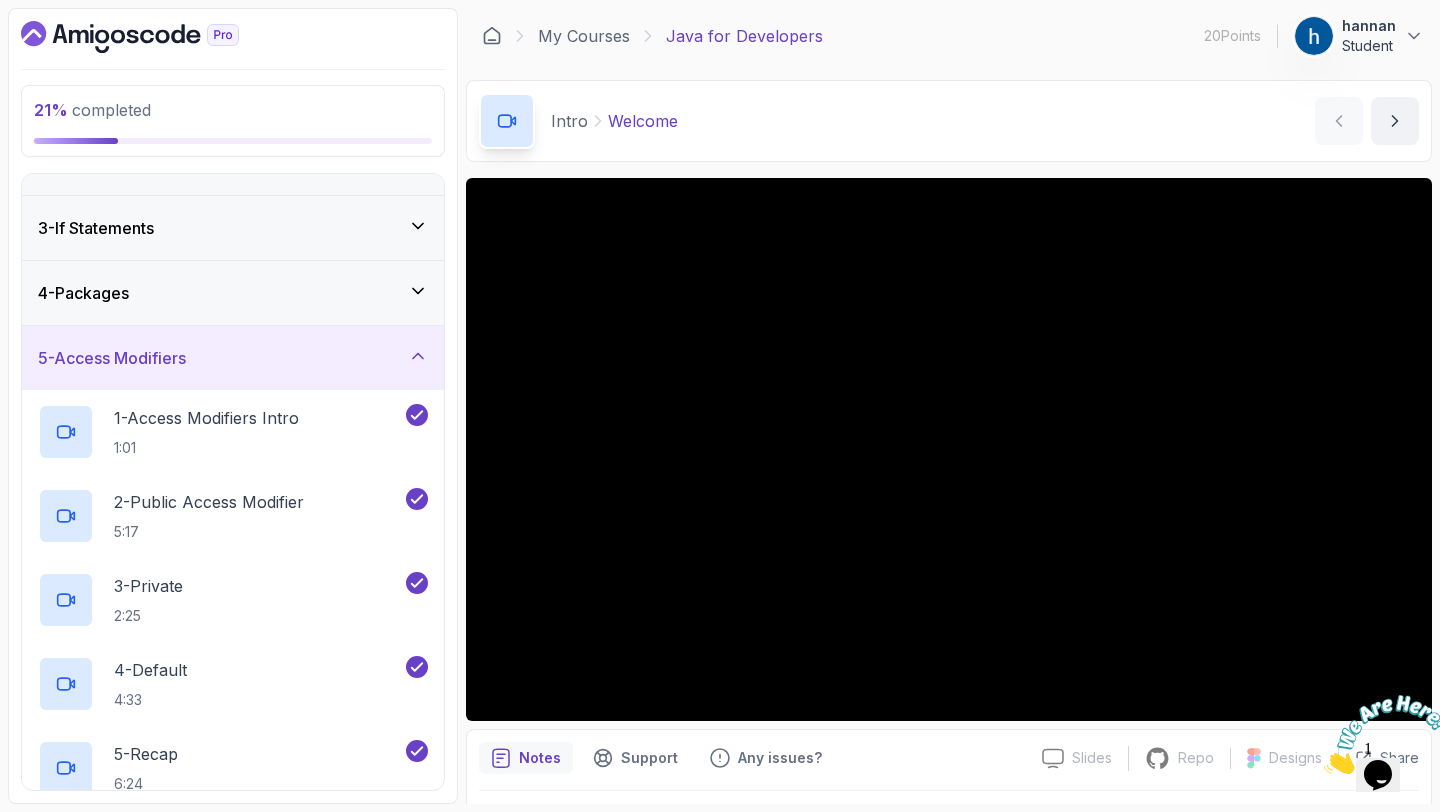 scroll, scrollTop: 105, scrollLeft: 0, axis: vertical 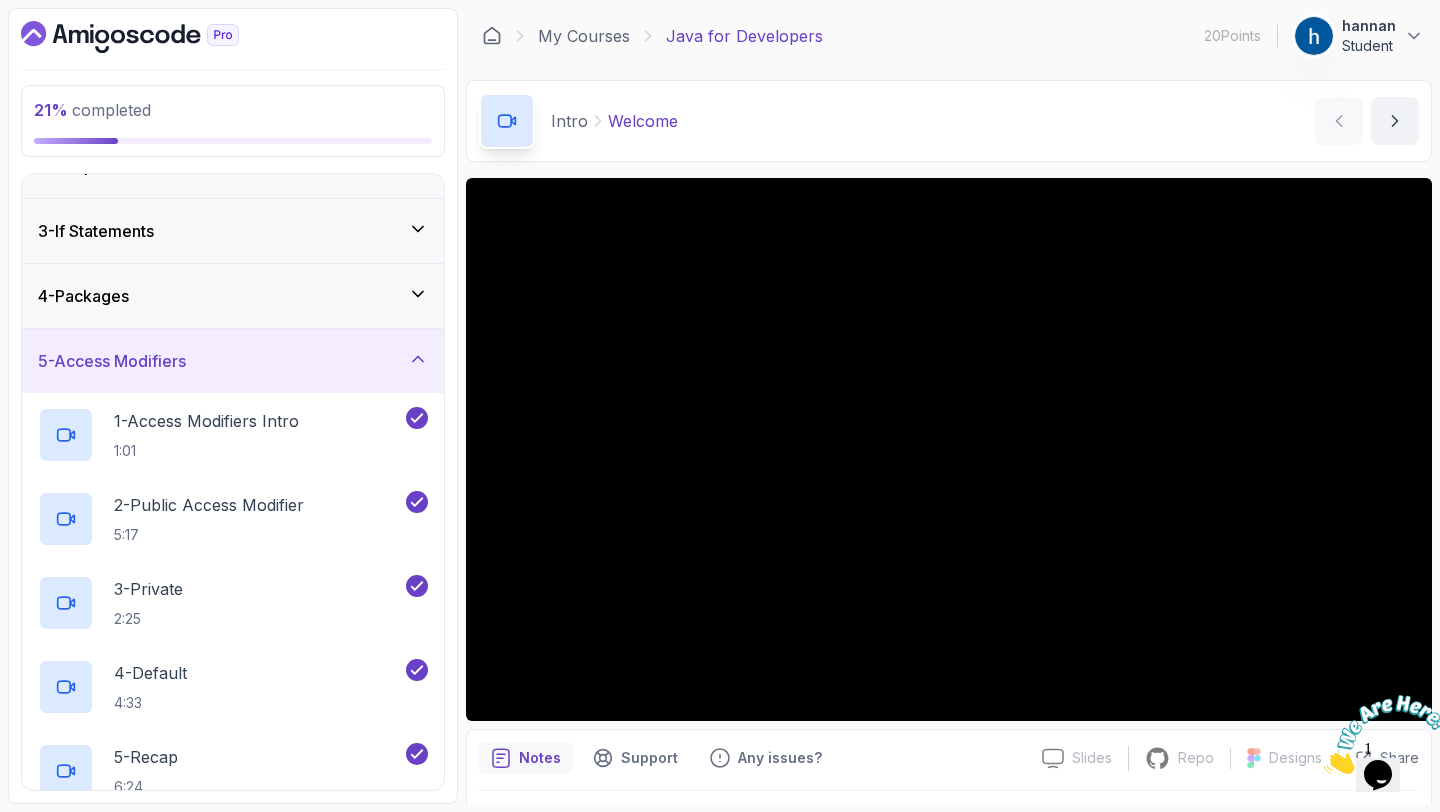 click on "5  -  Access Modifiers" at bounding box center [233, 361] 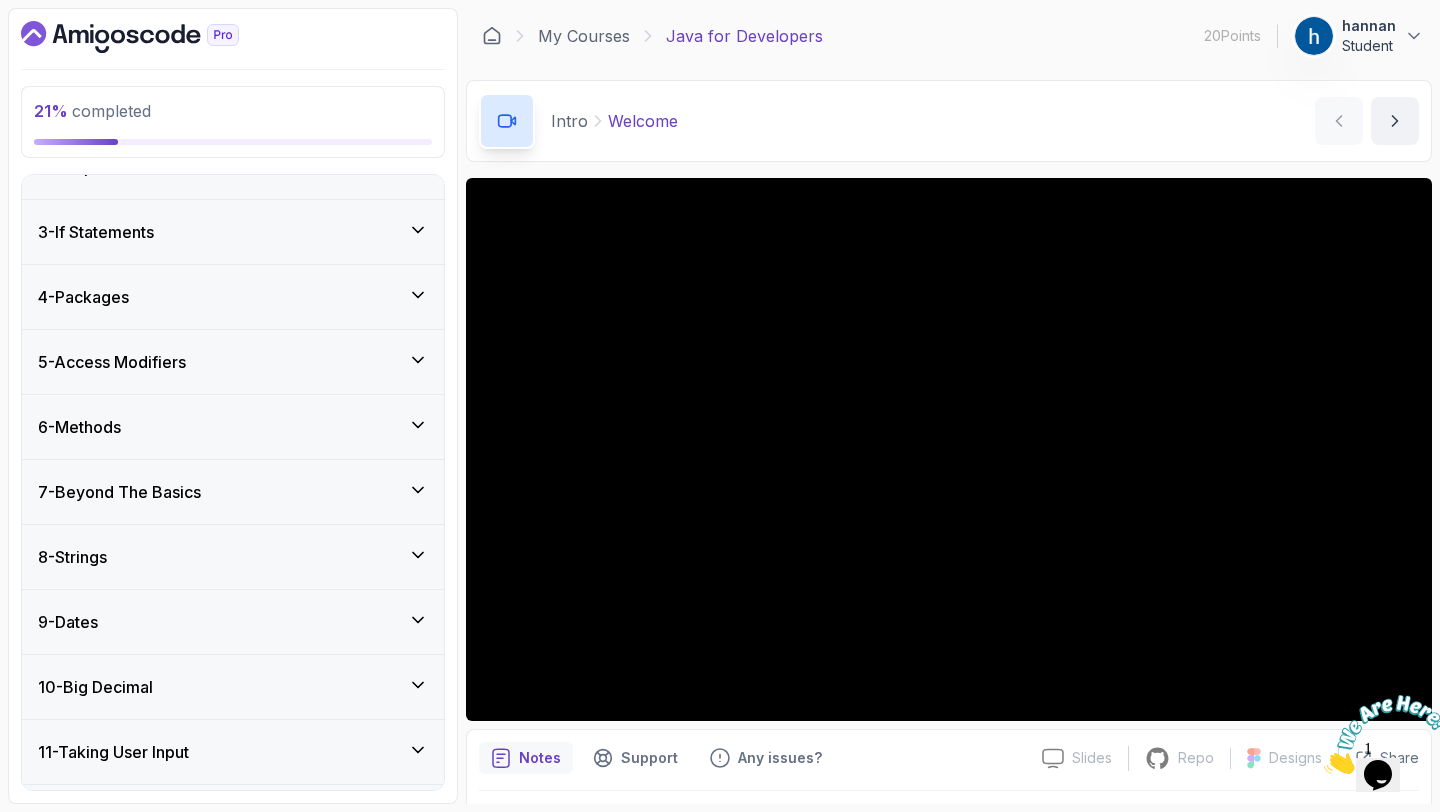scroll, scrollTop: 204, scrollLeft: 0, axis: vertical 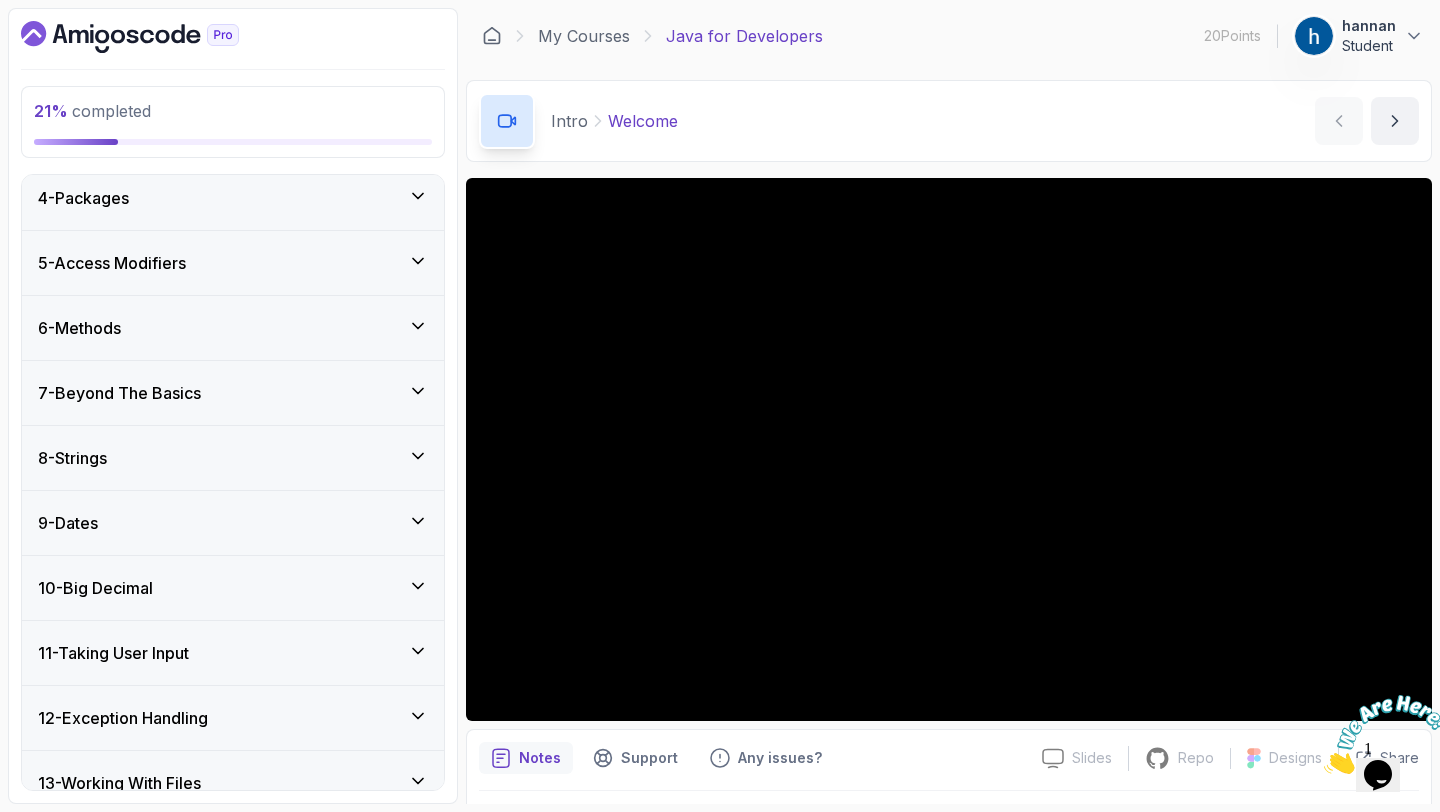 click on "6  -  Methods" at bounding box center [233, 328] 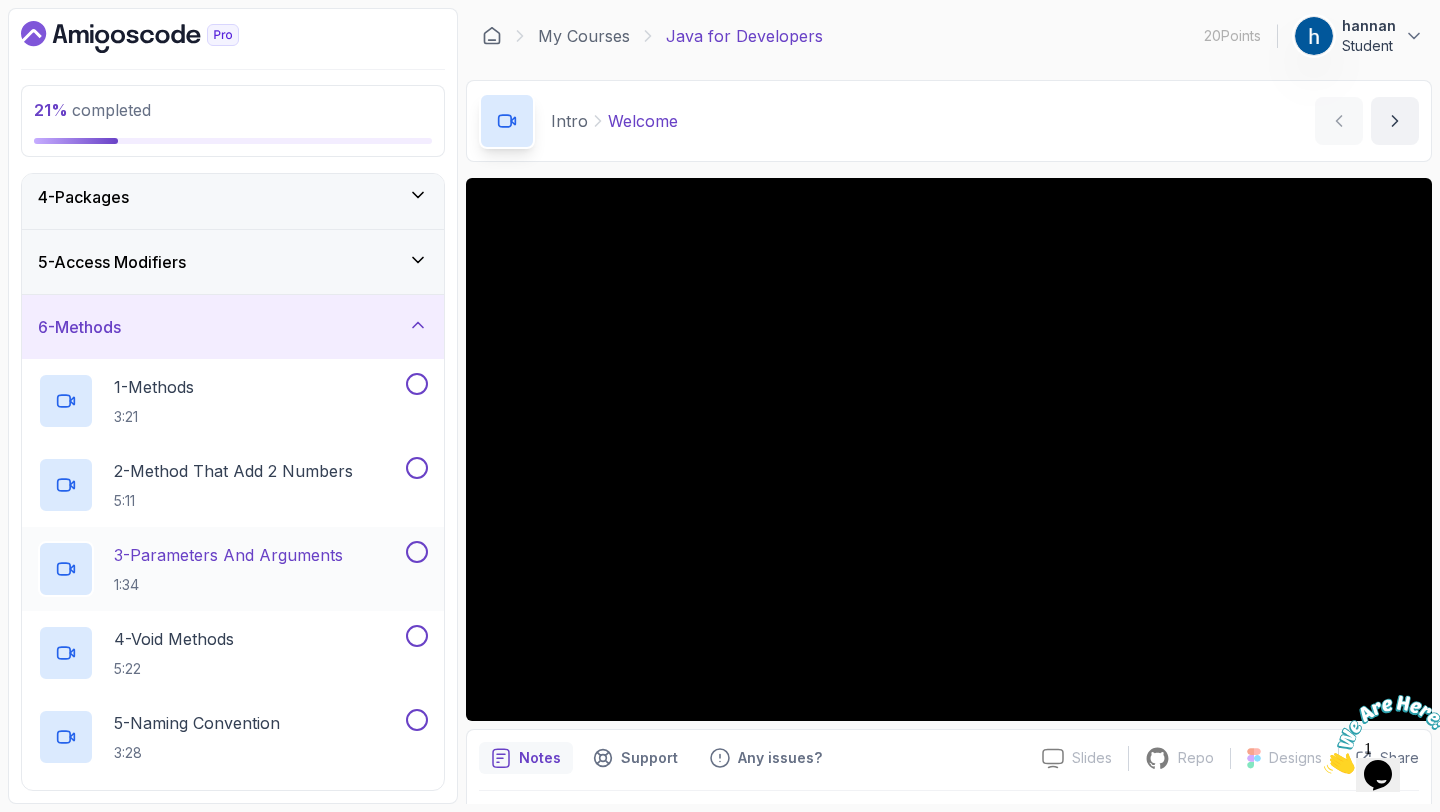 scroll, scrollTop: 273, scrollLeft: 0, axis: vertical 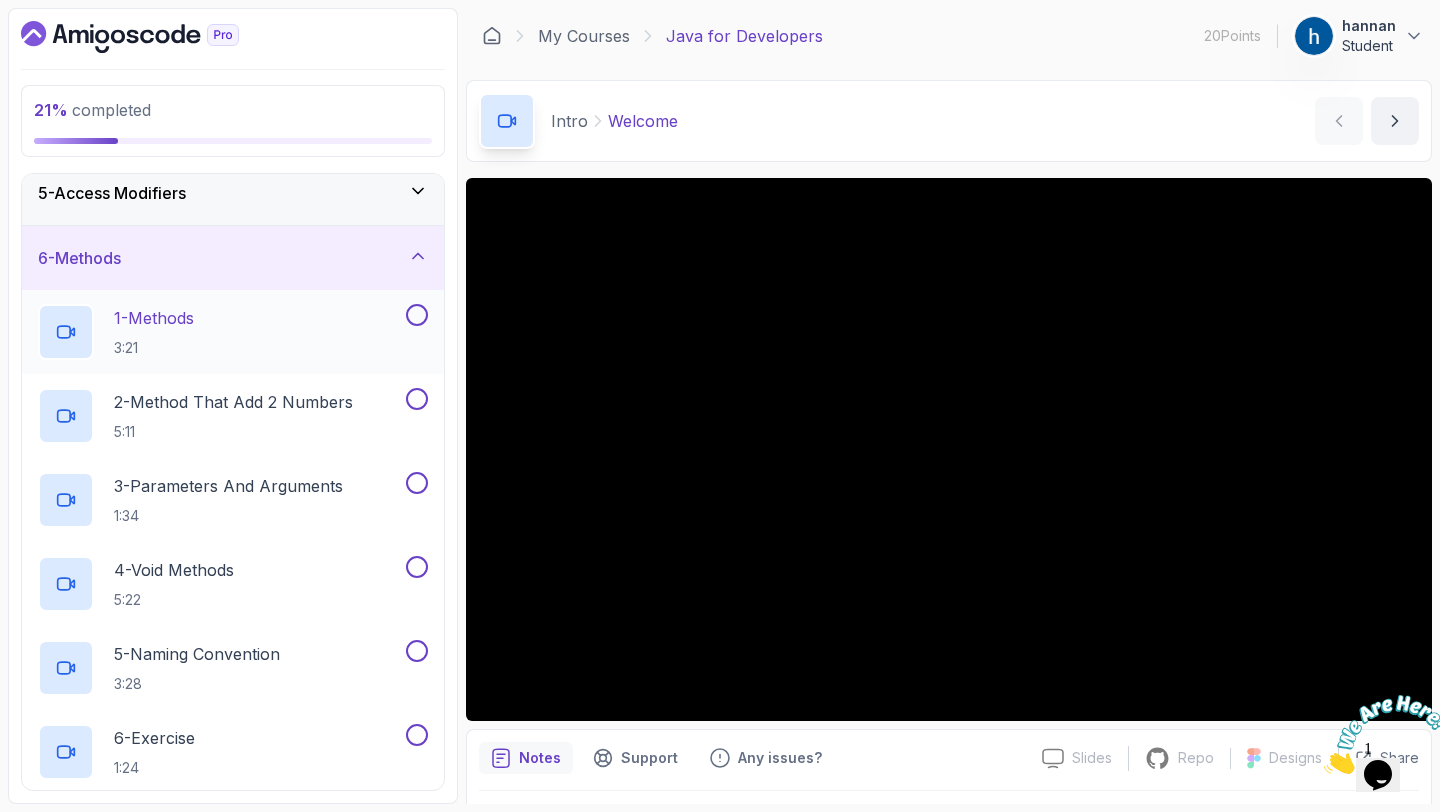 click at bounding box center [417, 315] 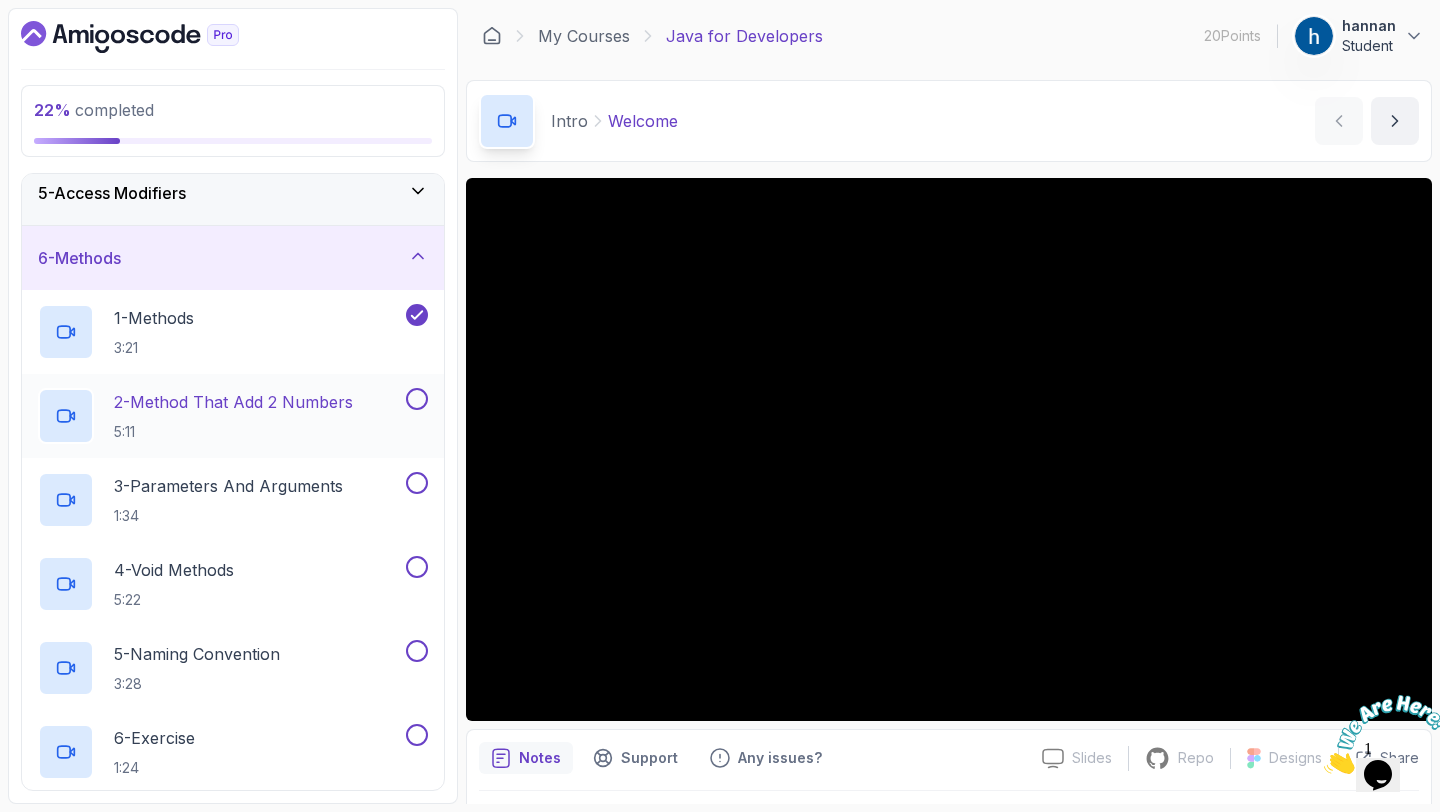 click at bounding box center [417, 399] 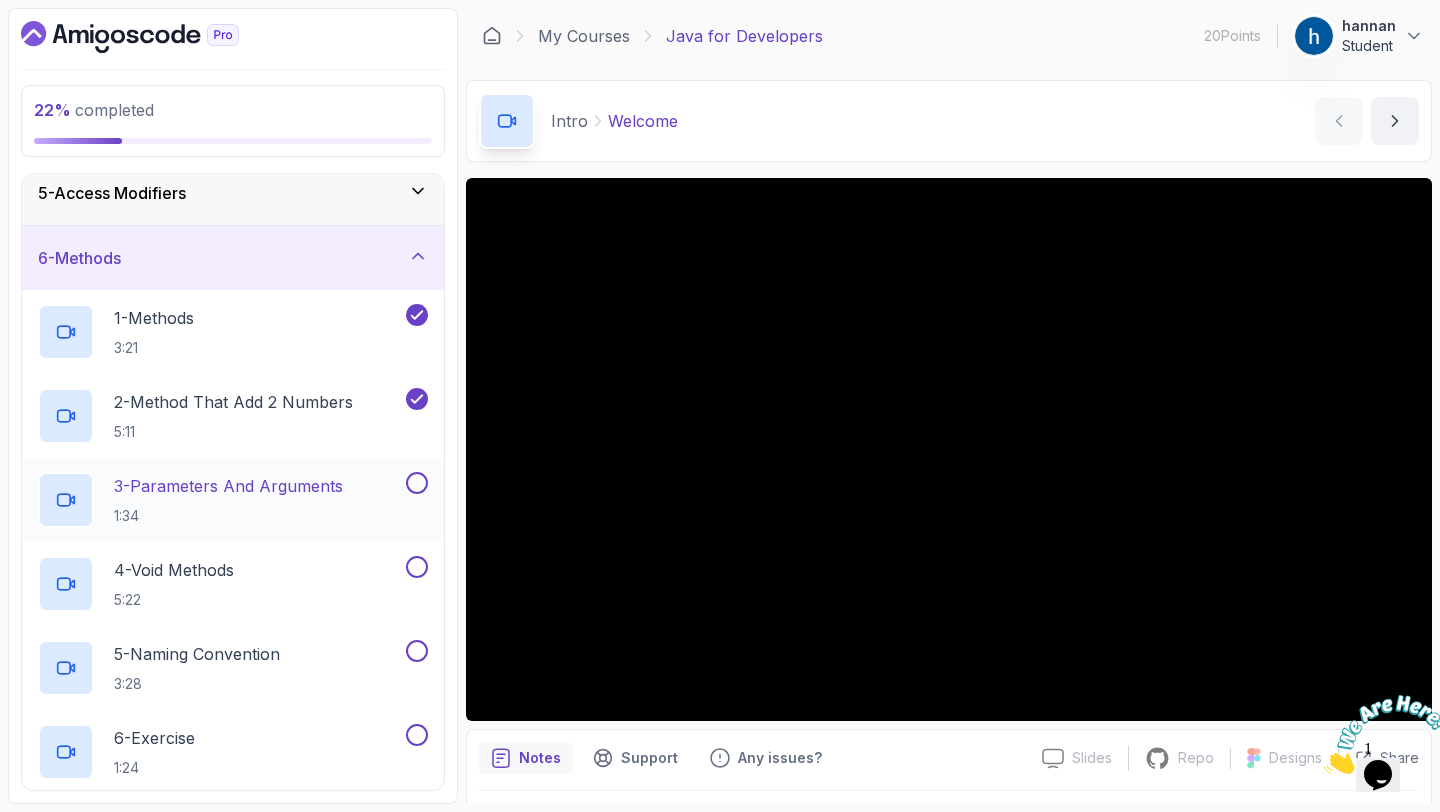 click at bounding box center (417, 483) 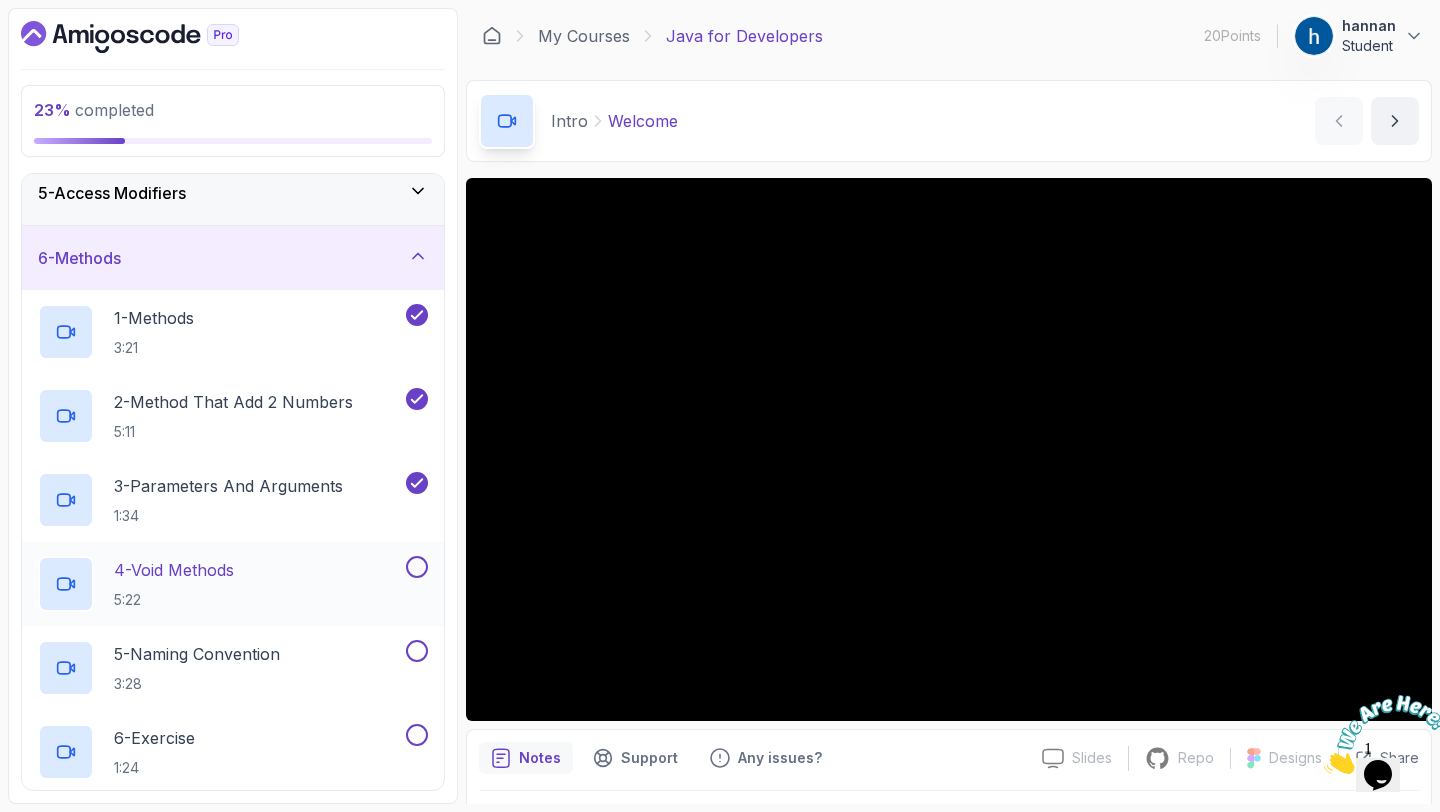 click at bounding box center [417, 567] 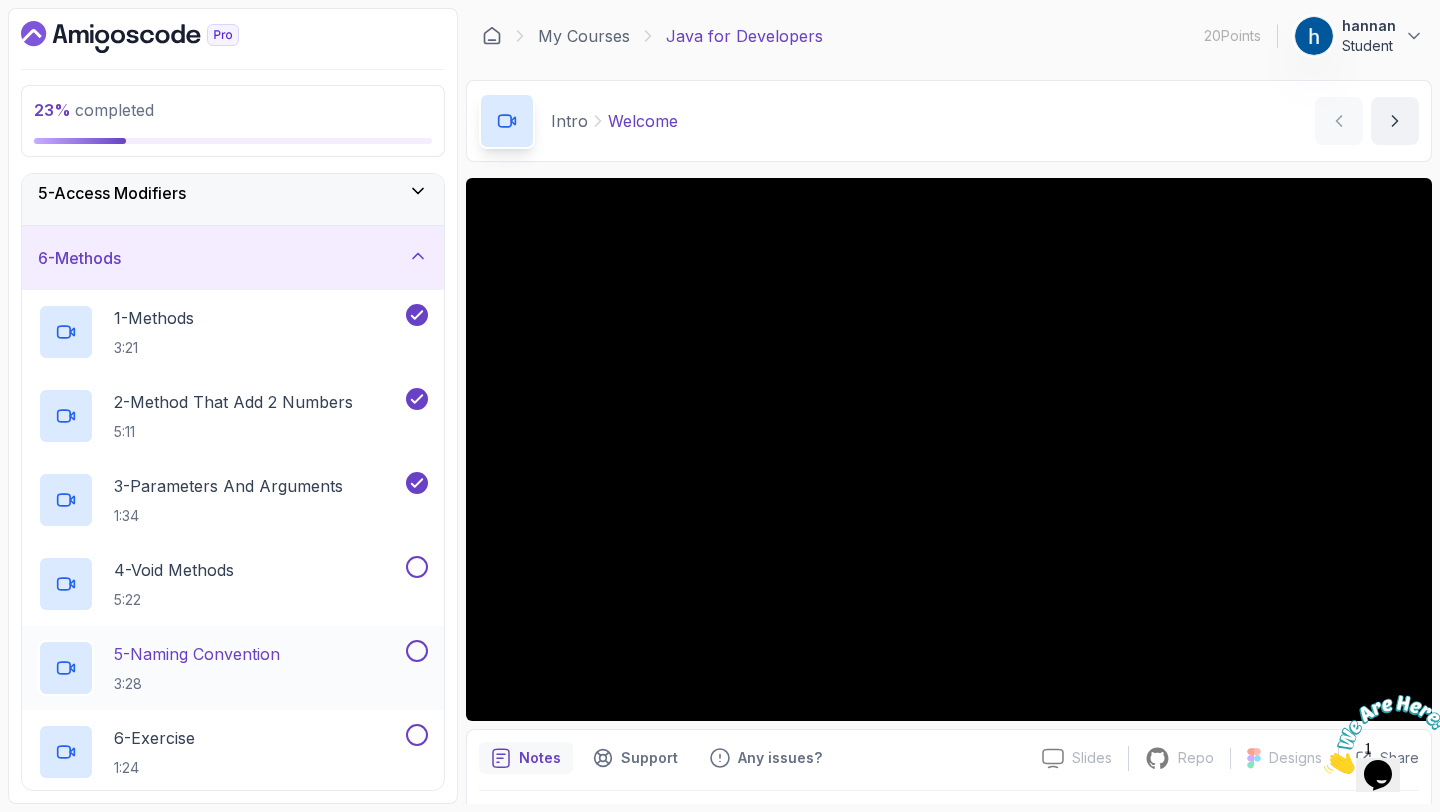 click at bounding box center [417, 651] 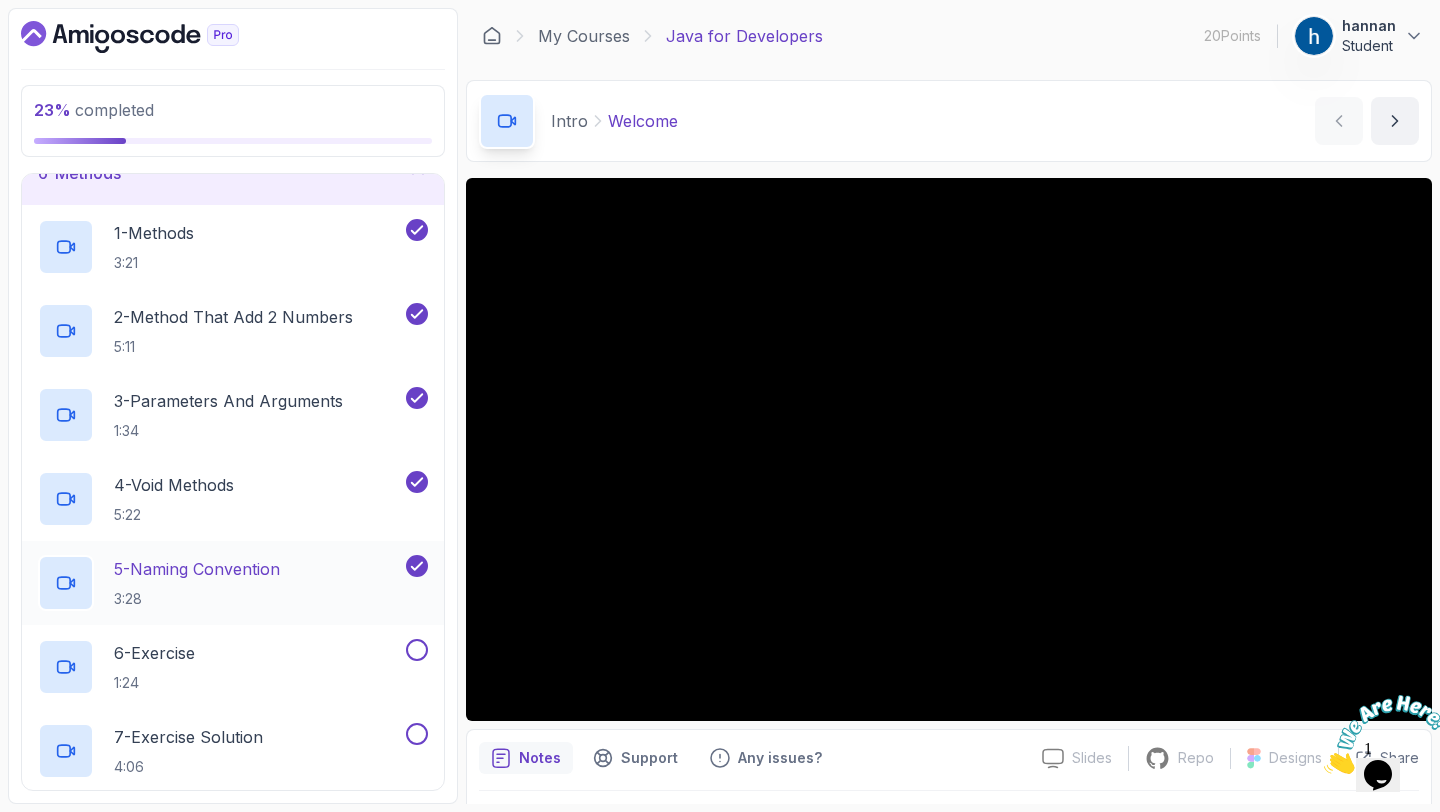 scroll, scrollTop: 397, scrollLeft: 0, axis: vertical 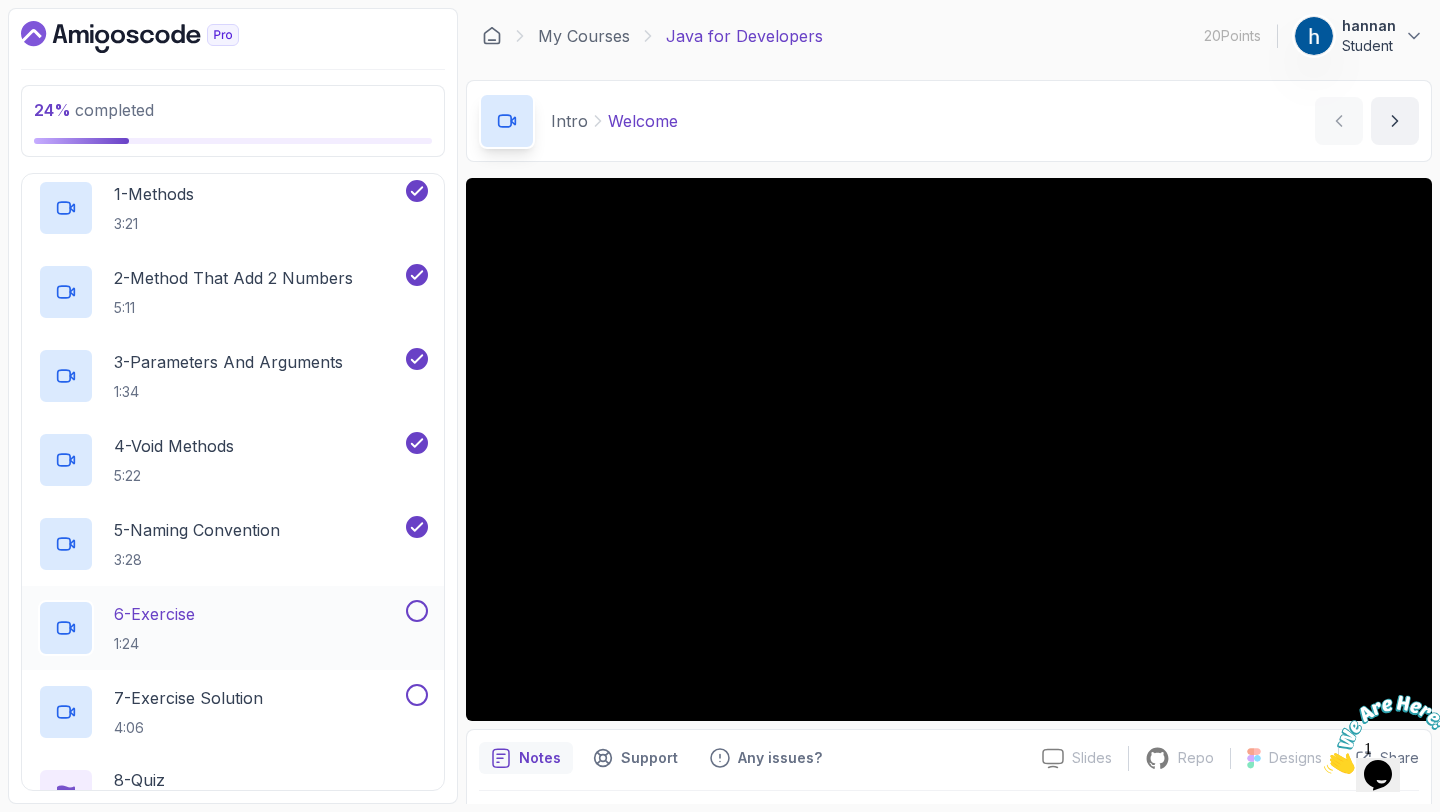 click at bounding box center (417, 611) 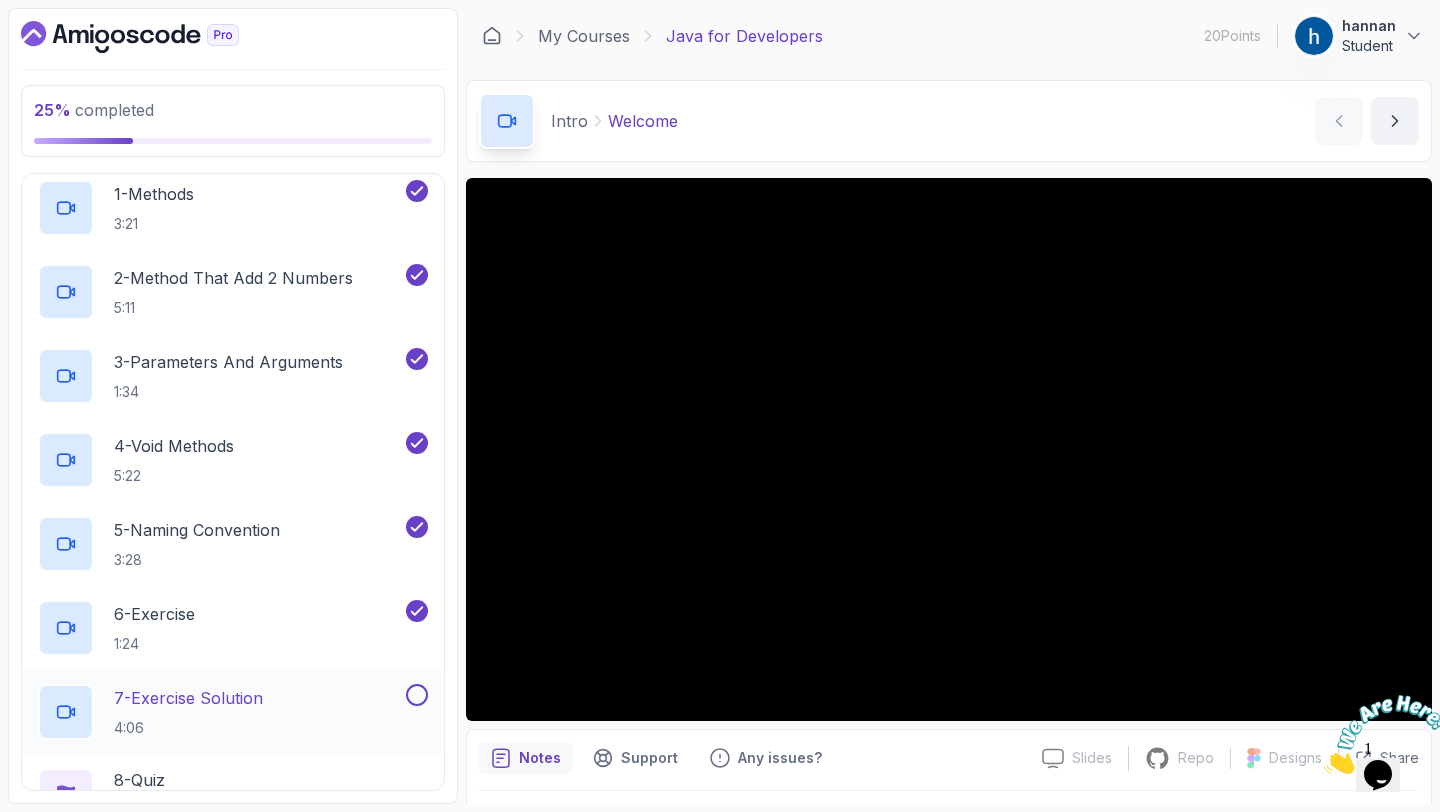 click at bounding box center [417, 695] 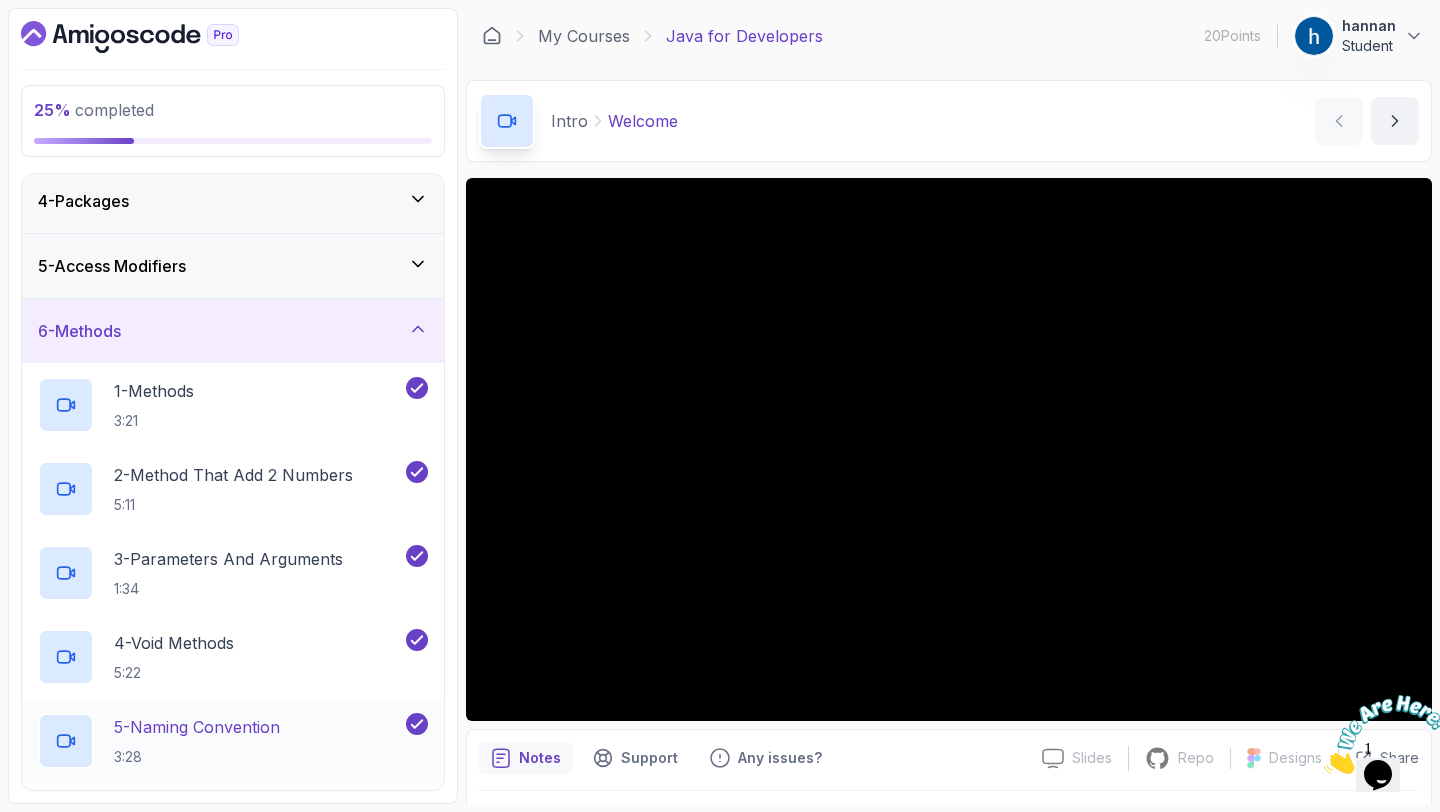 scroll, scrollTop: 155, scrollLeft: 0, axis: vertical 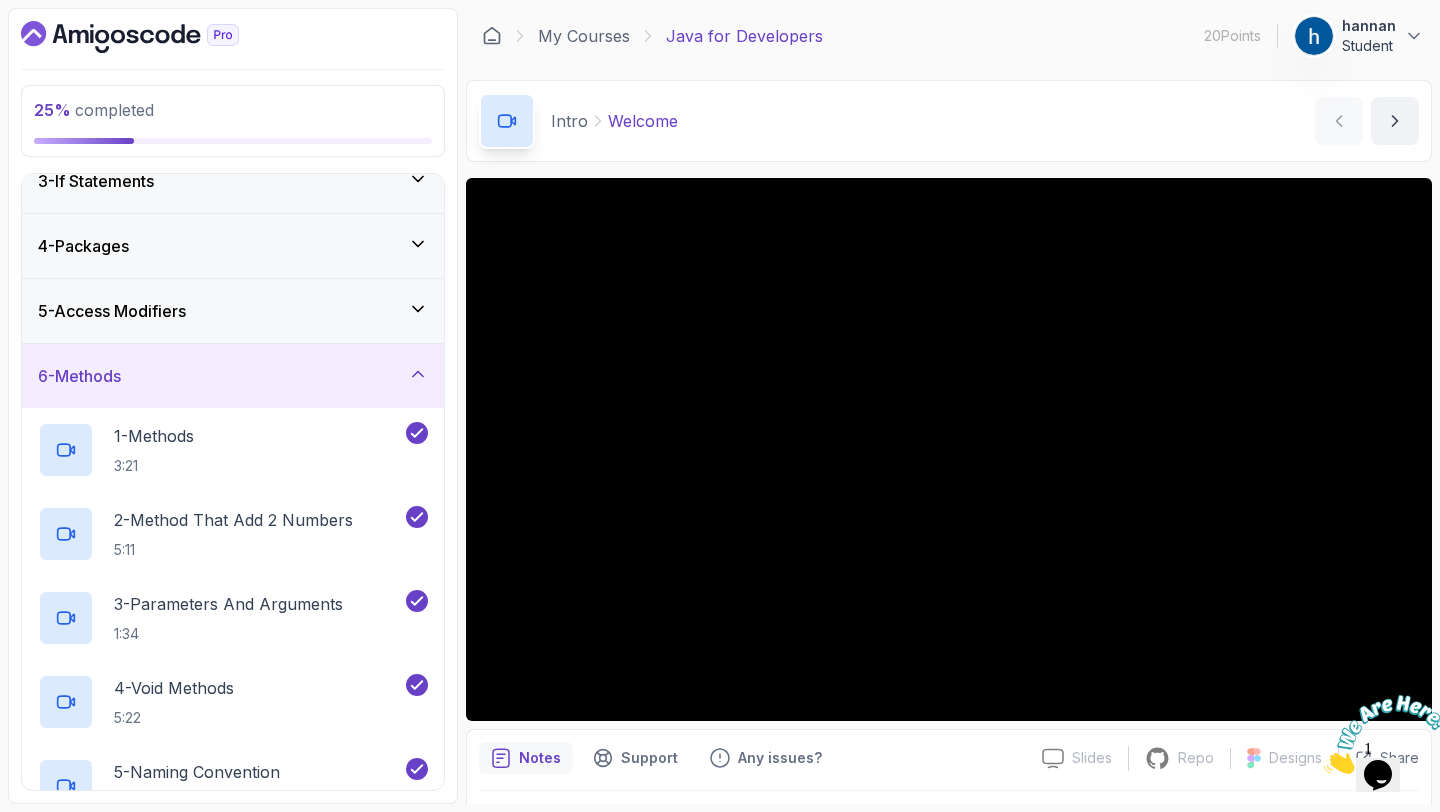 click on "6  -  Methods" at bounding box center (233, 376) 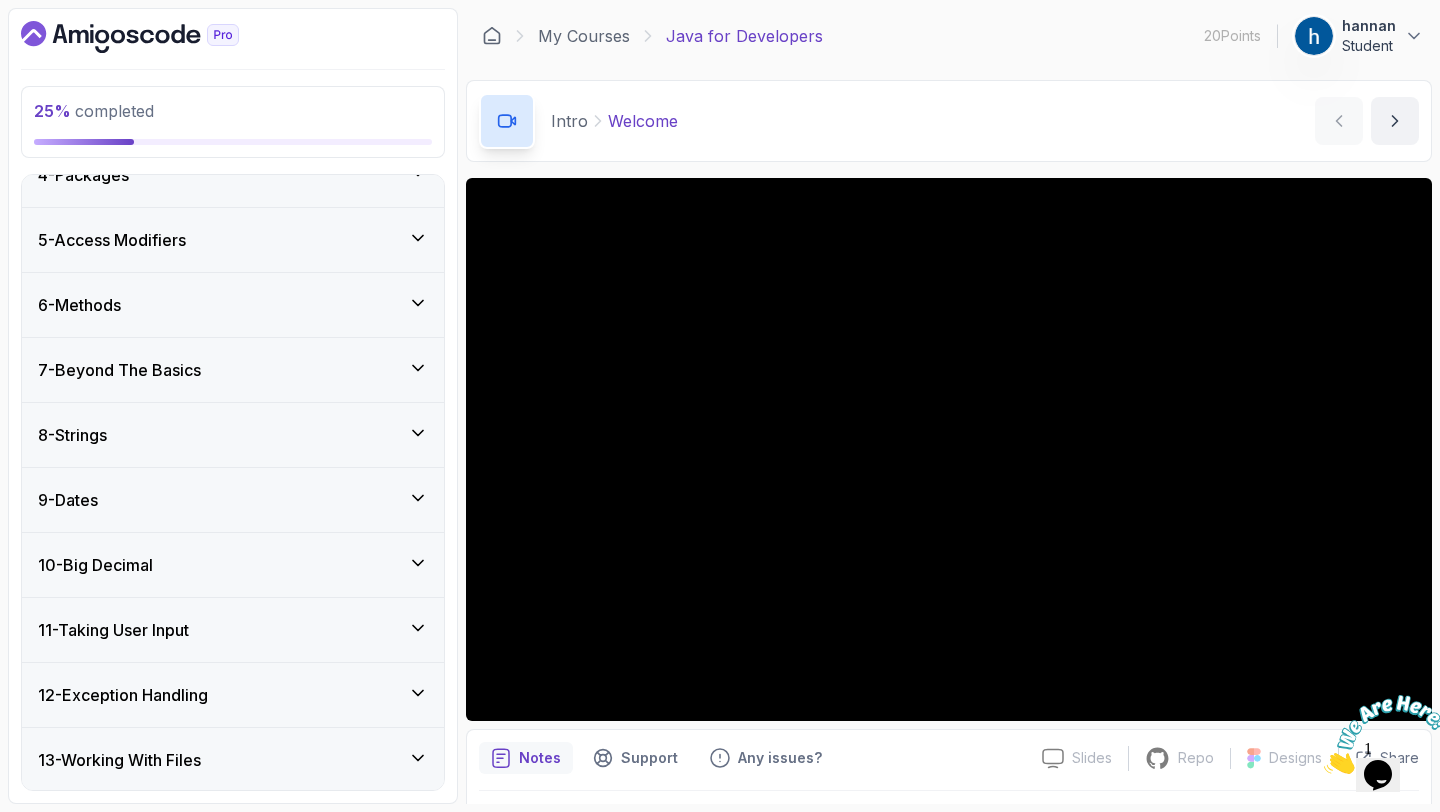 scroll, scrollTop: 250, scrollLeft: 0, axis: vertical 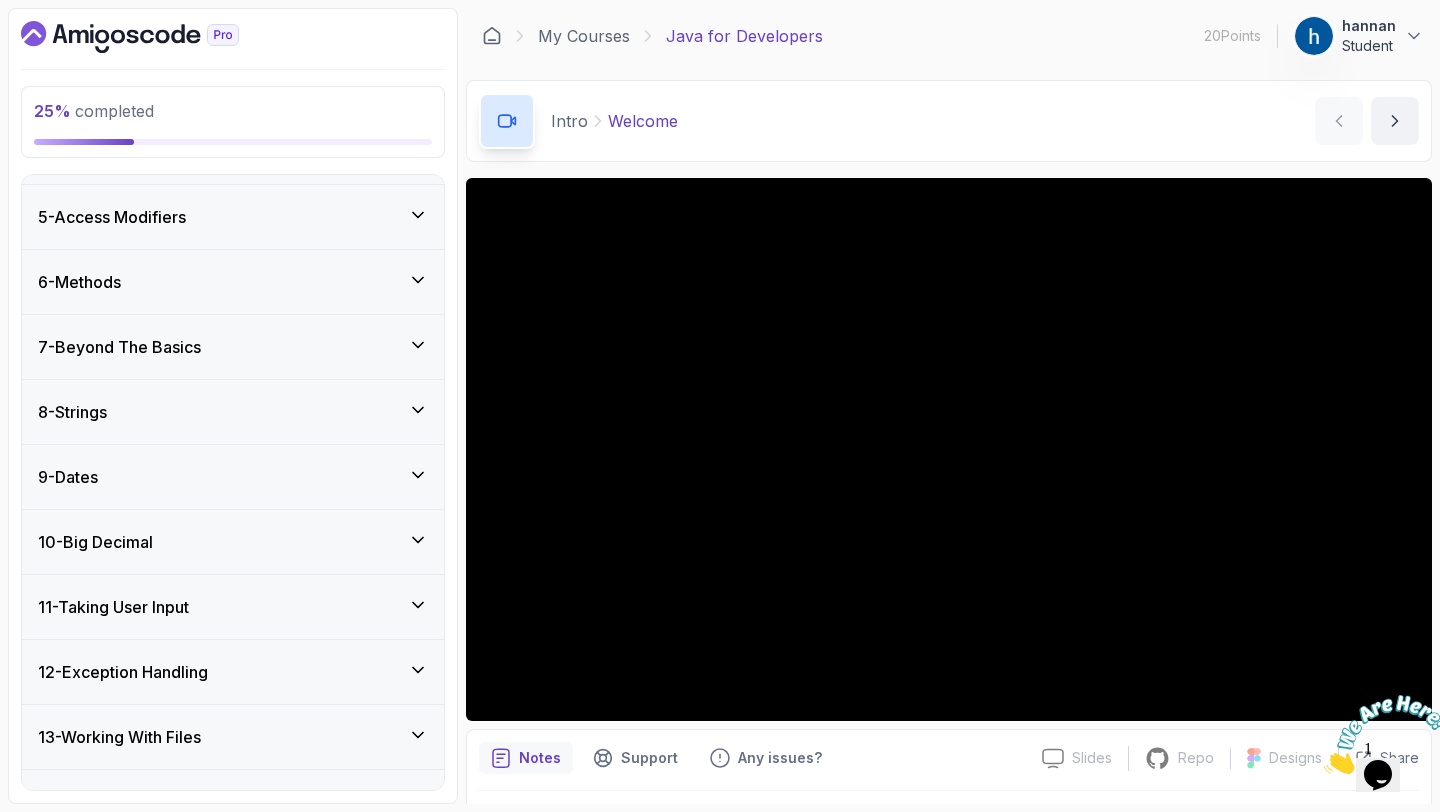 click on "7  -  Beyond The Basics" at bounding box center [233, 347] 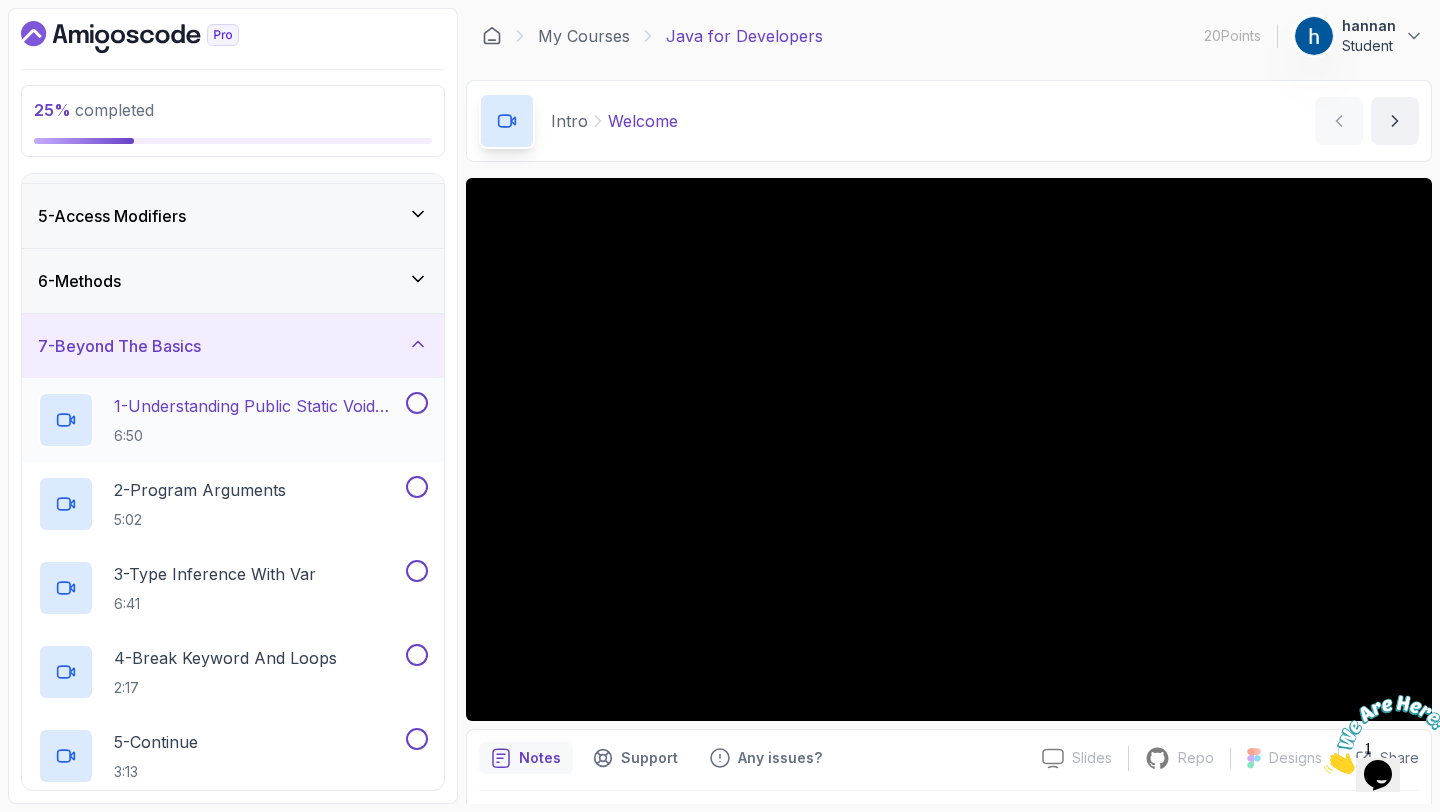 click on "1  -  Understanding Public Static Void Main 6:50" at bounding box center [233, 420] 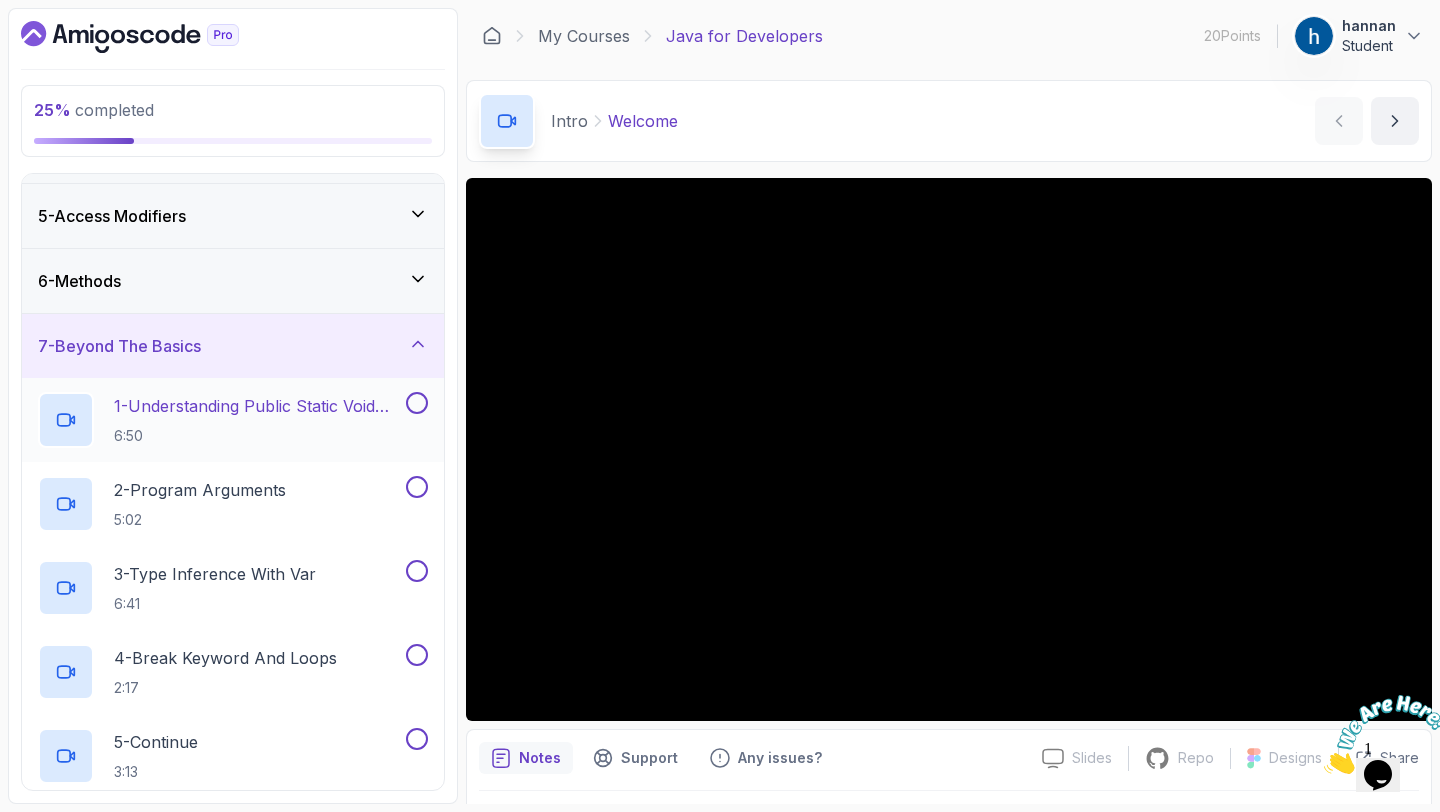 click on "1  -  Understanding Public Static Void Main" at bounding box center (258, 406) 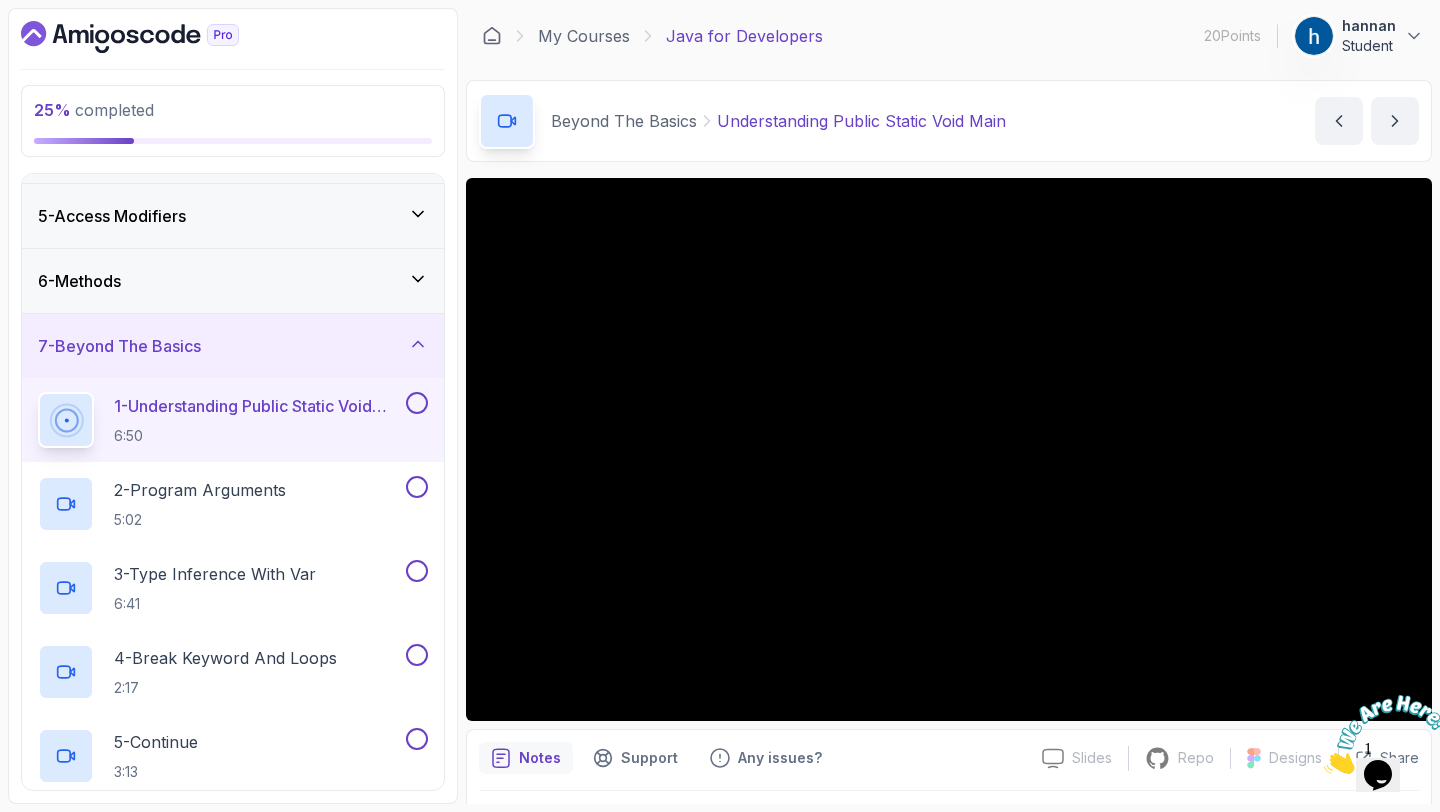 click on "7  -  Beyond The Basics" at bounding box center (233, 346) 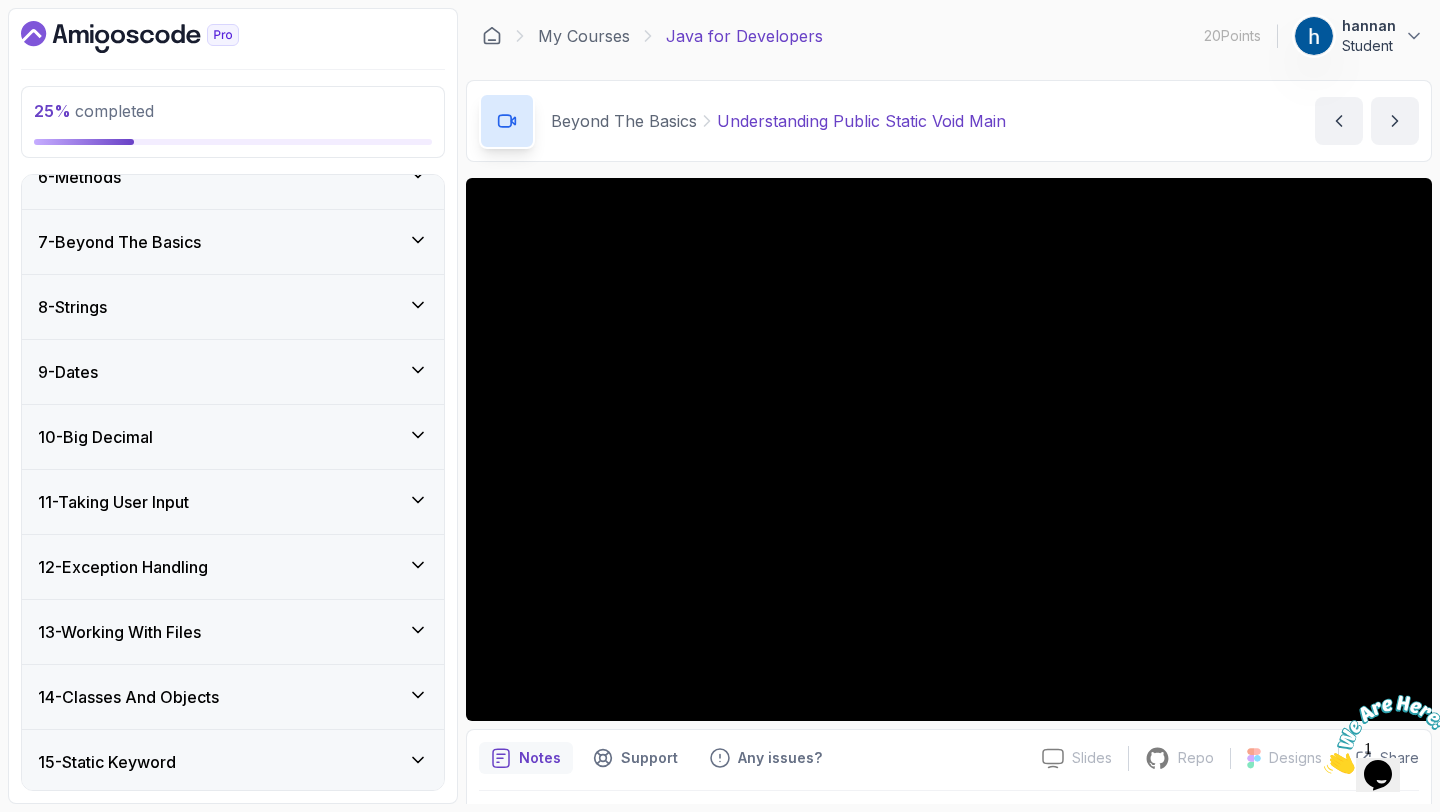 scroll, scrollTop: 324, scrollLeft: 0, axis: vertical 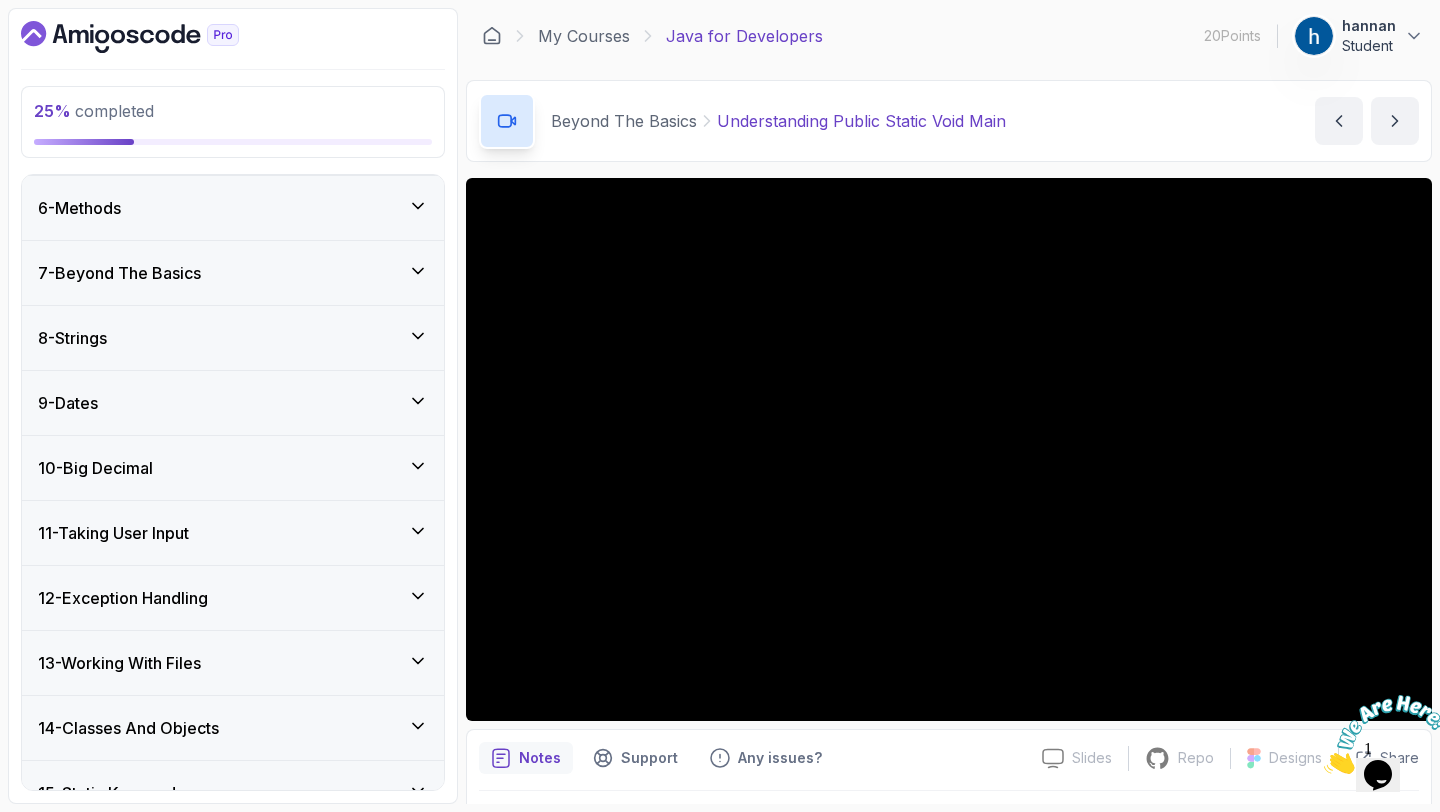 click at bounding box center (1378, 734) 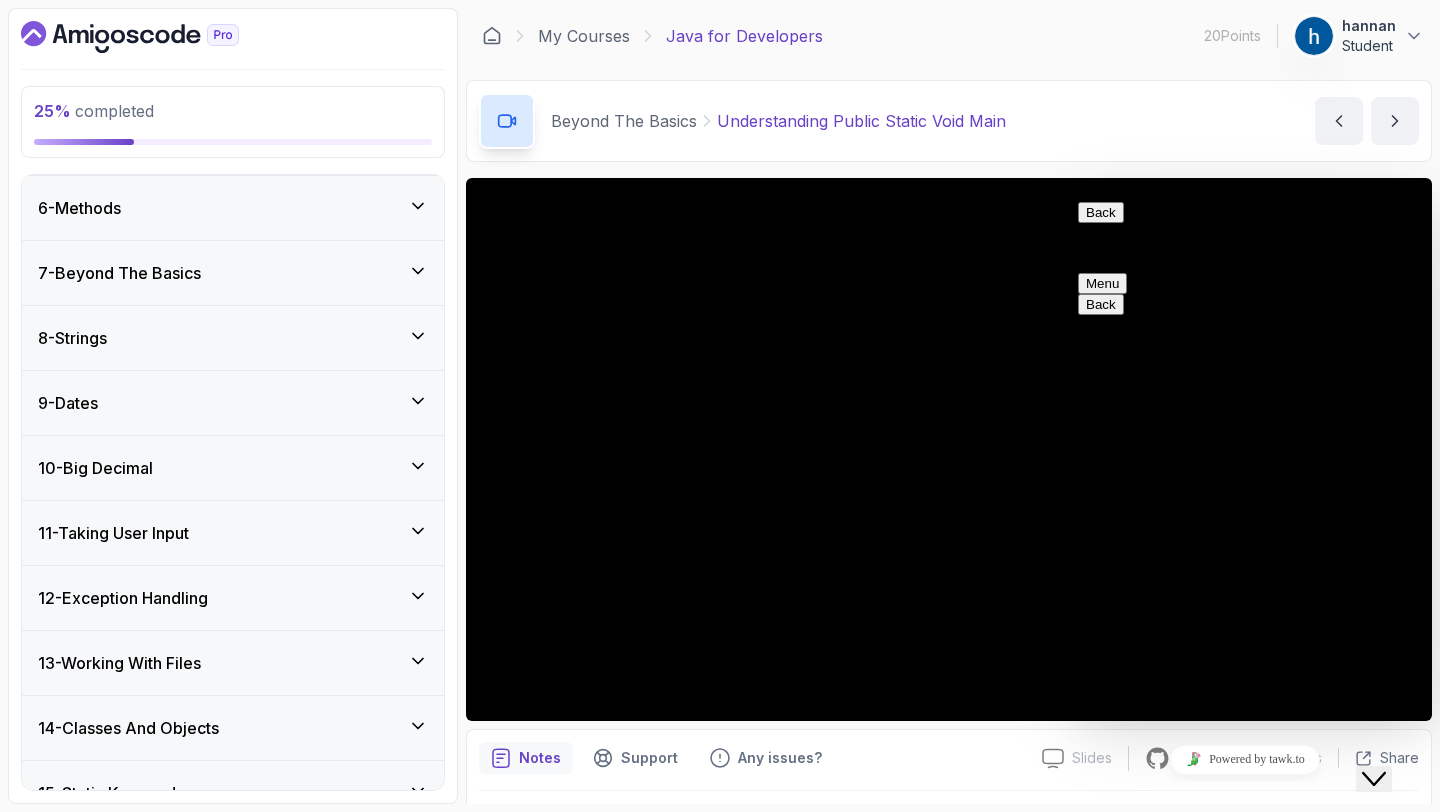 click on "Back" at bounding box center (1101, 212) 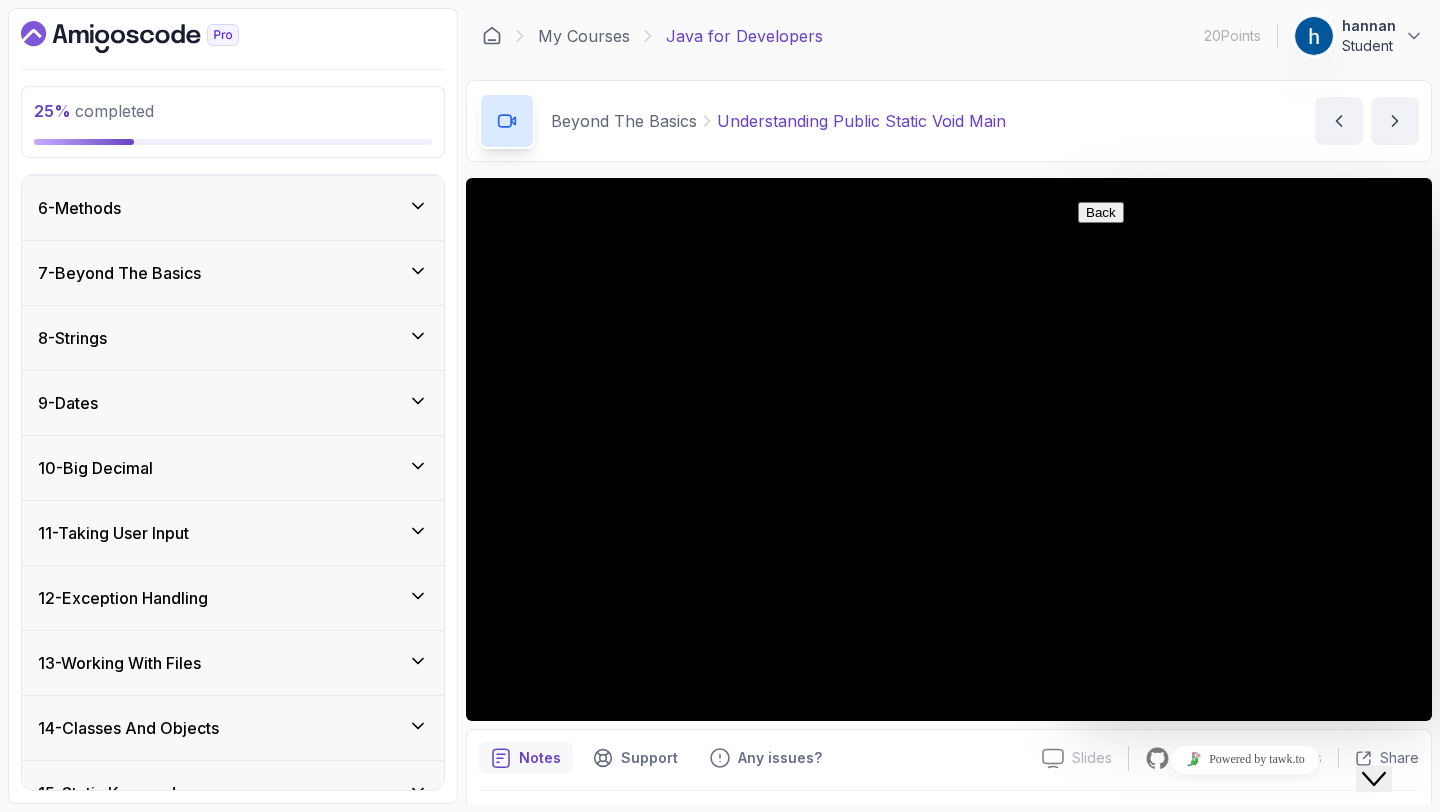 click on "Close Chat This icon closes the chat window." at bounding box center [1374, 779] 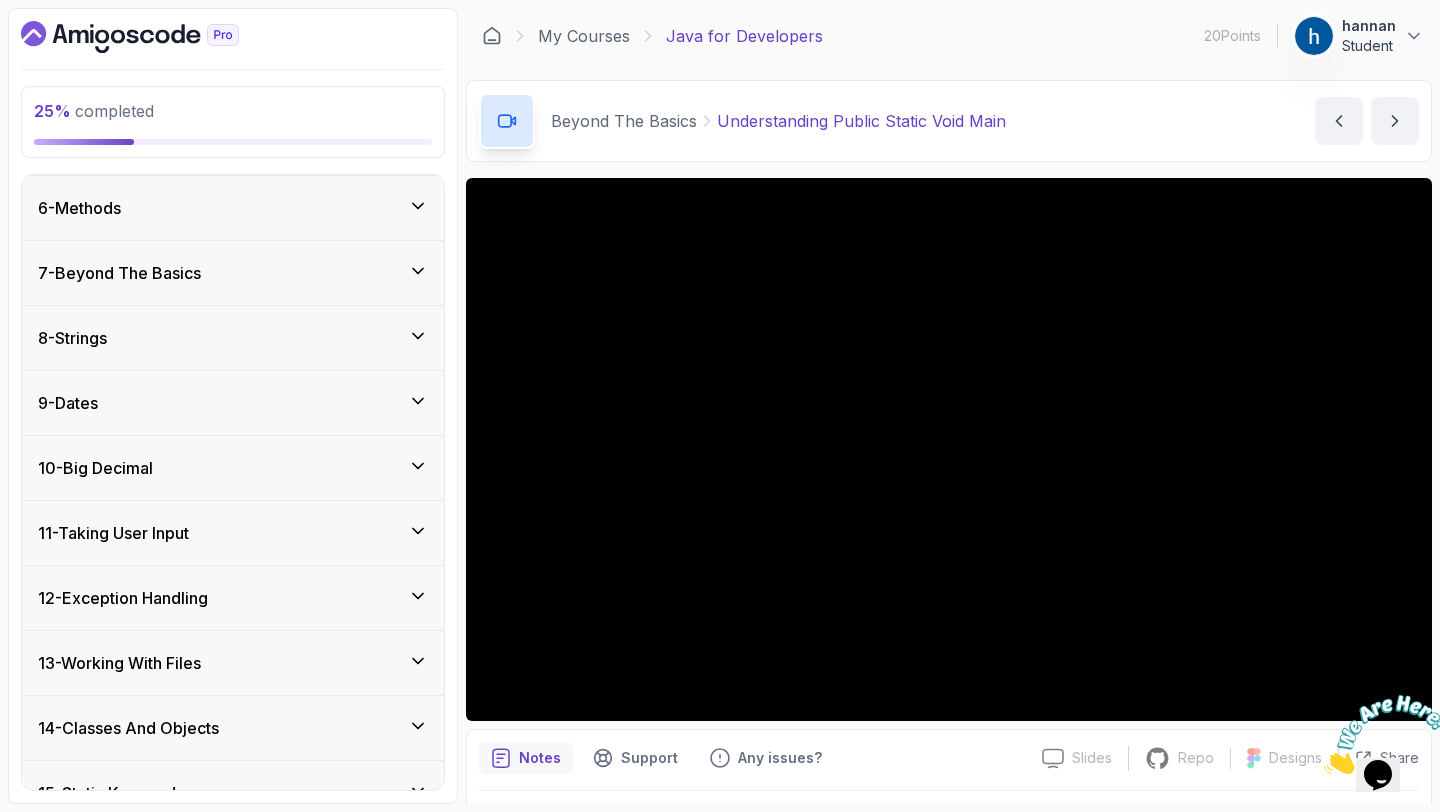 scroll, scrollTop: 56, scrollLeft: 0, axis: vertical 